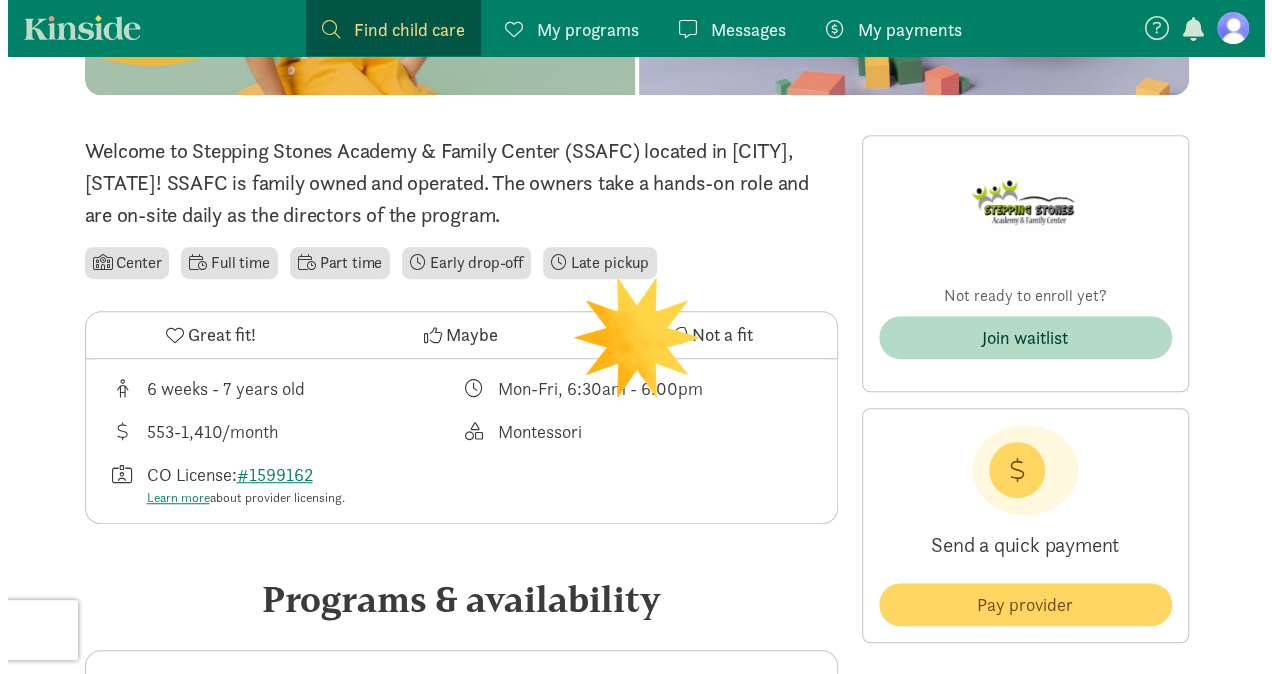 scroll, scrollTop: 440, scrollLeft: 0, axis: vertical 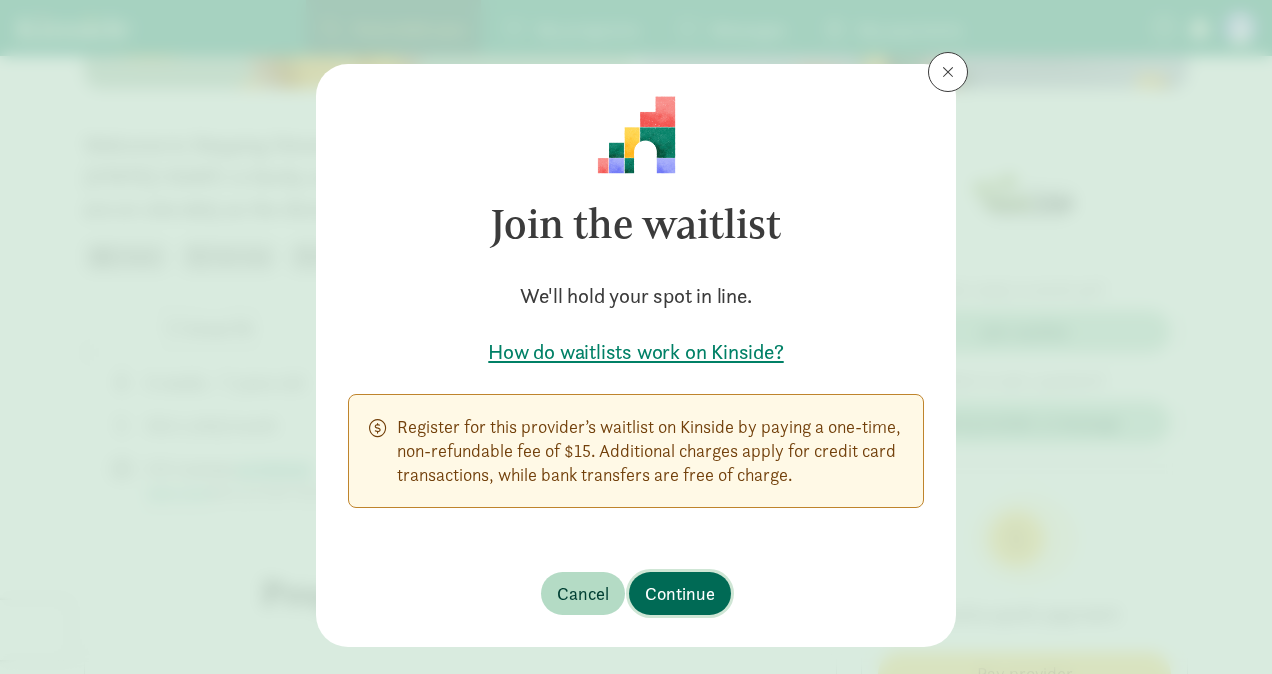 click on "Continue" at bounding box center [680, 593] 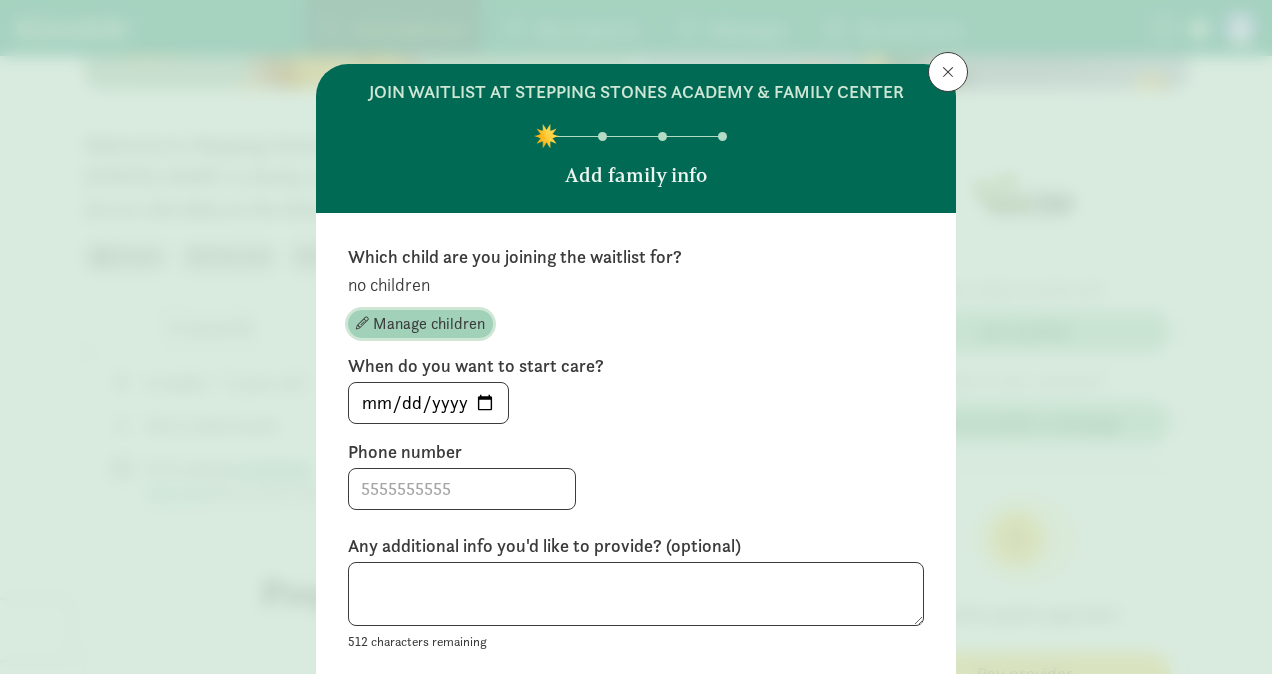 click on "Manage children" 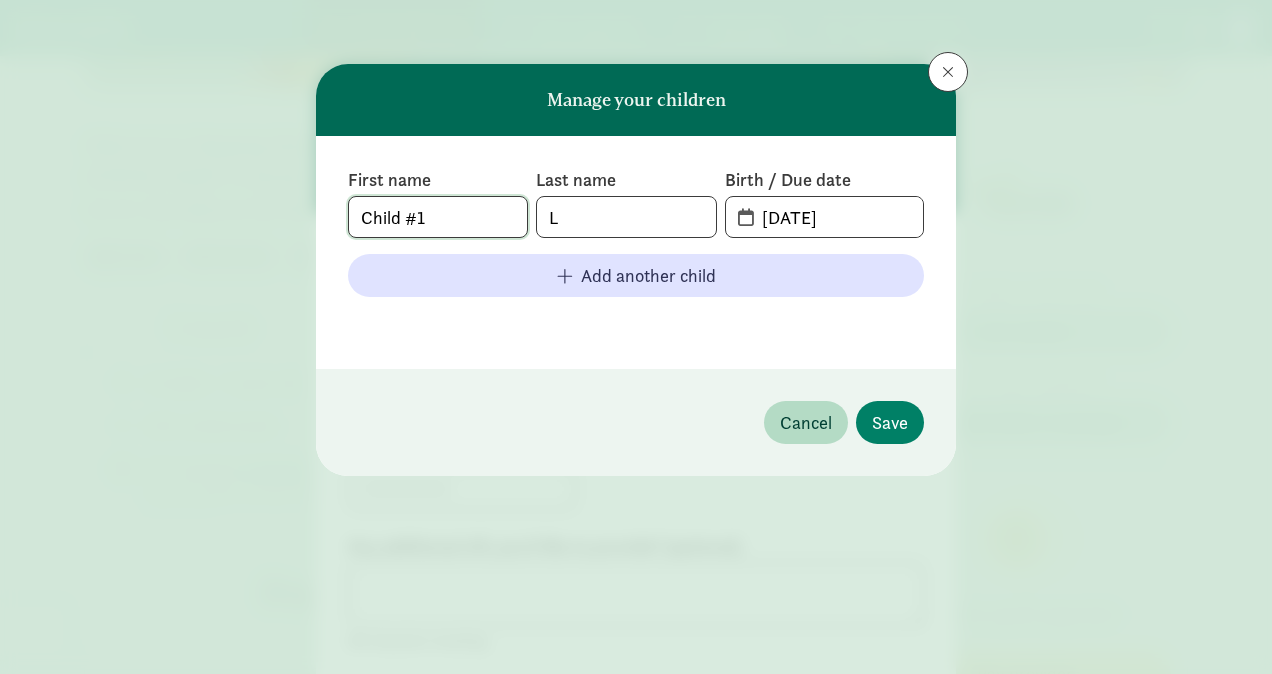 click on "Child #1" 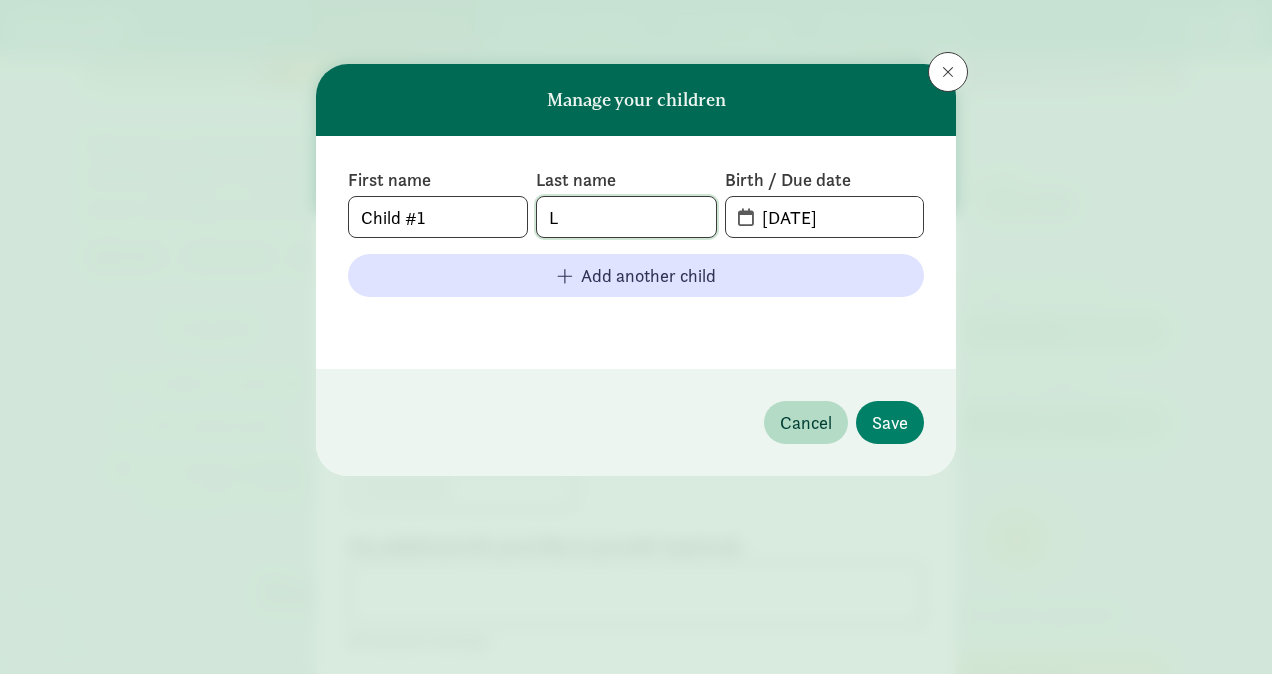 click on "L" 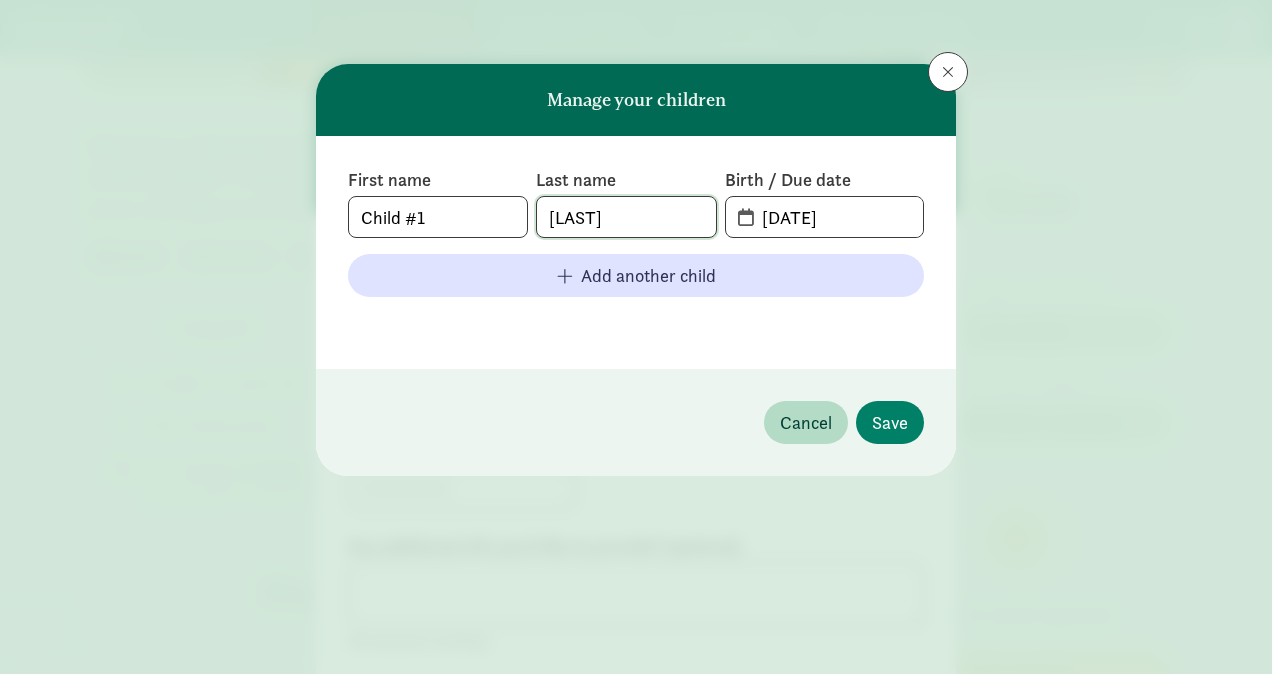 type on "Lindemann" 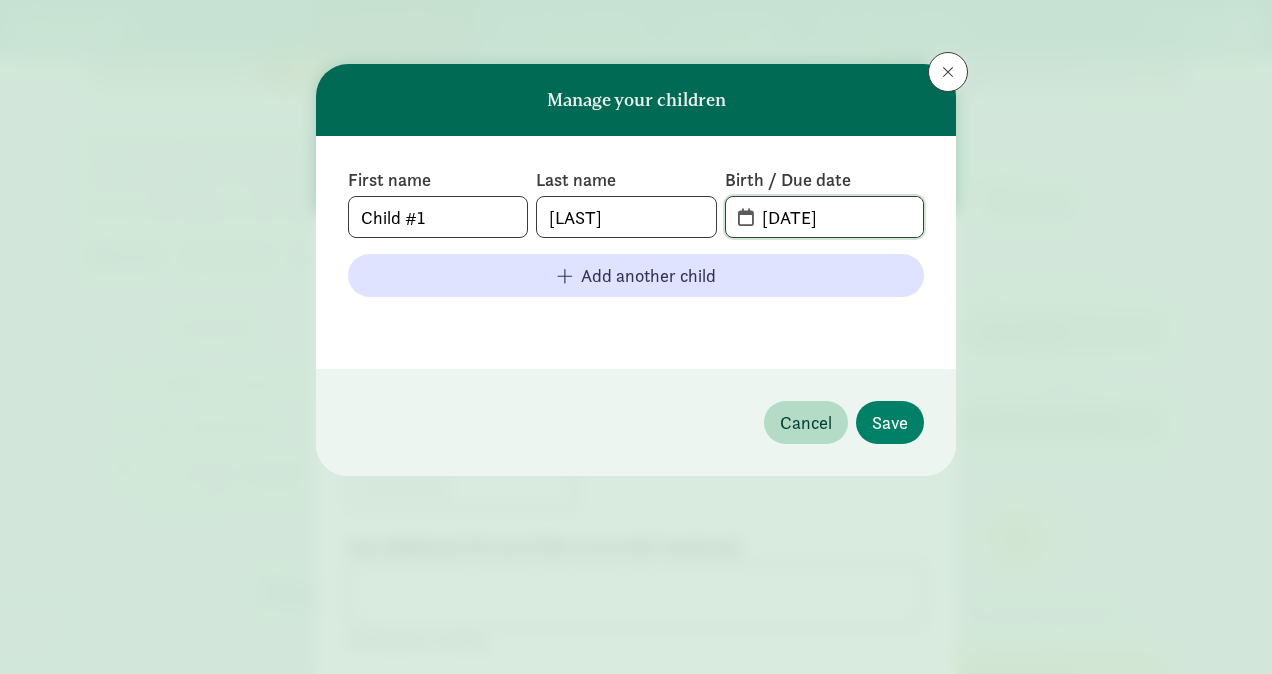 click on "08-03-2025" 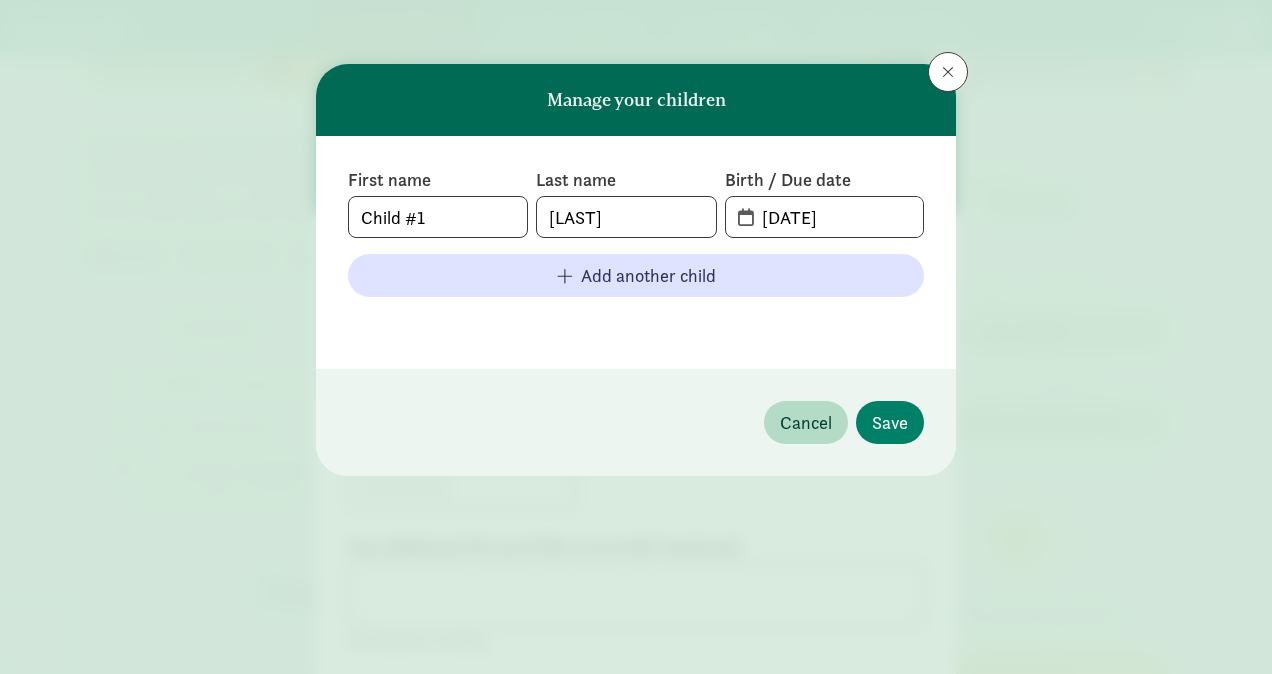 click on "08-03-2025" at bounding box center (824, 217) 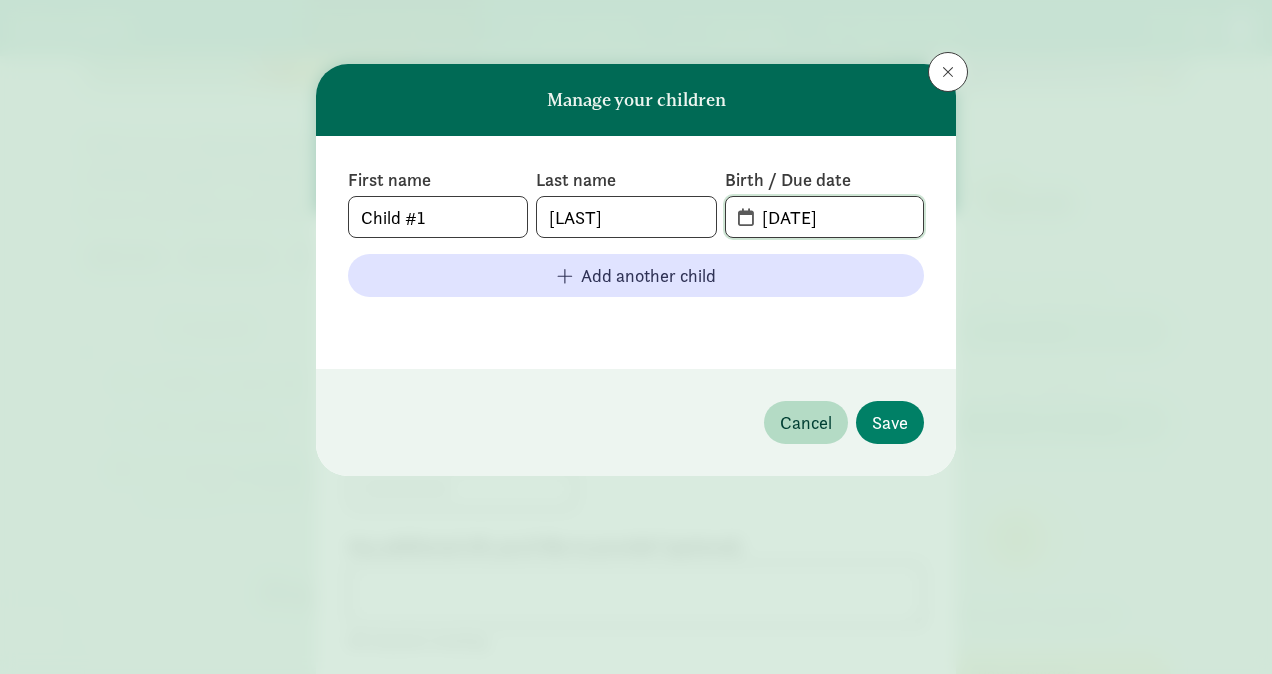 click on "08-03-2025" 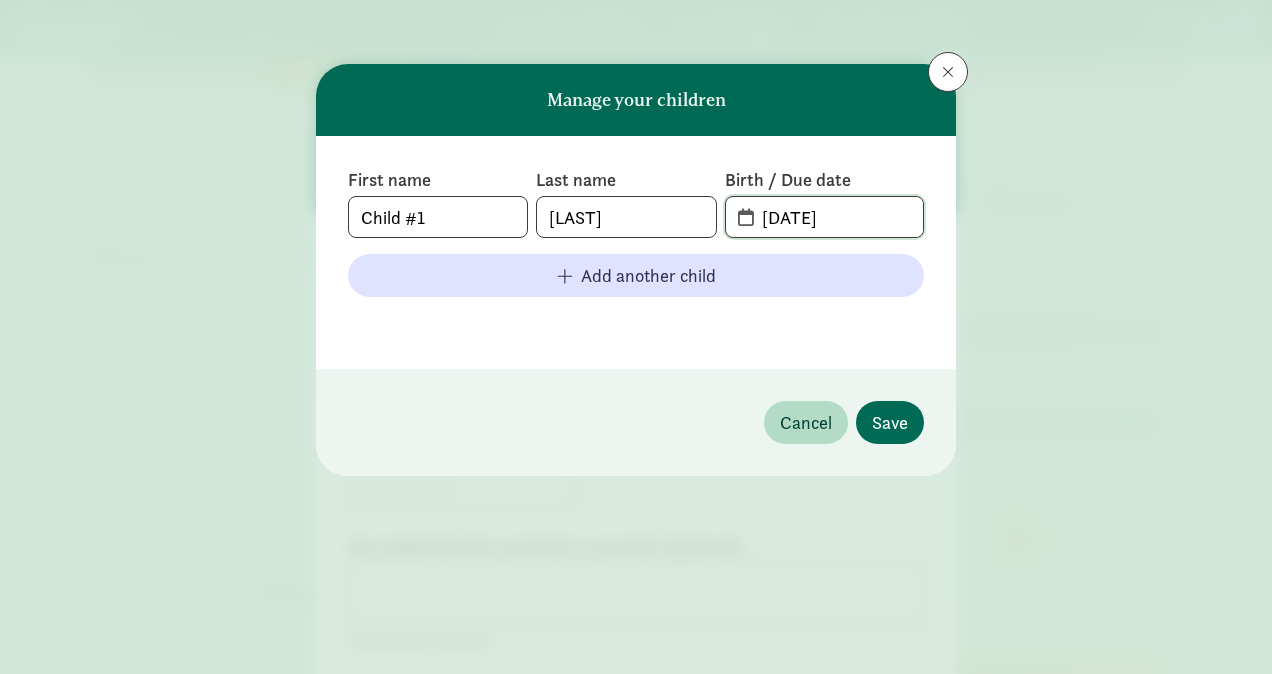 type on "02-28-2026" 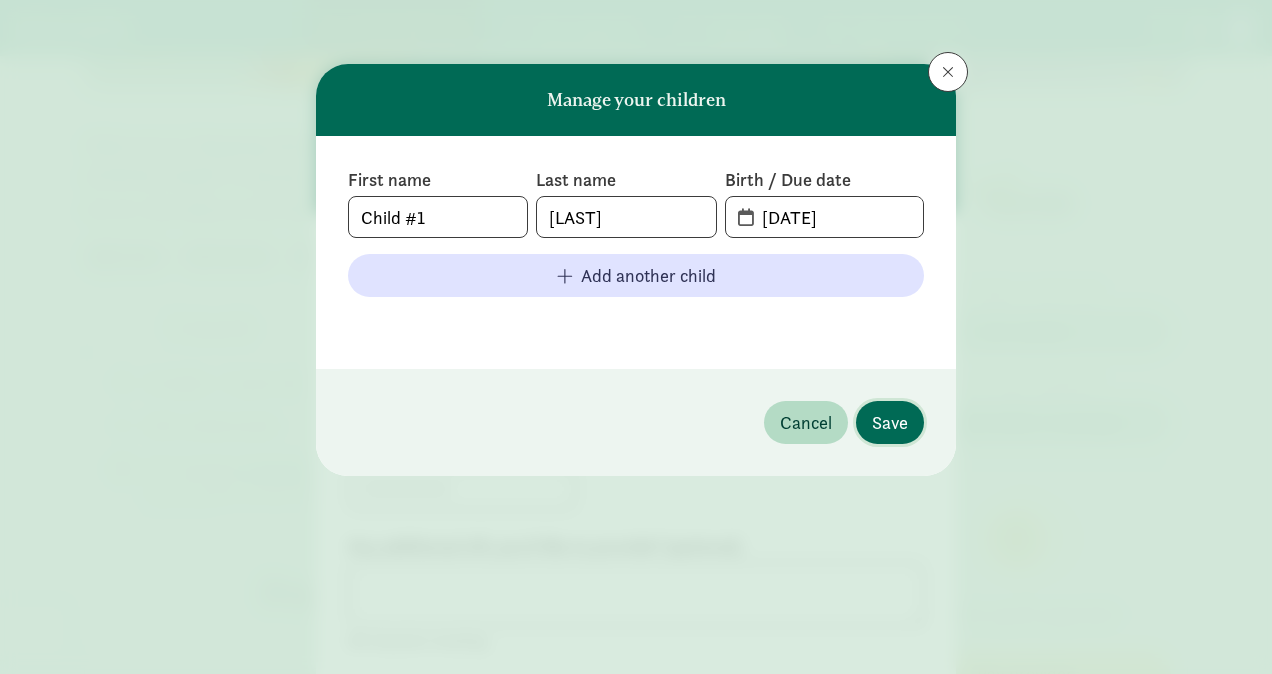 click on "Save" at bounding box center (890, 422) 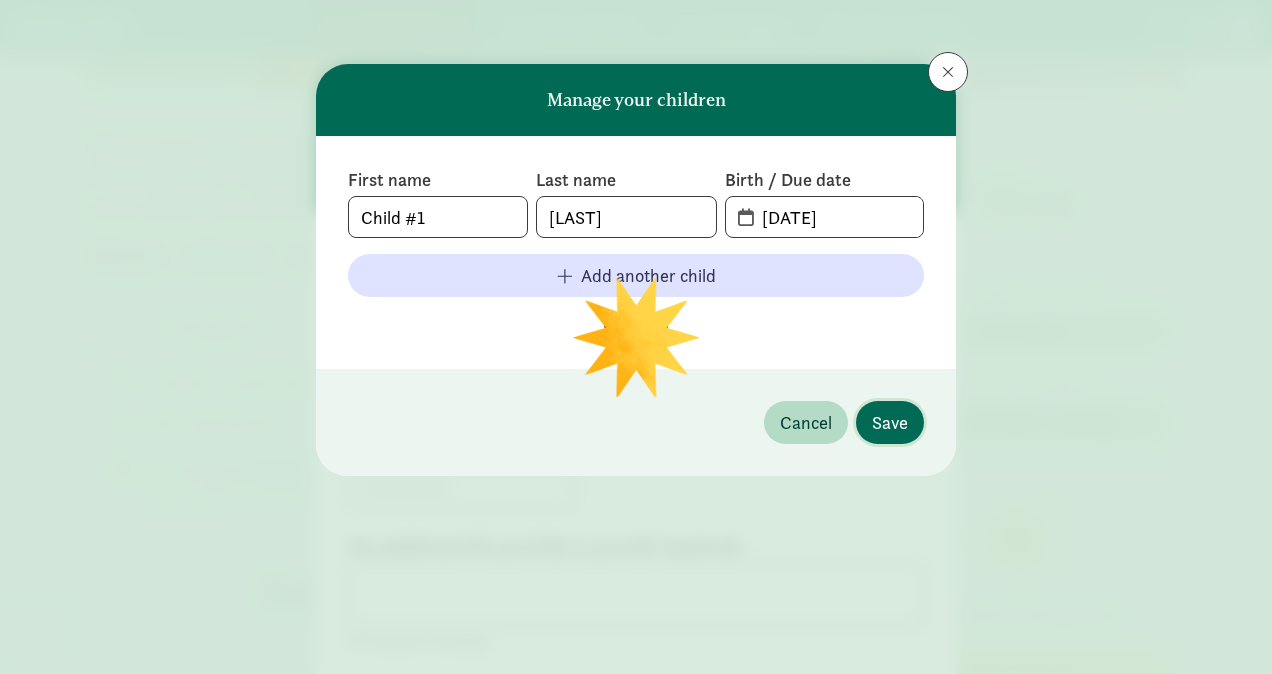 type 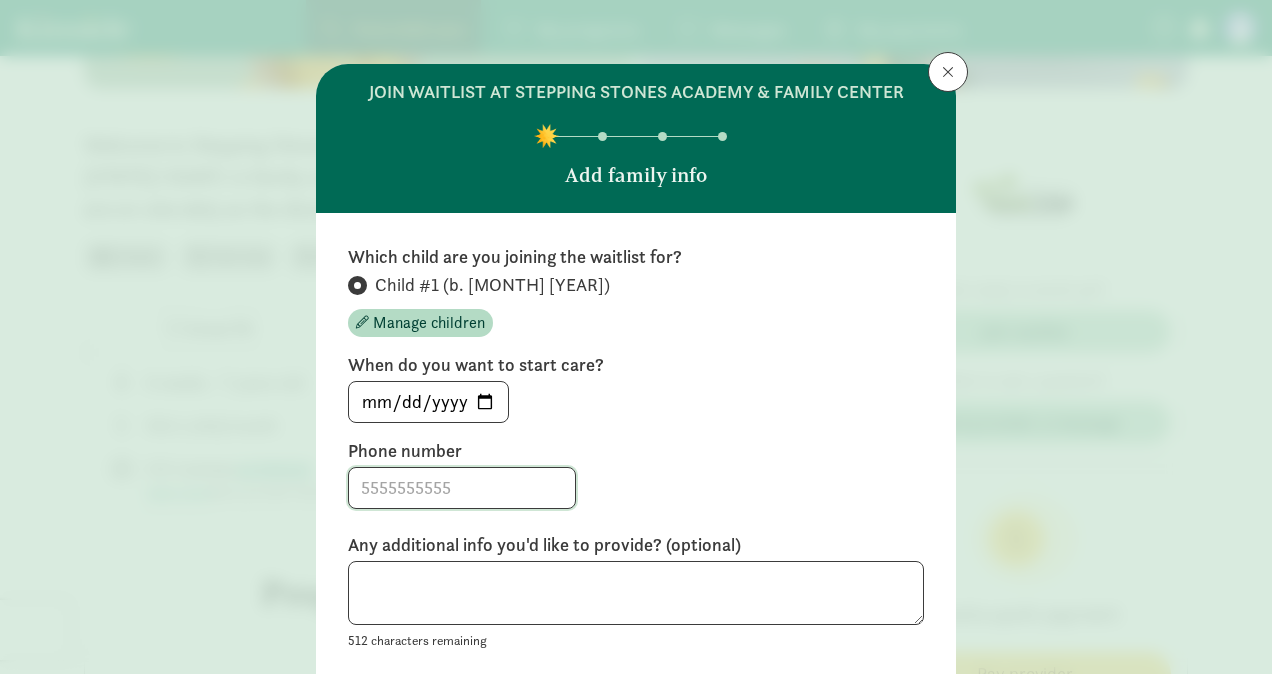 click 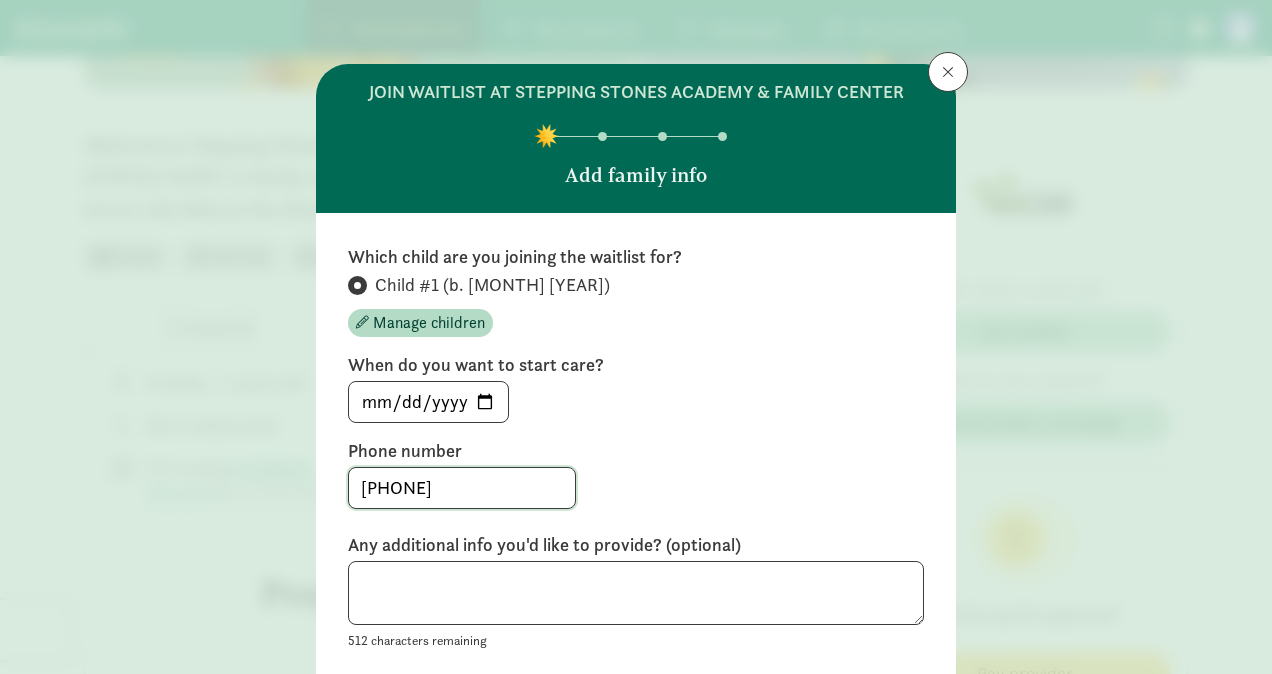 type on "3039215611" 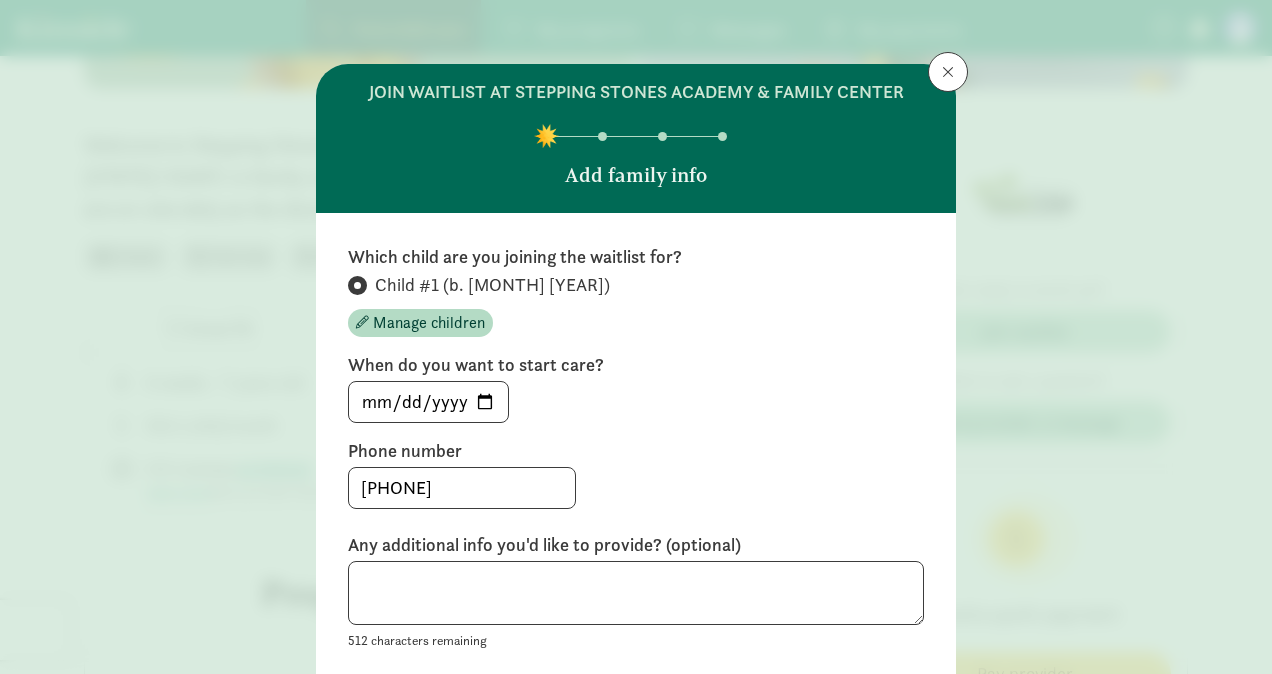 click on "Phone number" at bounding box center [636, 451] 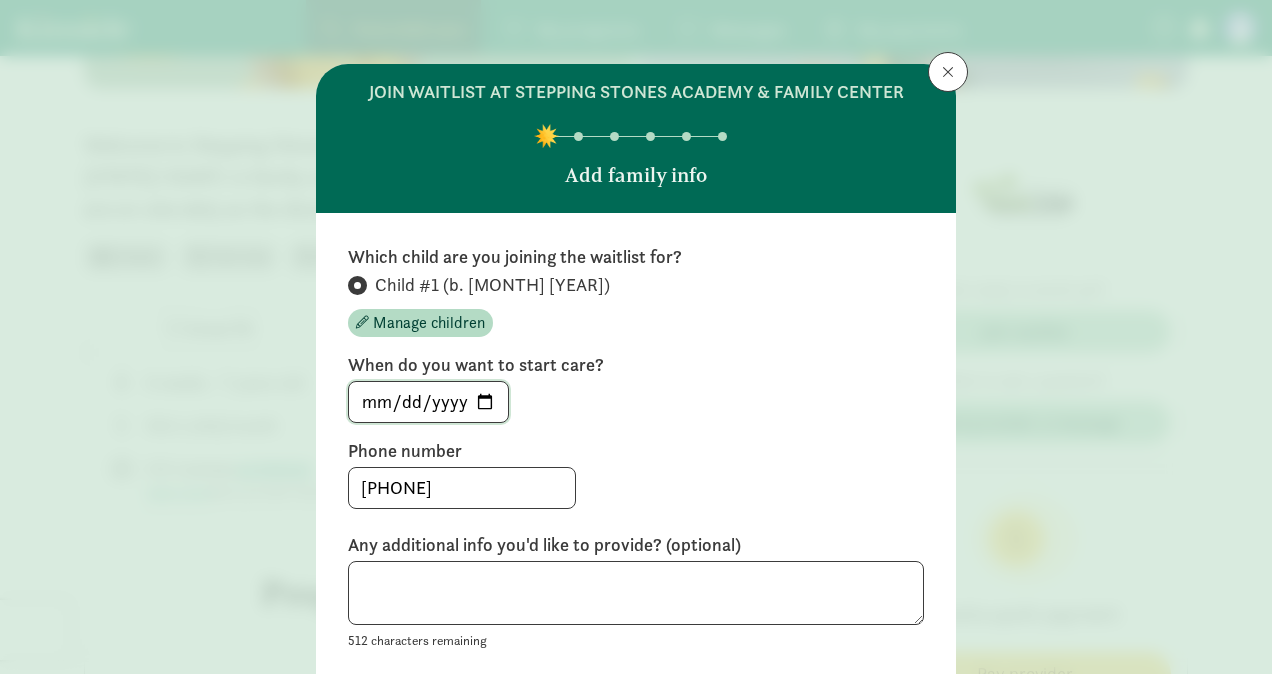 click on "2025-08-03" 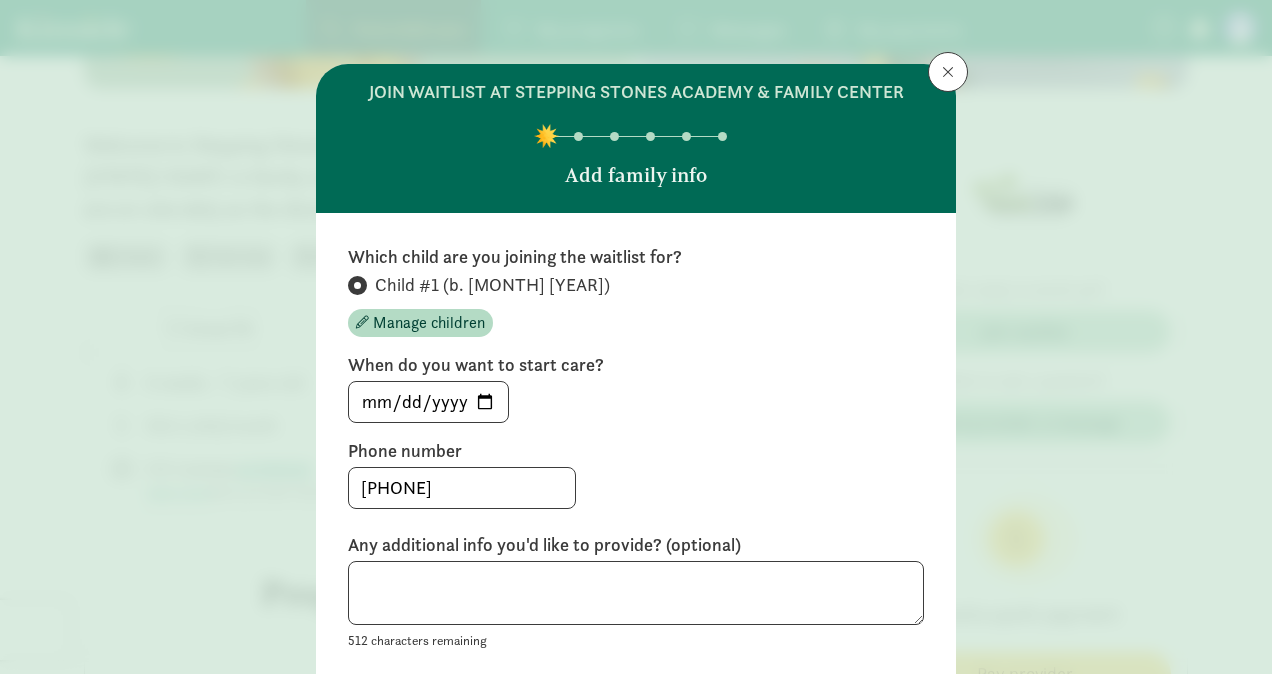 type on "2026-08-03" 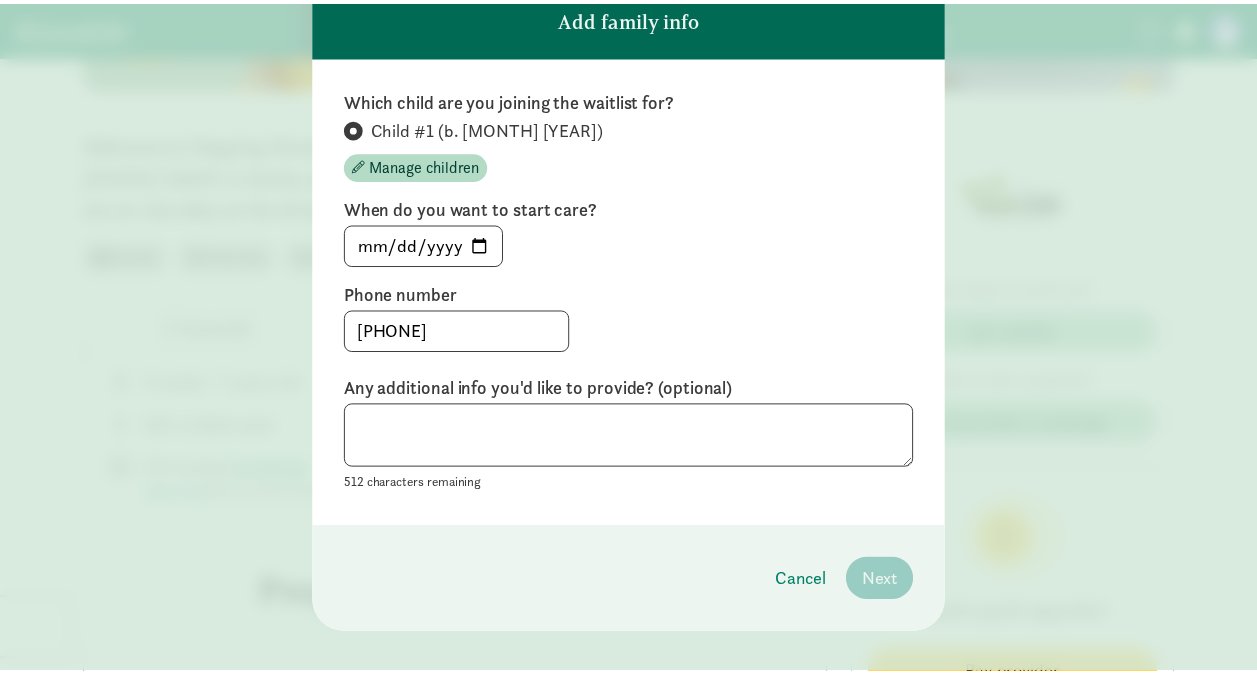 scroll, scrollTop: 160, scrollLeft: 0, axis: vertical 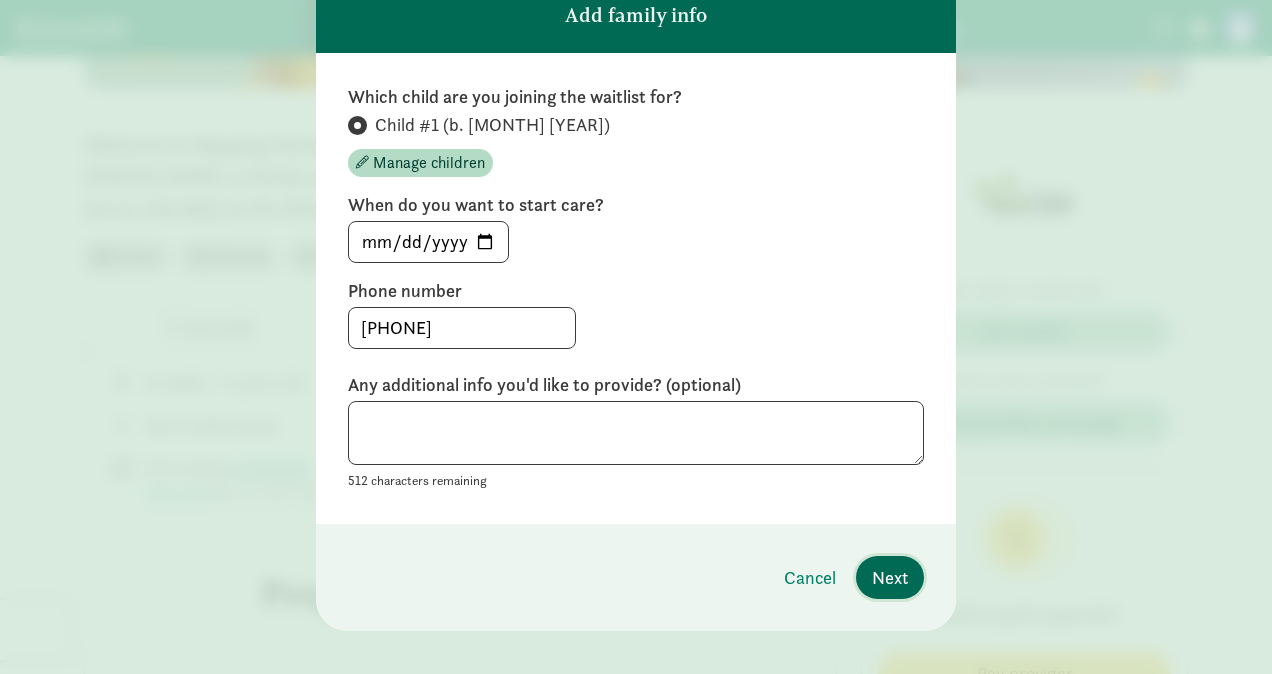 click on "Next" at bounding box center (890, 577) 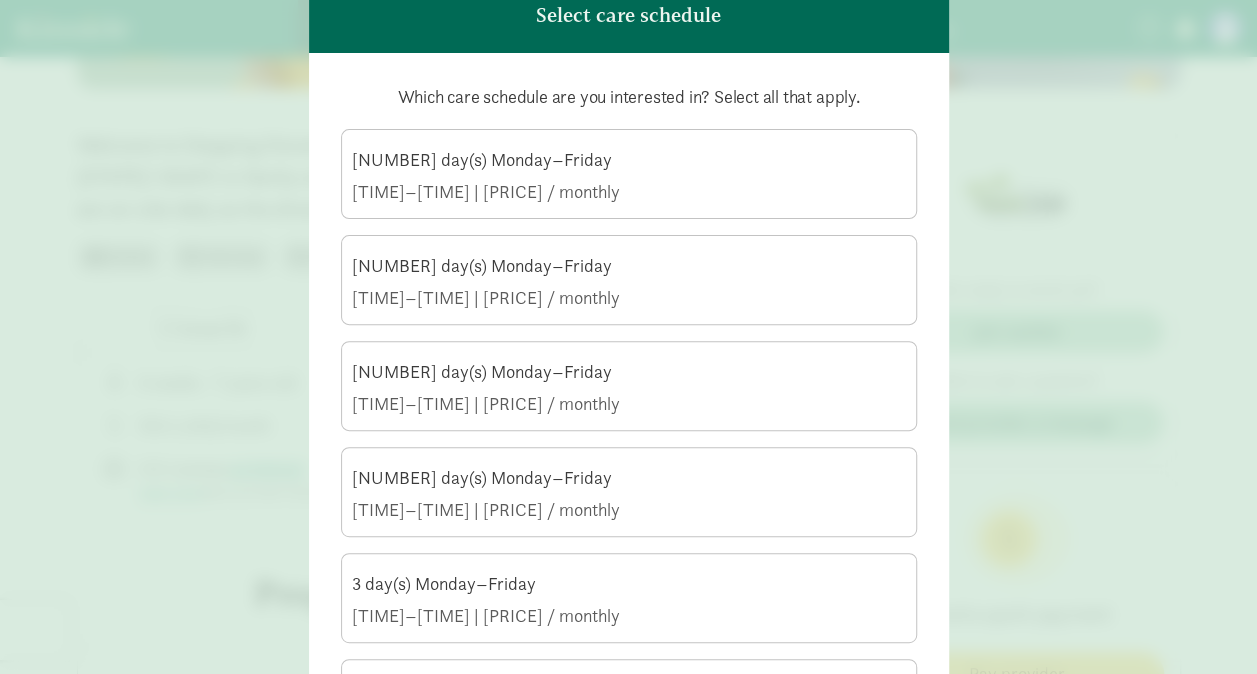 click on "join waitlist at Stepping Stones Academy & Family Center       Select care schedule
Which care schedule are you interested in? Select all that apply.
2 day(s) Monday–Friday 8:30 AM–3:00 PM | $650.00 / monthly     2 day(s) Monday–Friday 8:30 AM–4:30 PM | $678.00 / monthly     2 day(s) Monday–Friday 6:30 AM–3:00 PM | $701.00 / monthly     2 day(s) Monday–Friday 8:30 AM–6:00 PM | $714.00 / monthly     3 day(s) Monday–Friday 8:30 AM–3:00 PM | $830.00 / monthly     3 day(s) Monday–Friday 8:30 AM–4:30 PM | $871.00 / monthly     3 day(s) Monday–Friday 6:30 AM–3:00 PM | $906.00 / monthly     3 day(s) Monday–Friday 8:30 AM–6:00 PM | $925.00 / monthly     4 day(s) Monday–Friday 8:30 AM–3:00 PM | $1,105.00 / monthly     4 day(s) Monday–Friday 8:30 AM–4:30 PM | $1,160.00 / monthly     4 day(s) Monday–Friday 6:30 AM–3:00 PM | $1,206.00 / monthly     4 day(s) Monday–Friday 8:30 AM–6:00 PM | $1,232.00 / monthly     5 day(s) Monday–Friday" 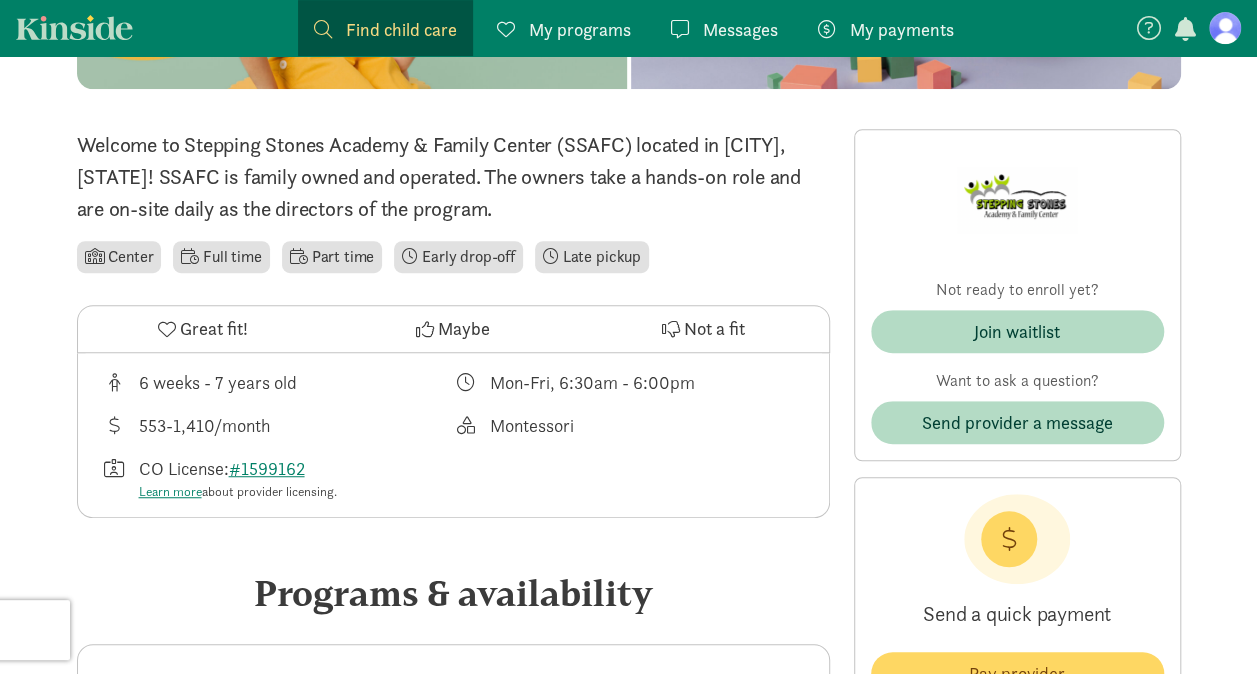 scroll, scrollTop: 0, scrollLeft: 0, axis: both 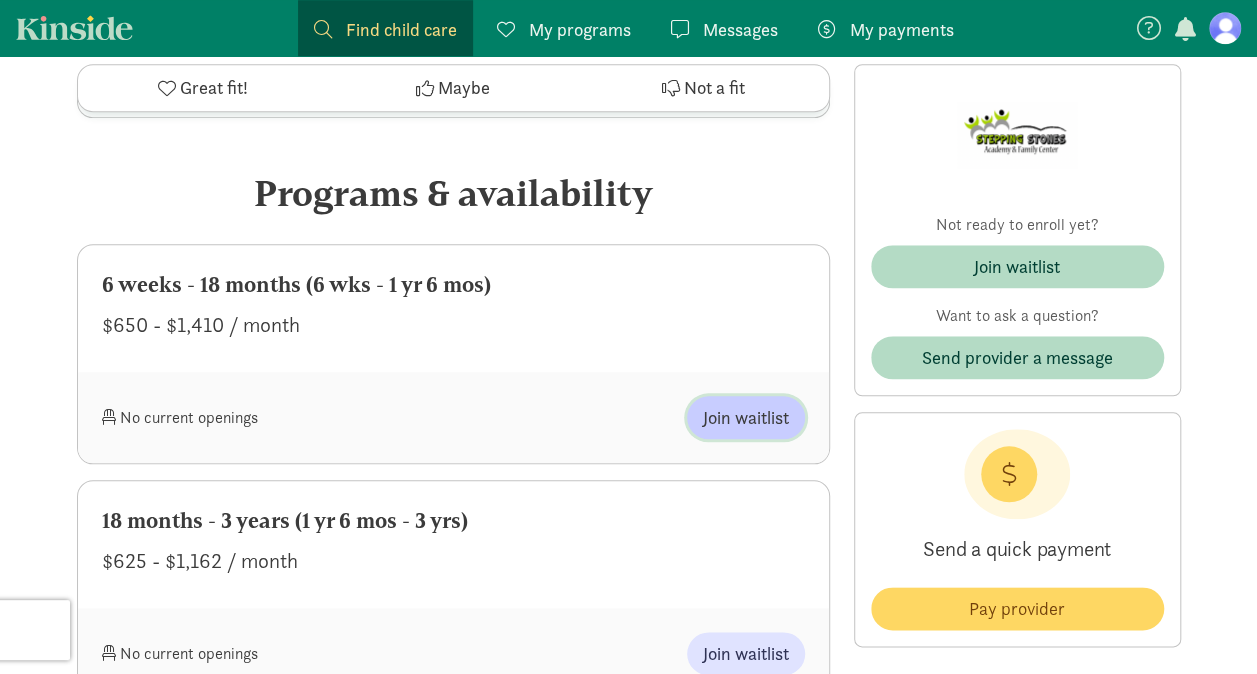 click on "Join waitlist" at bounding box center [746, 417] 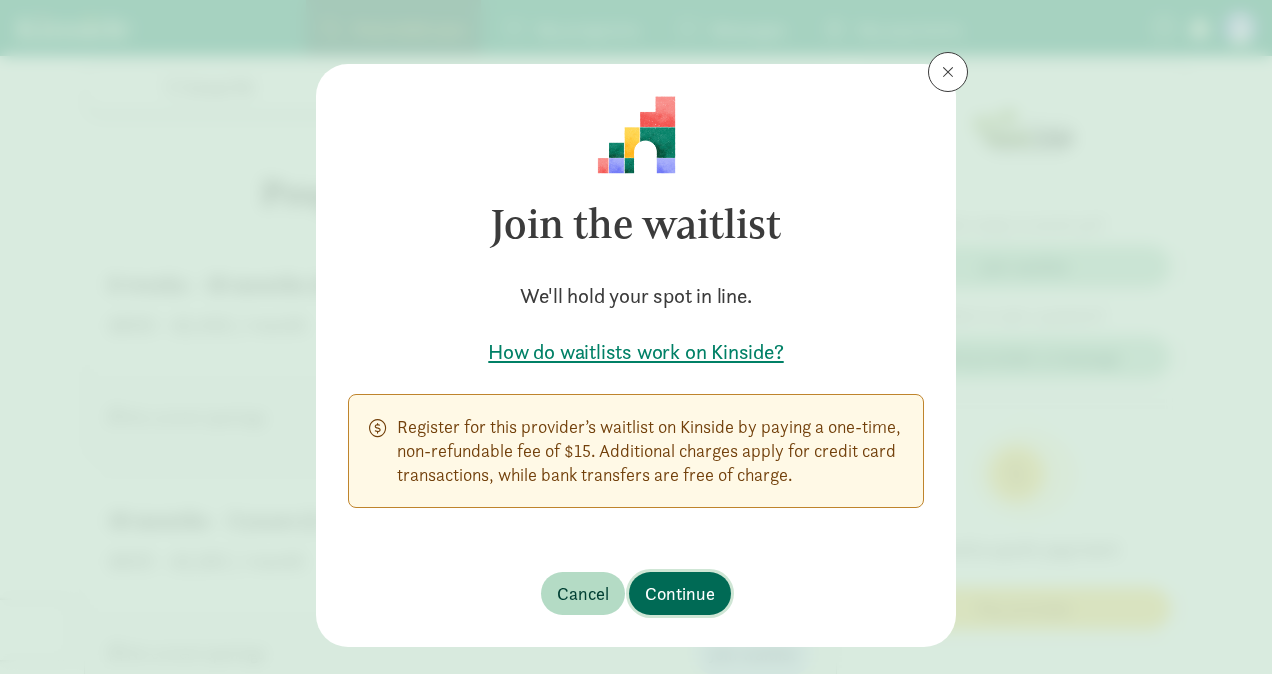 click on "Continue" at bounding box center [680, 593] 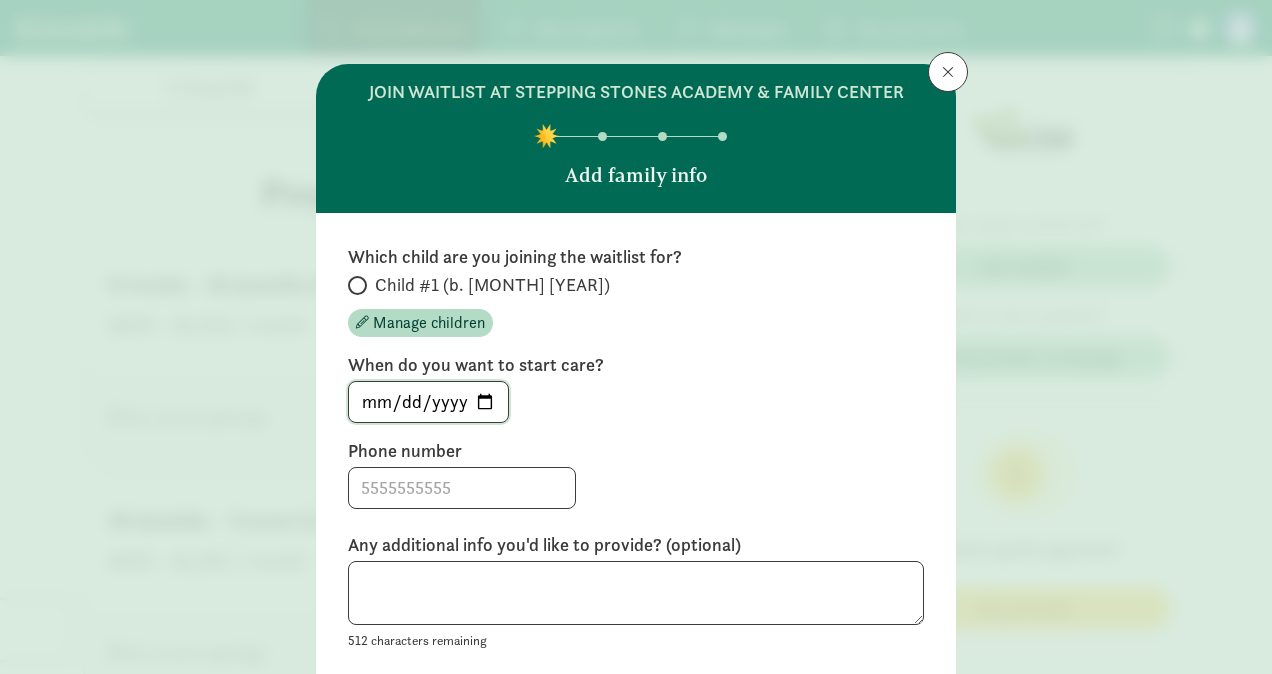 click on "2025-08-03" 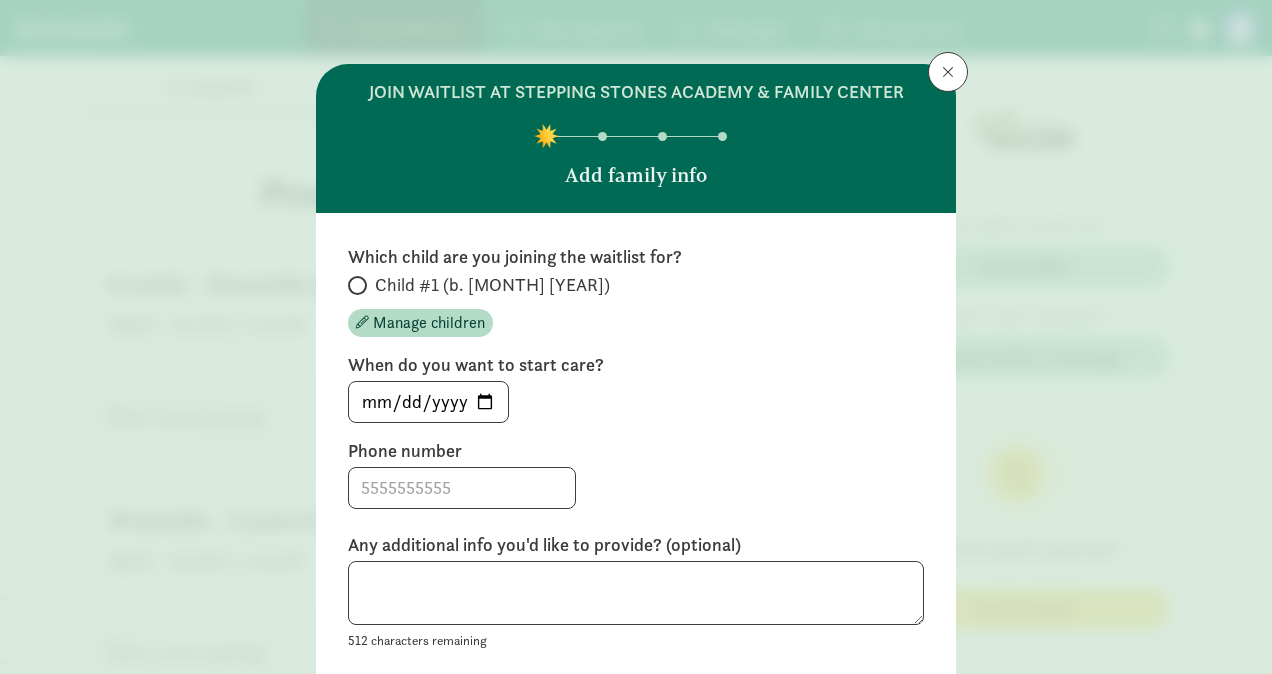 type on "2026-08-03" 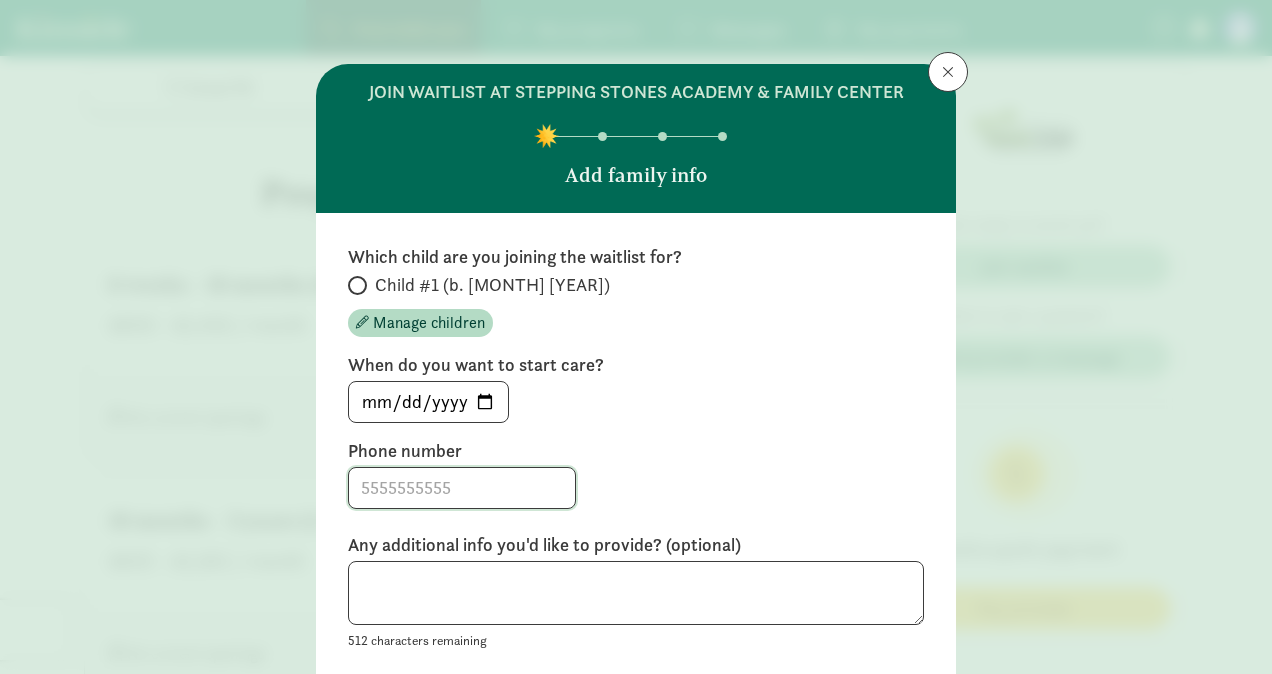 click 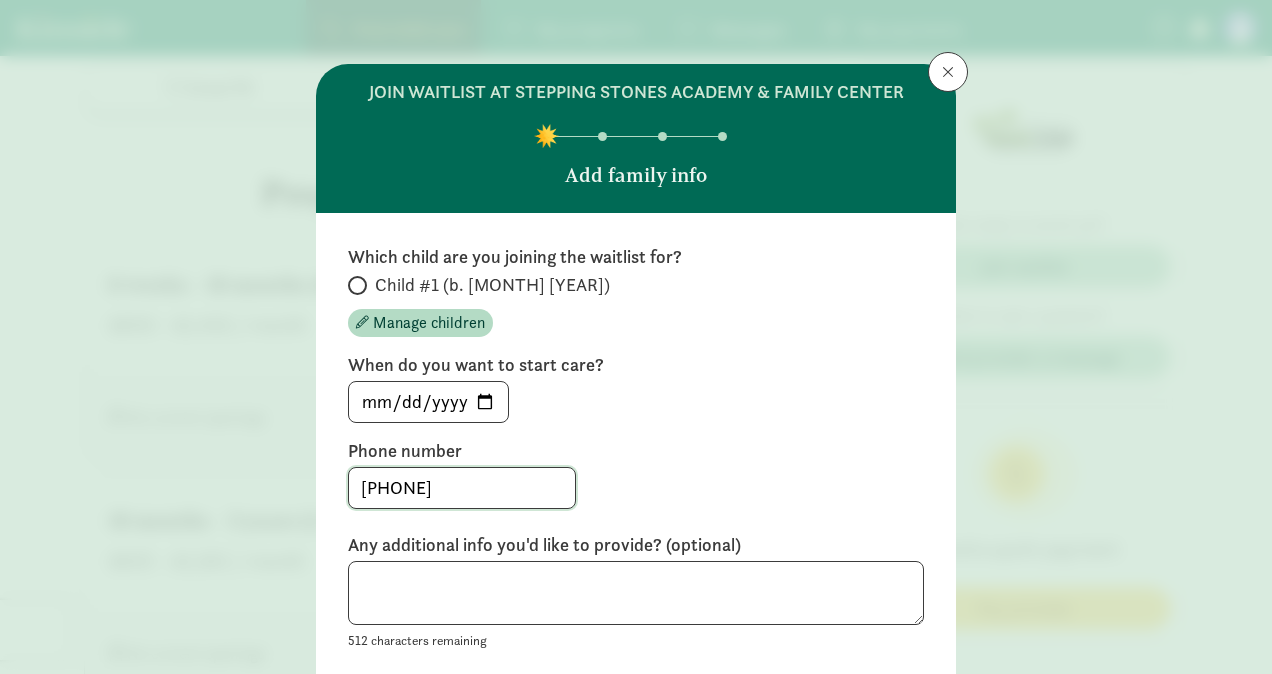 type on "3039215611" 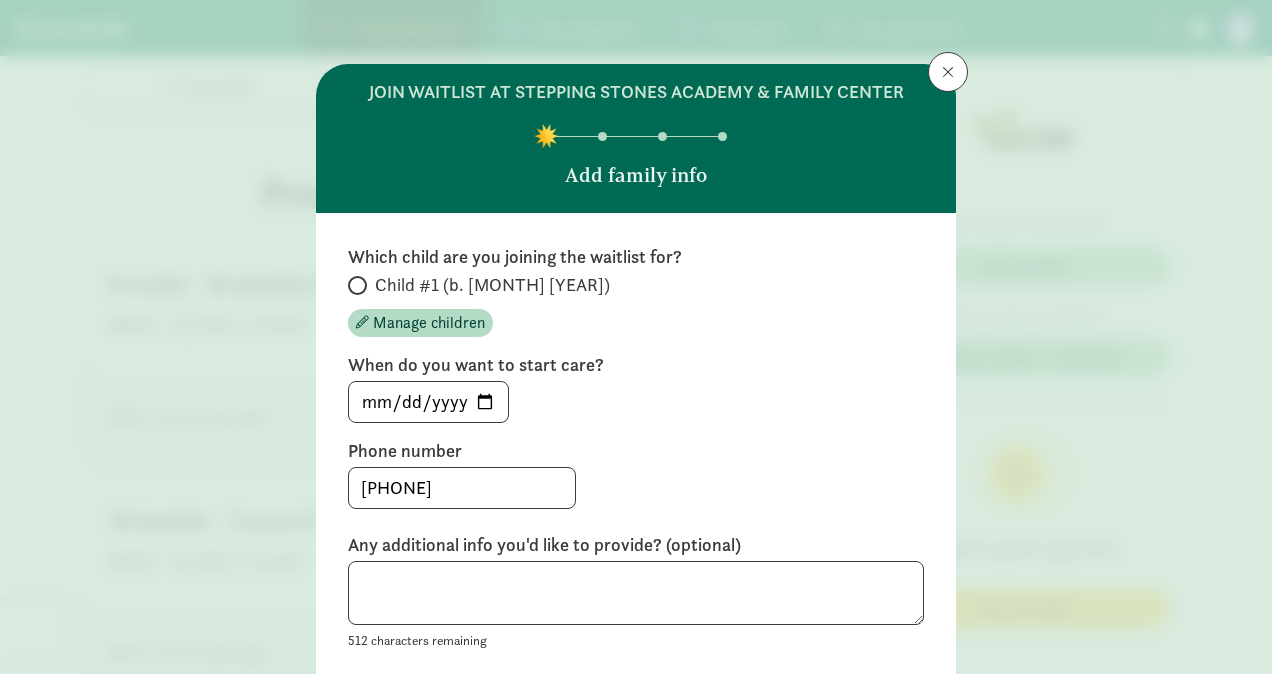 click on "Phone number        3039215611" at bounding box center [636, 474] 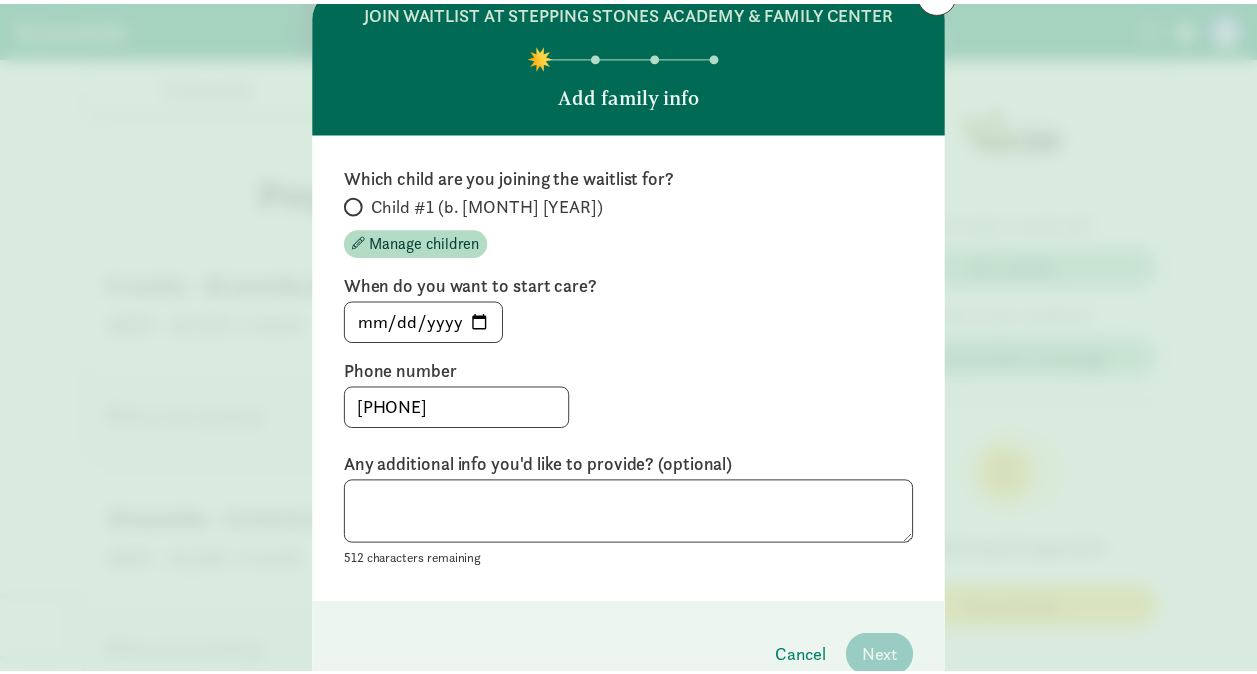 scroll, scrollTop: 120, scrollLeft: 0, axis: vertical 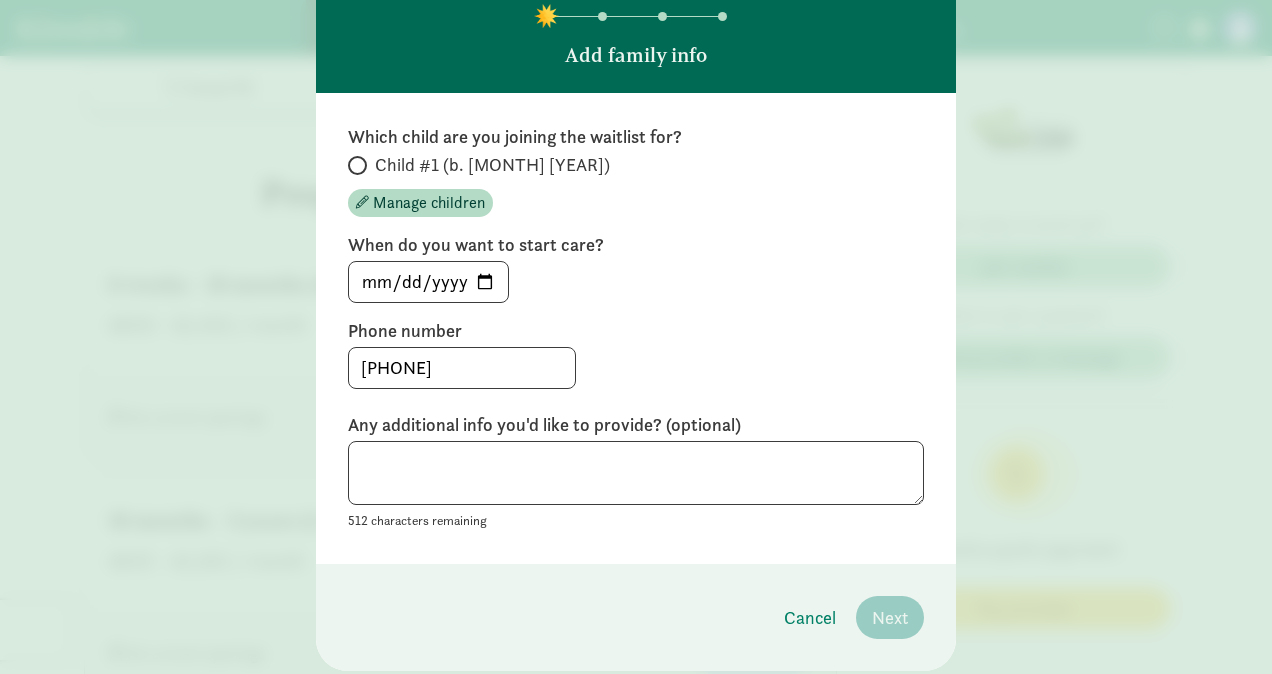 click at bounding box center (357, 165) 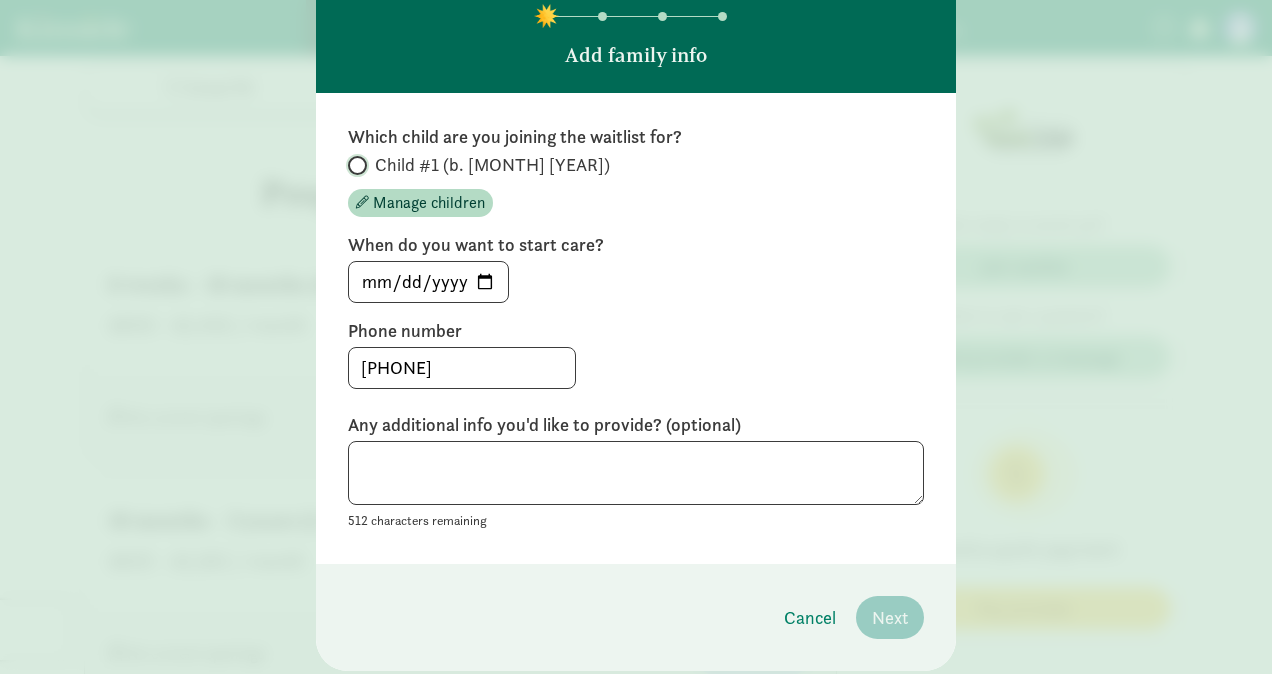 click on "Child #1 (b. February 2026)" at bounding box center (354, 165) 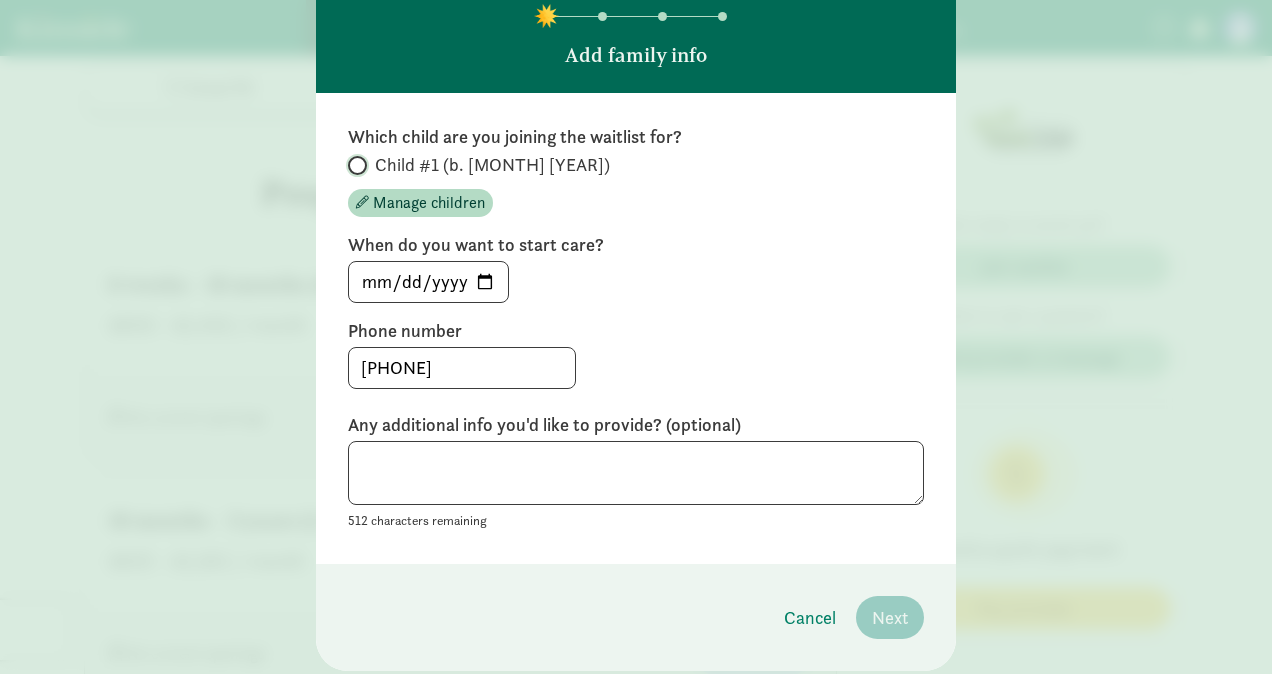 radio on "true" 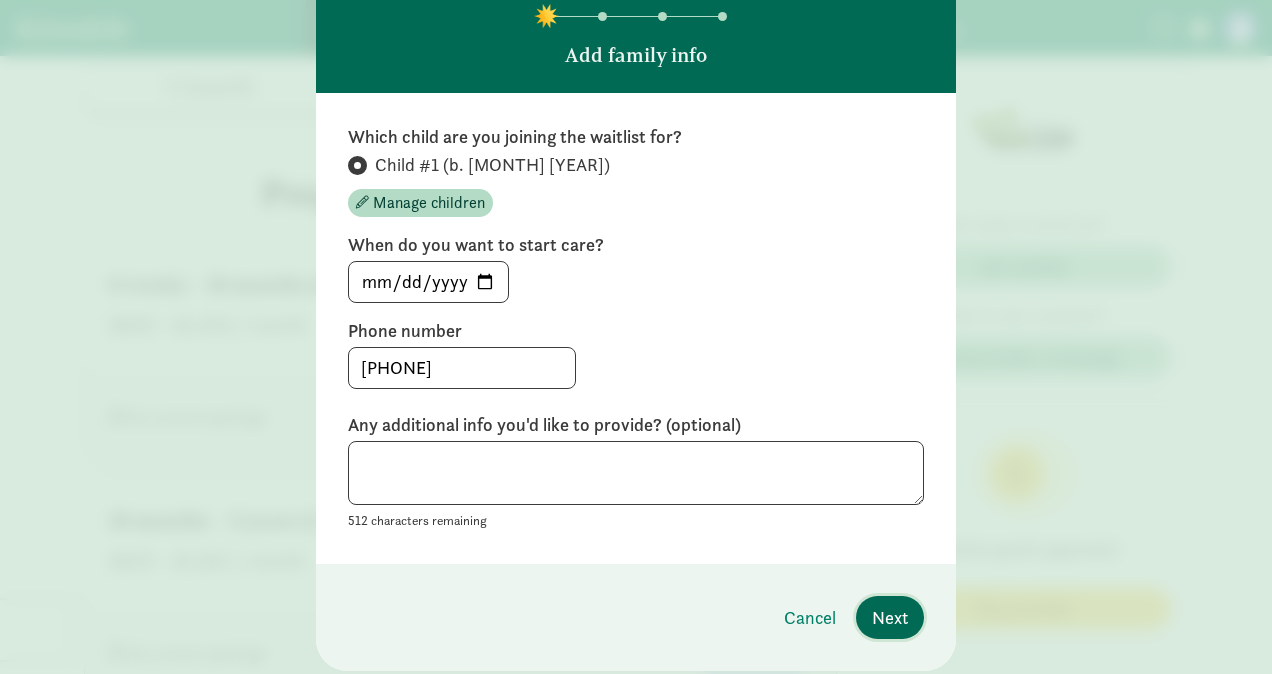 click on "Next" at bounding box center [890, 617] 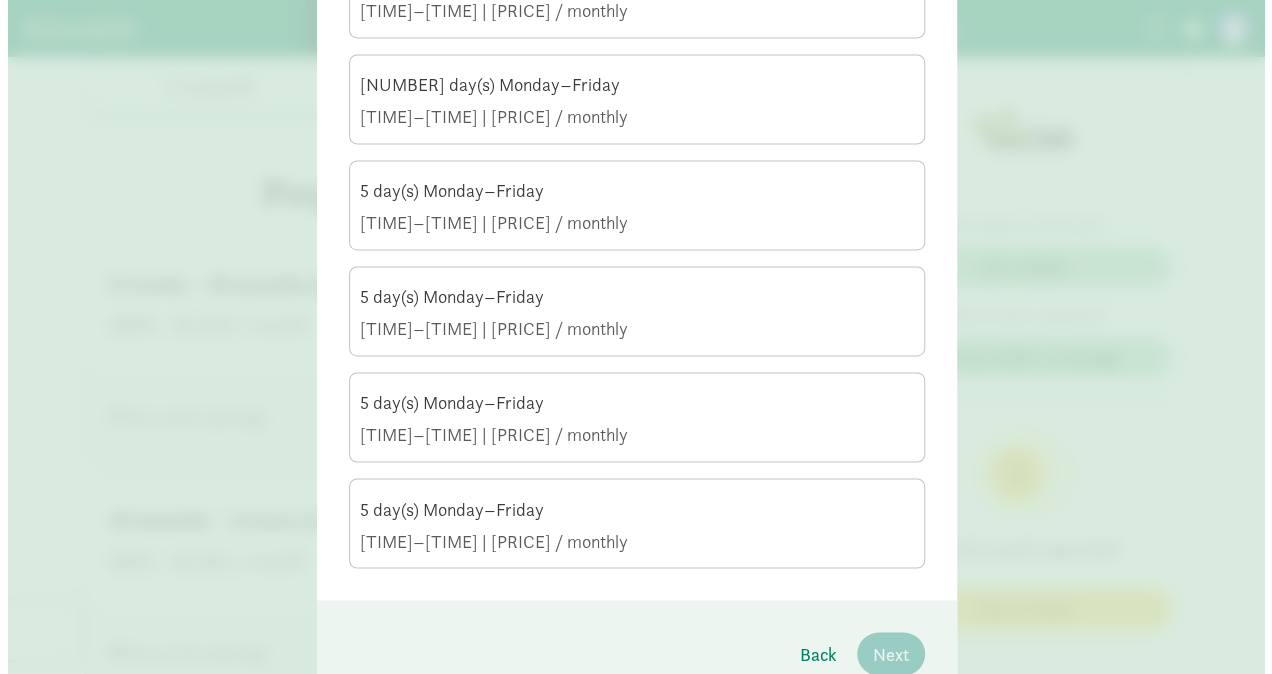 scroll, scrollTop: 1455, scrollLeft: 0, axis: vertical 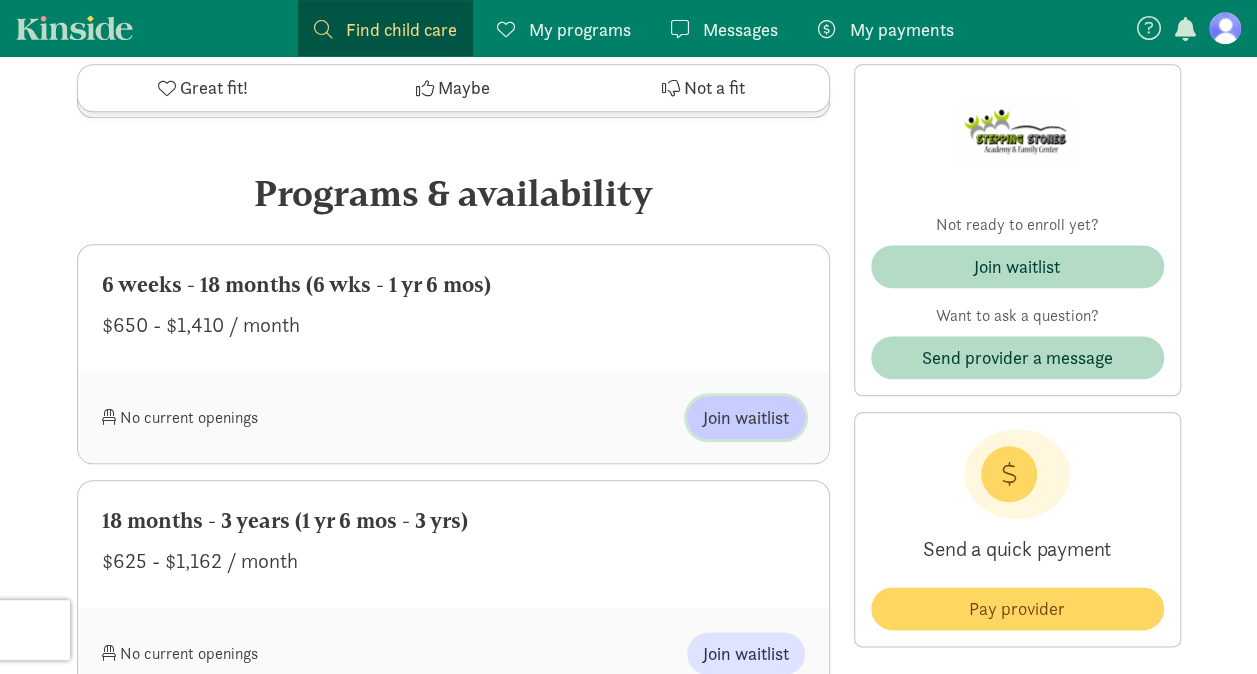click on "Join waitlist" at bounding box center (746, 417) 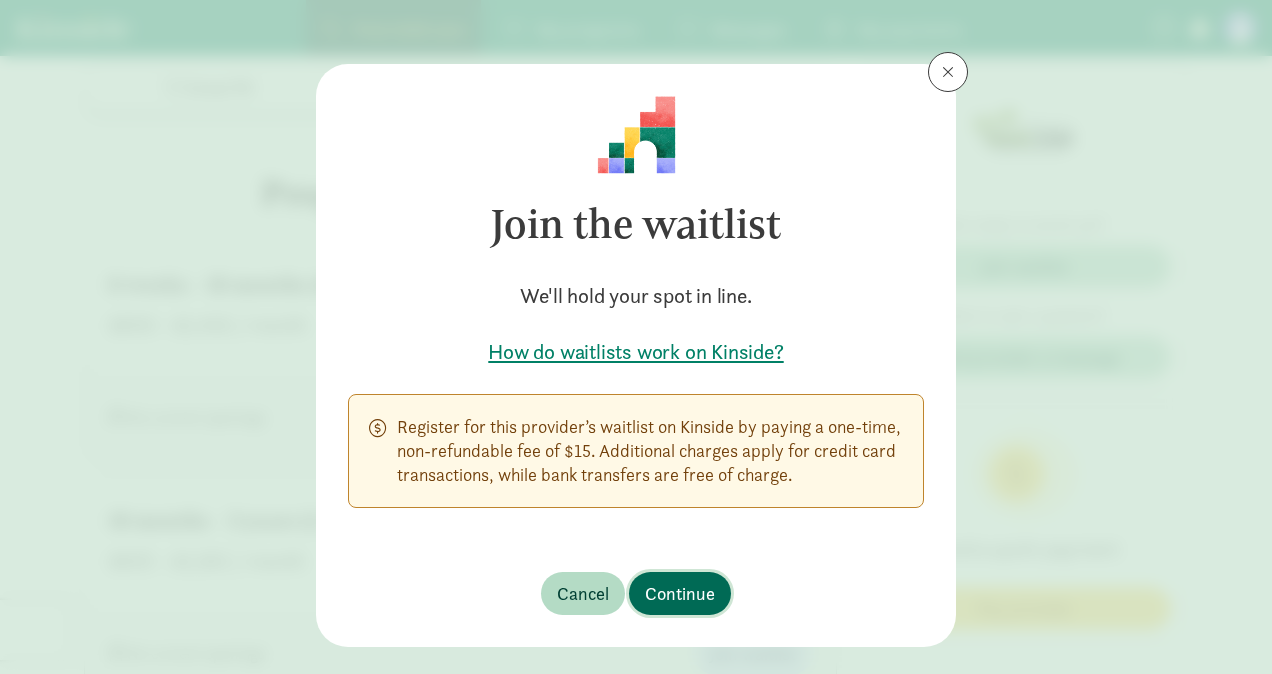 click on "Continue" at bounding box center [680, 593] 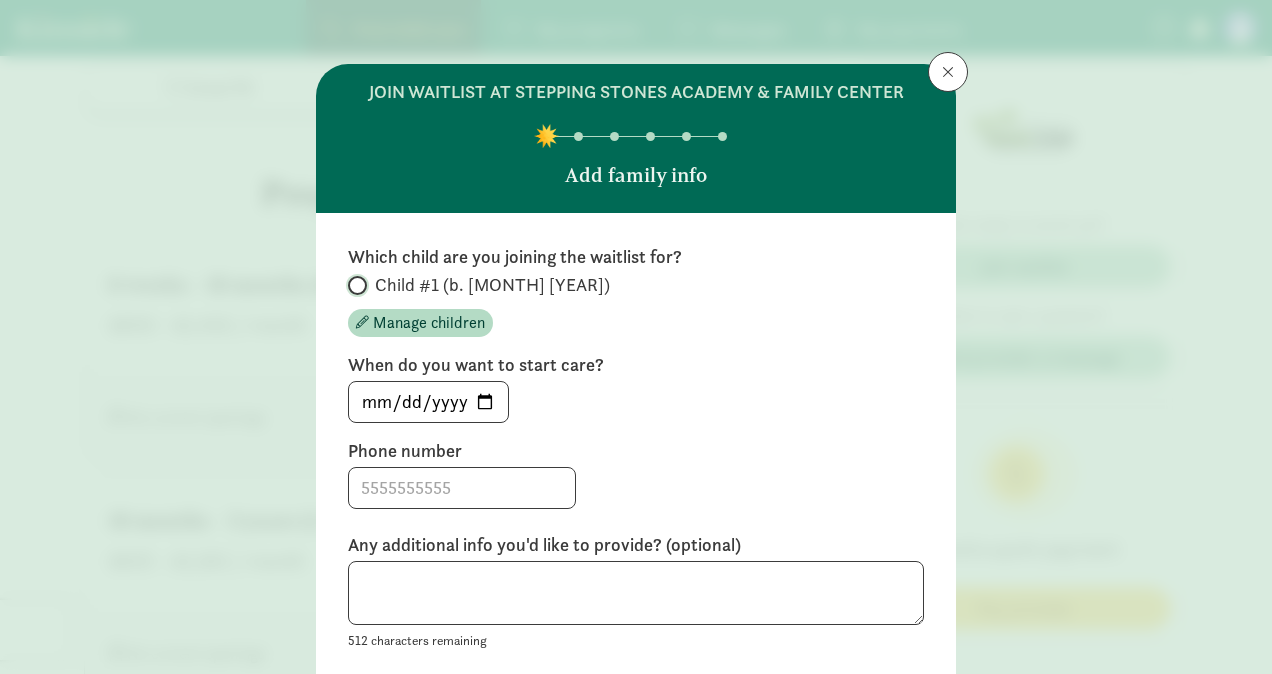 click on "Child #1 (b. February 2026)" at bounding box center [354, 285] 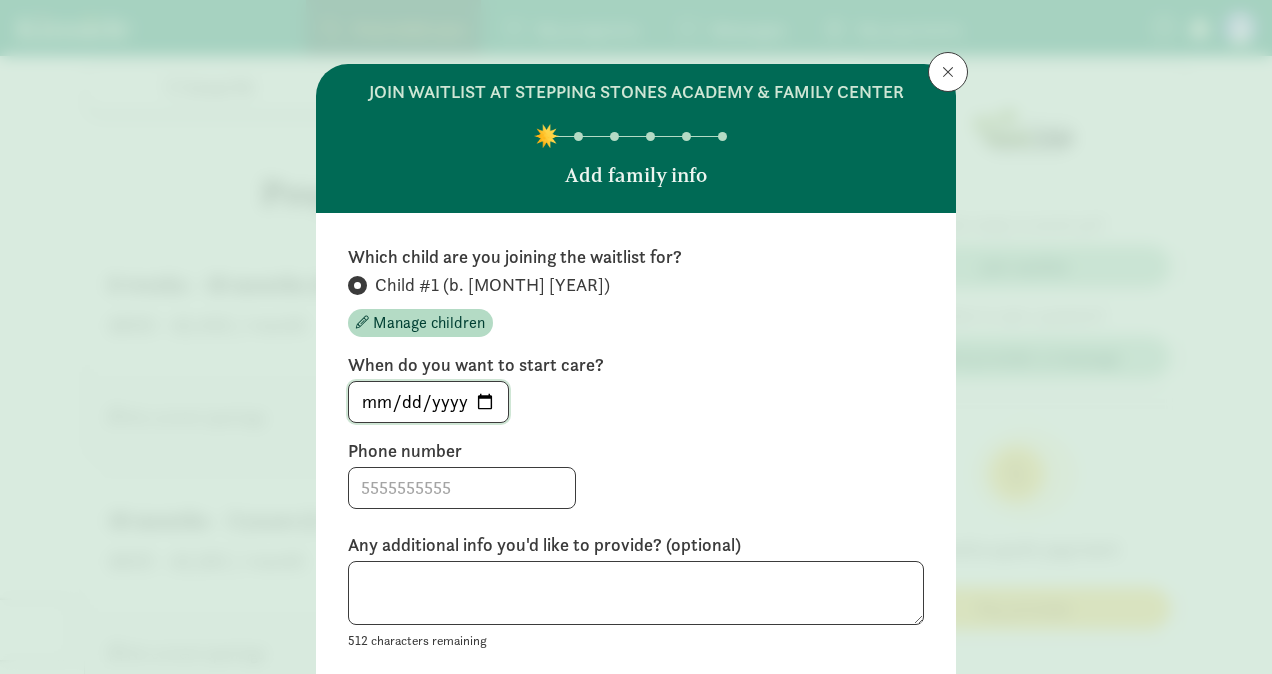 click on "2025-08-03" 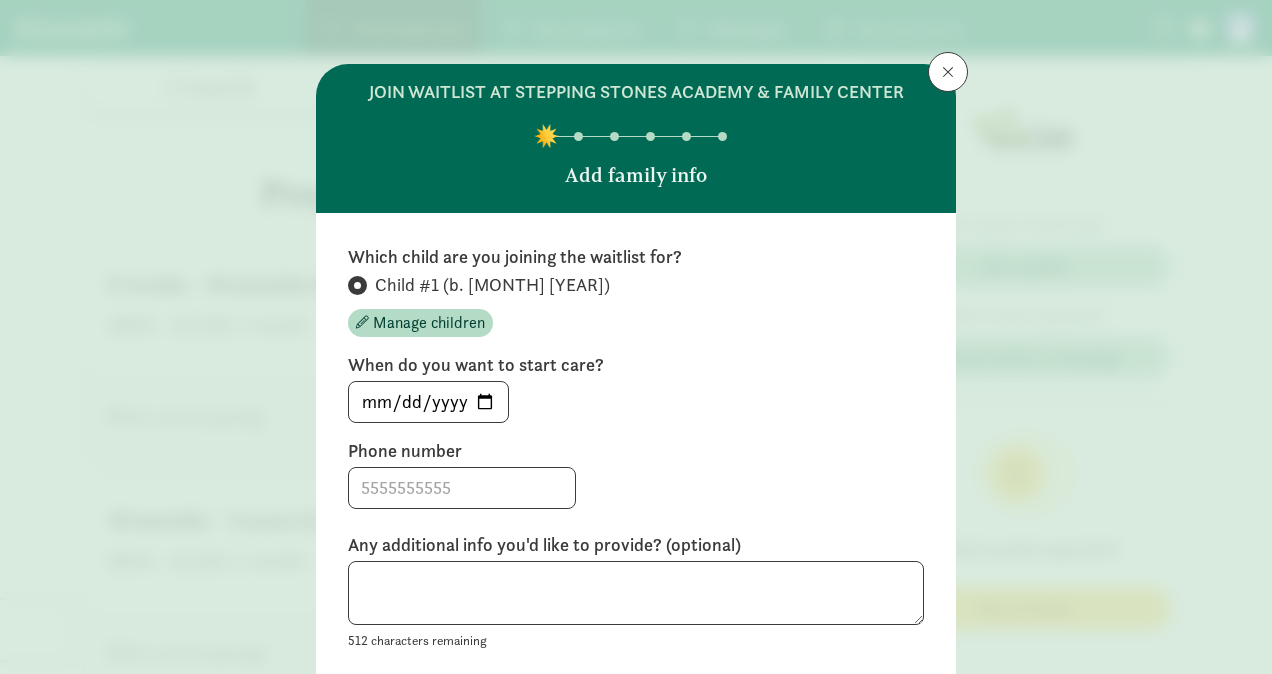 type on "2026-08-03" 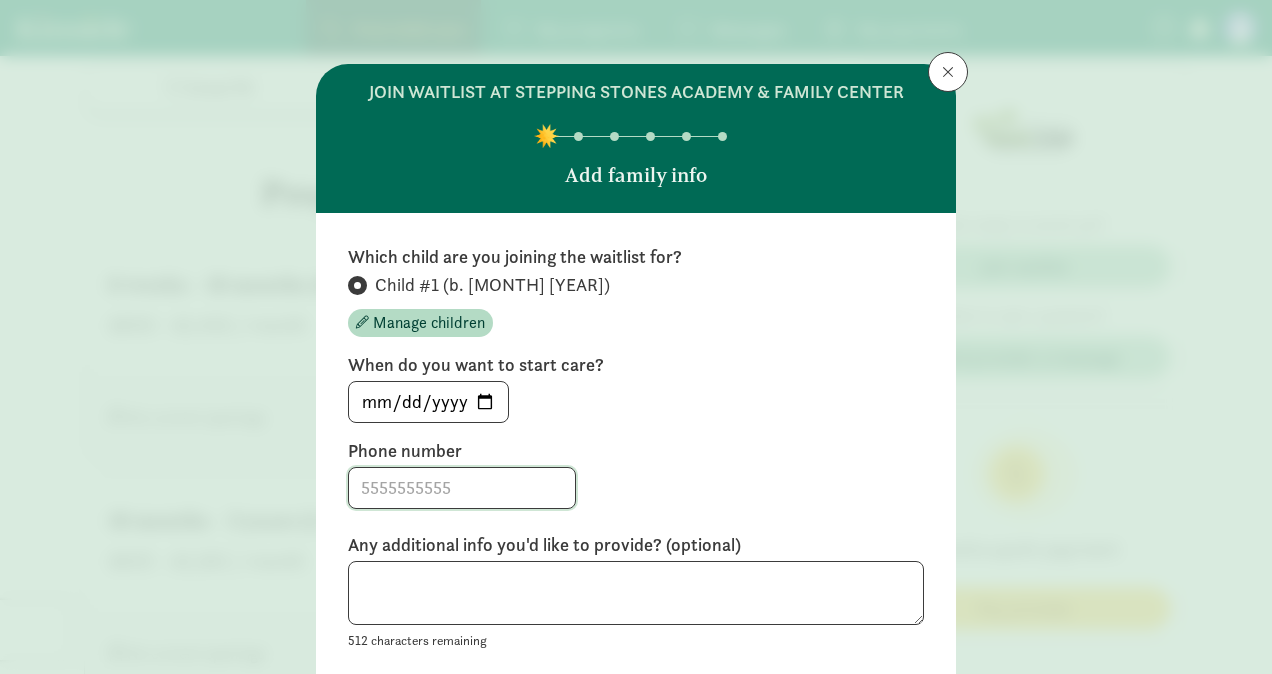 click 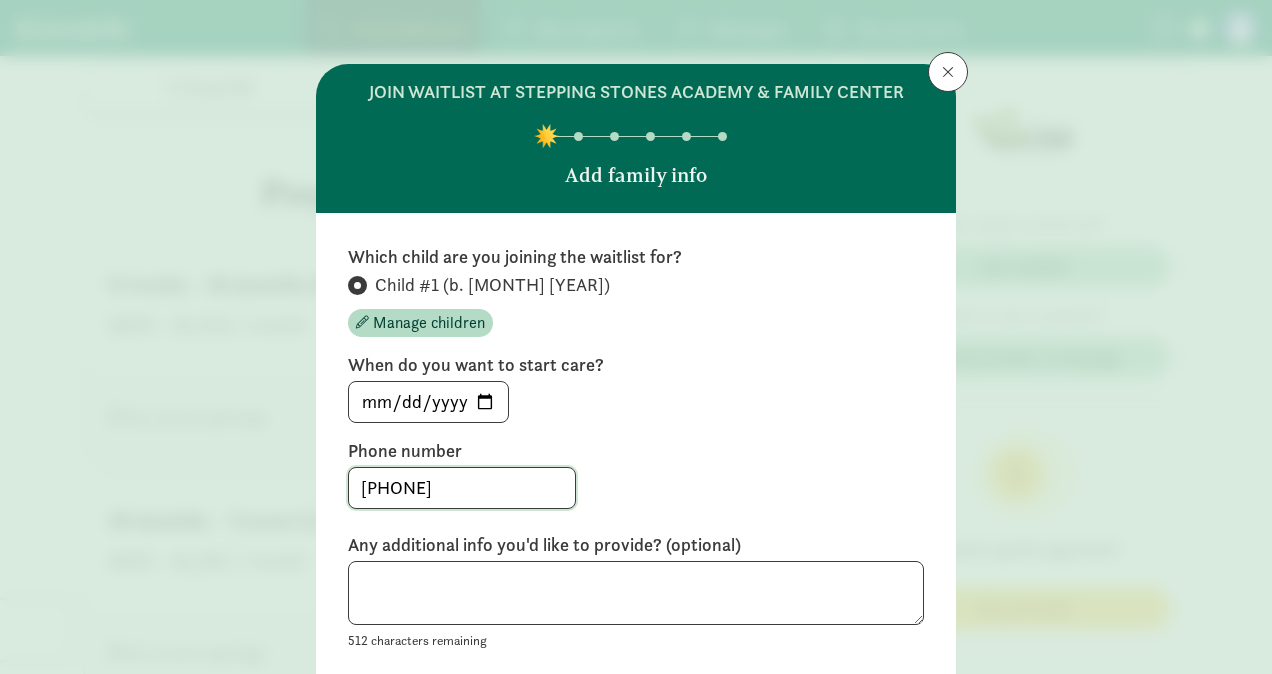 type on "3039215611" 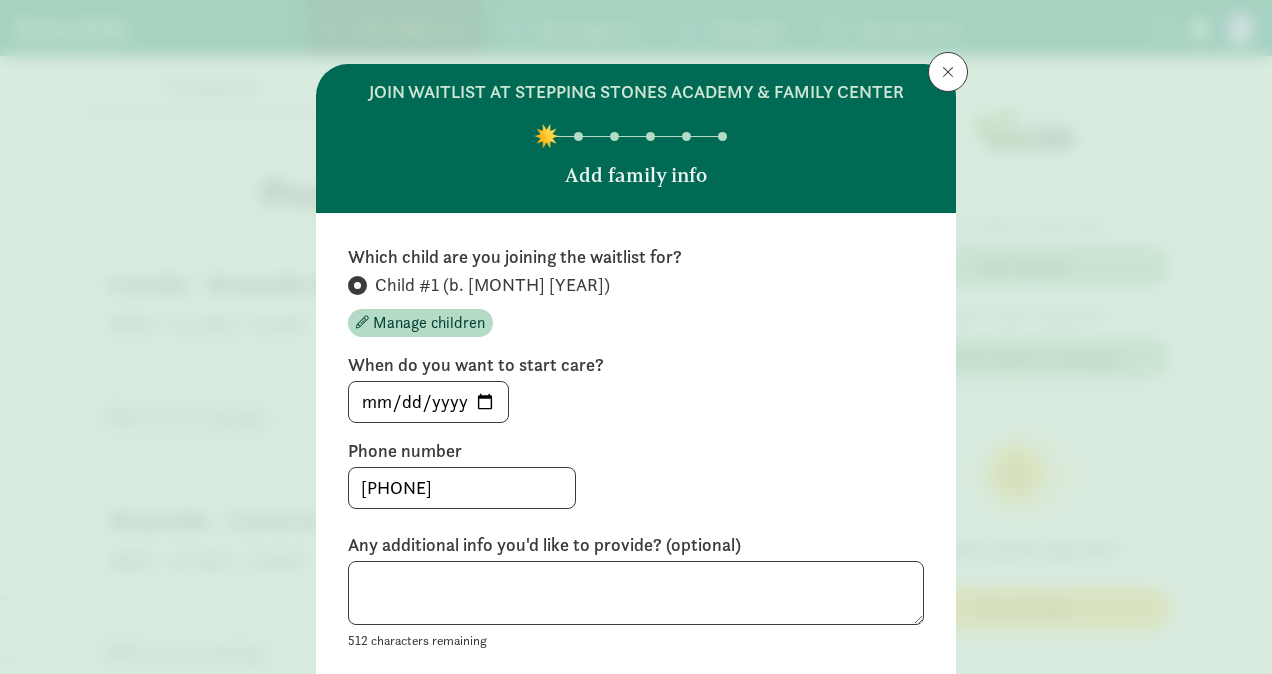 click on "3039215611" at bounding box center (636, 488) 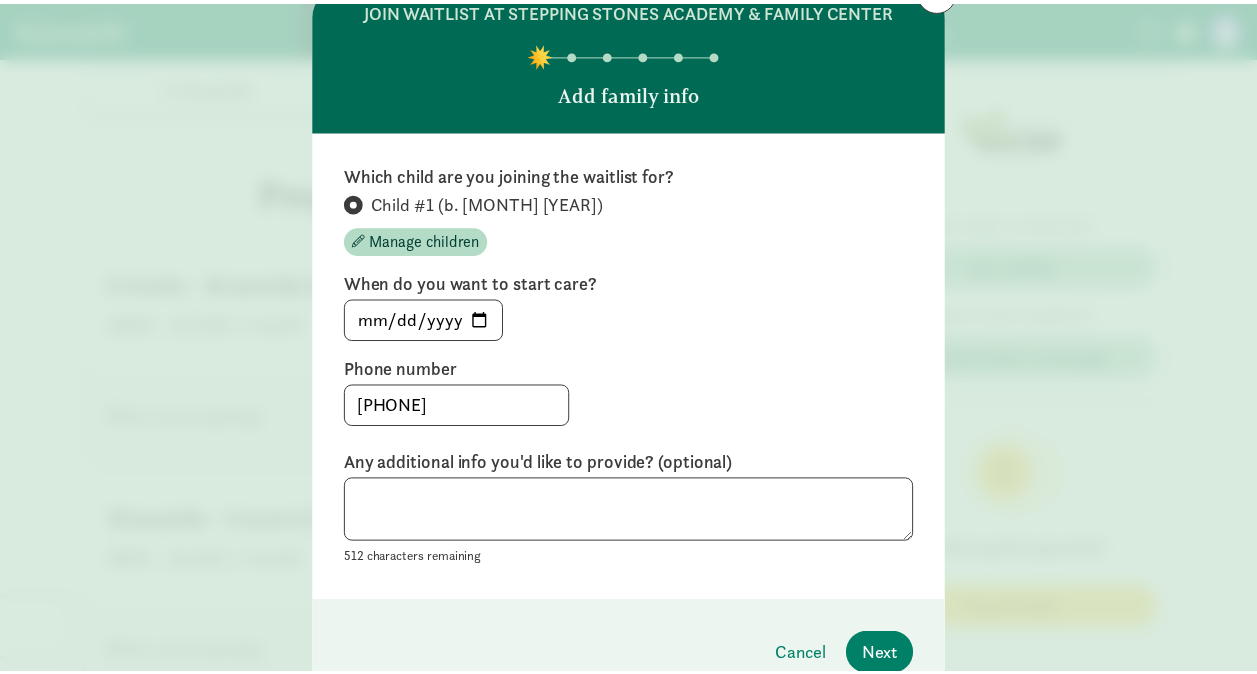 scroll, scrollTop: 120, scrollLeft: 0, axis: vertical 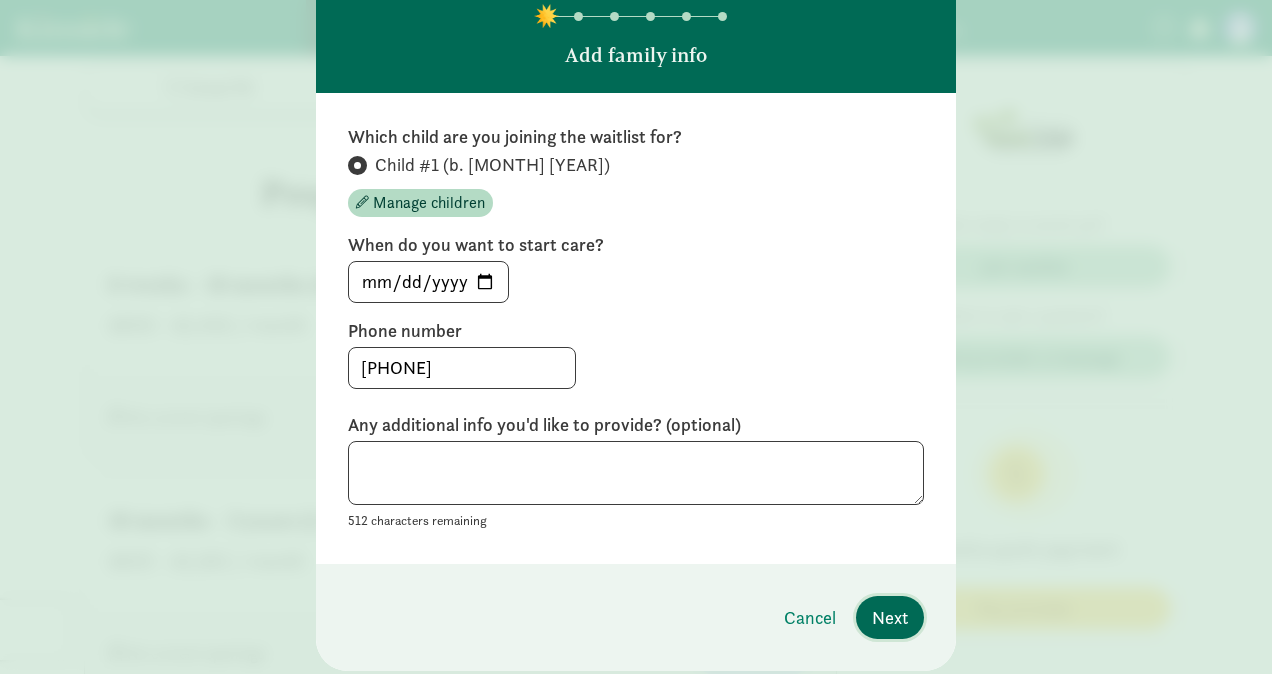 click on "Next" at bounding box center (890, 617) 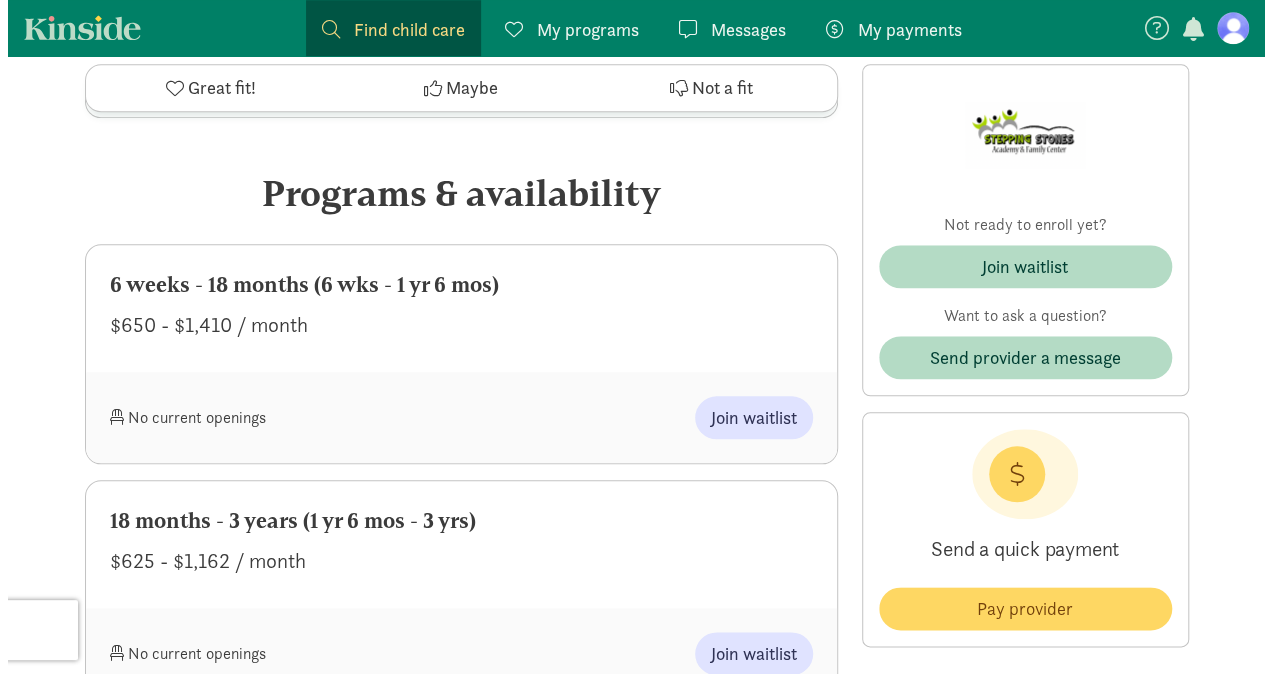 scroll, scrollTop: 1233, scrollLeft: 0, axis: vertical 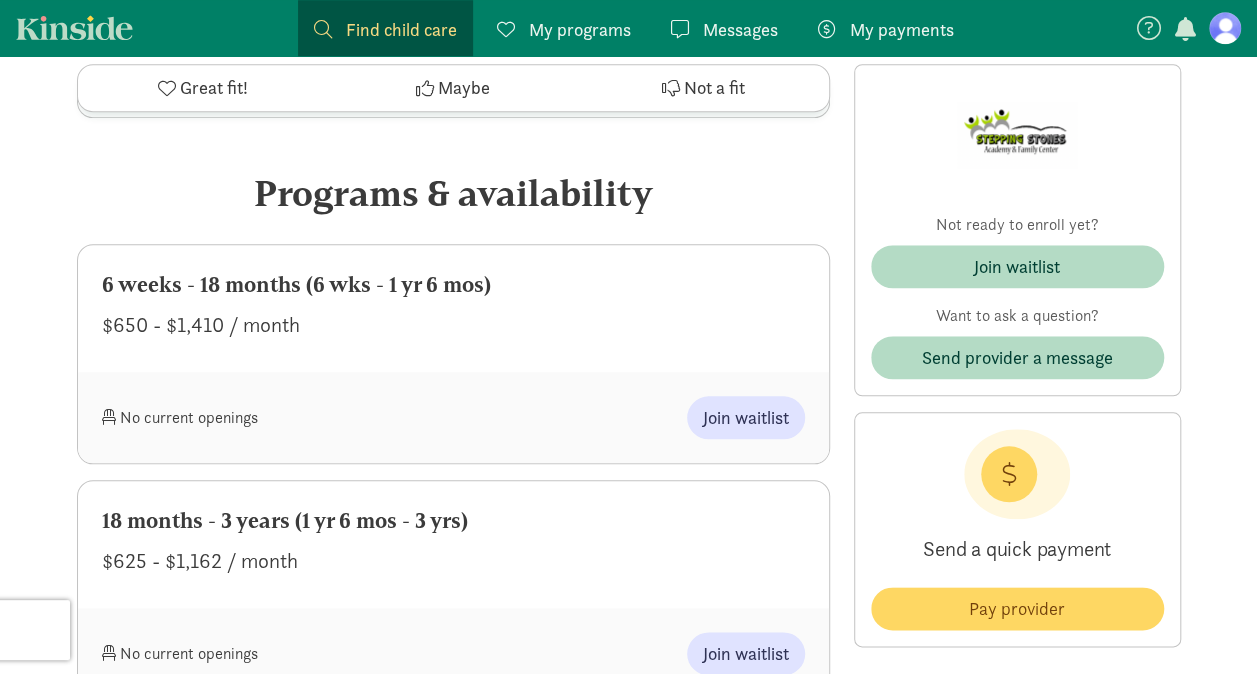 drag, startPoint x: 1248, startPoint y: 488, endPoint x: 1228, endPoint y: 322, distance: 167.20049 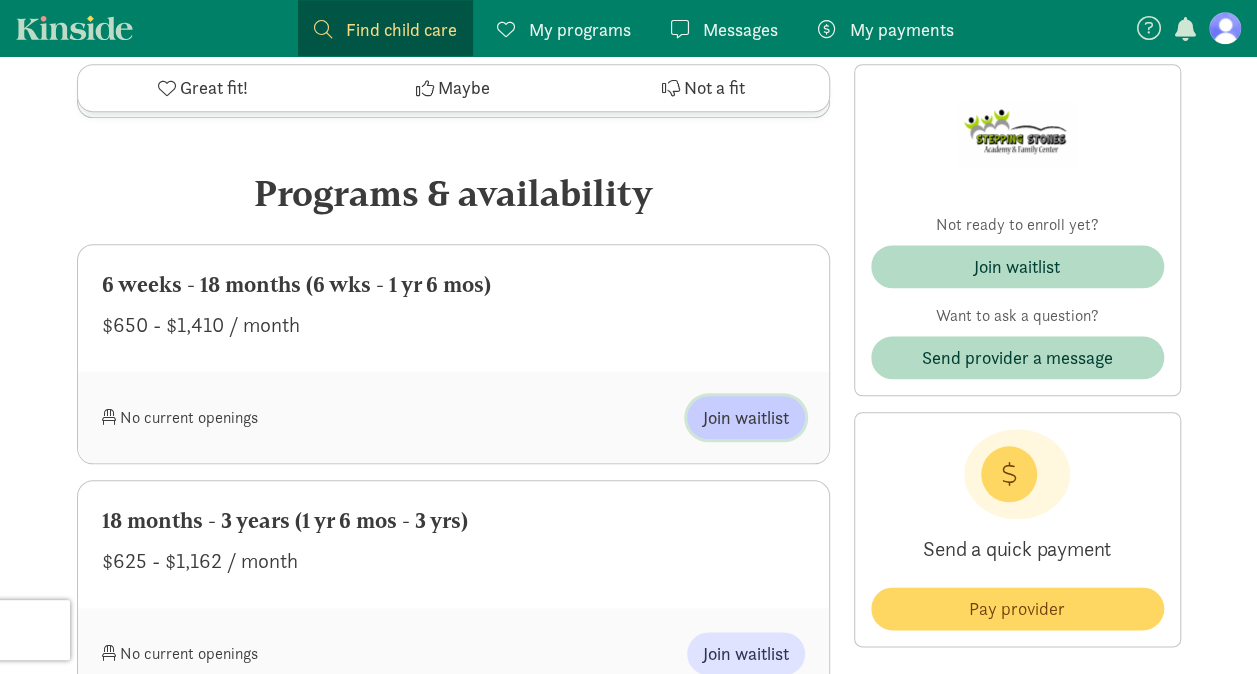 click on "Join waitlist" at bounding box center (746, 417) 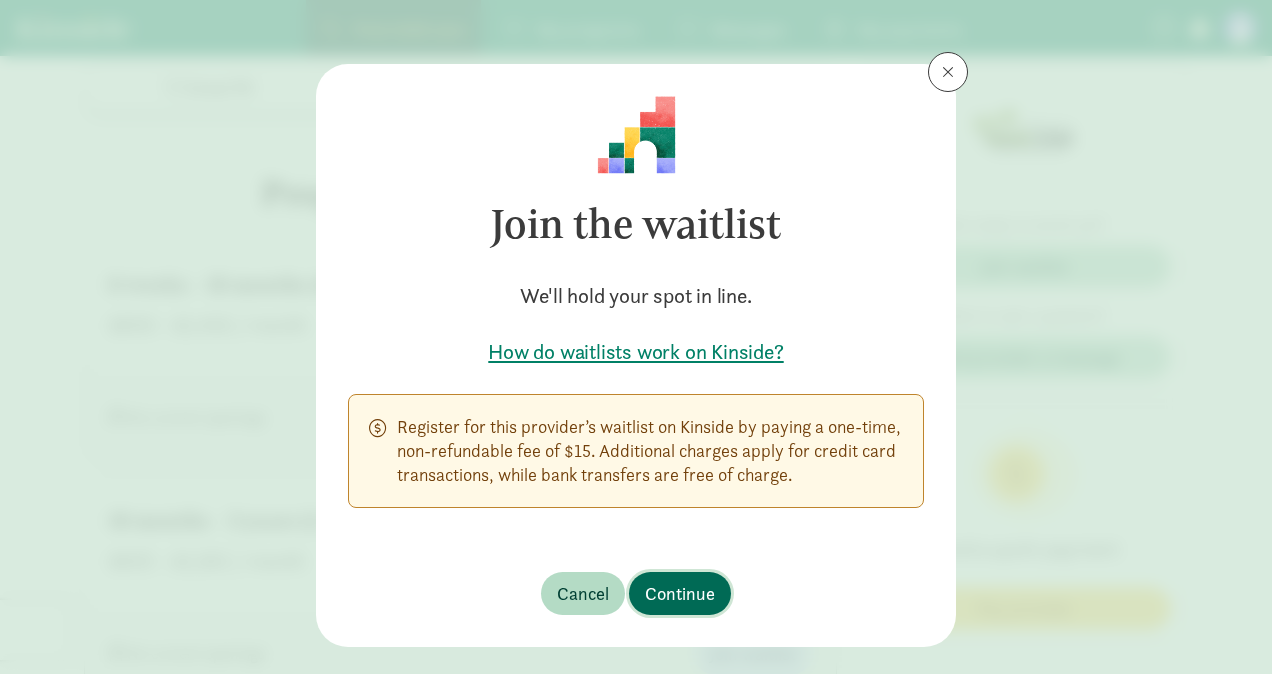 click on "Continue" at bounding box center [680, 593] 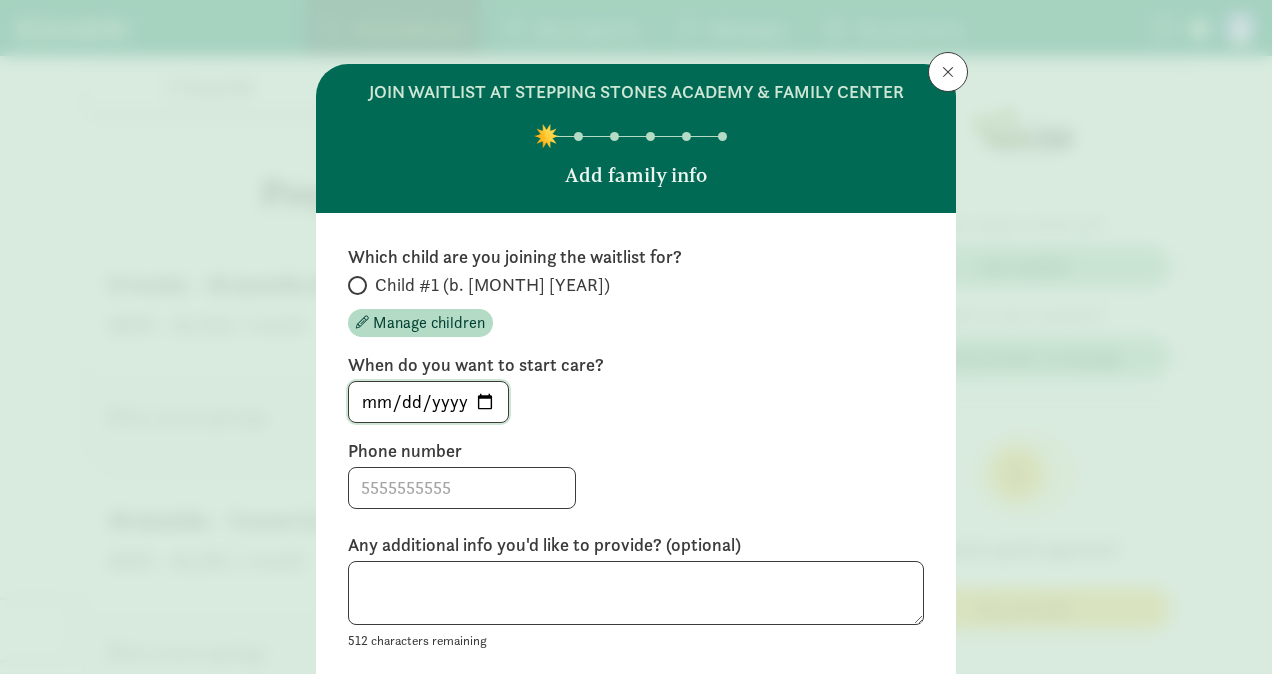 click on "2025-08-03" 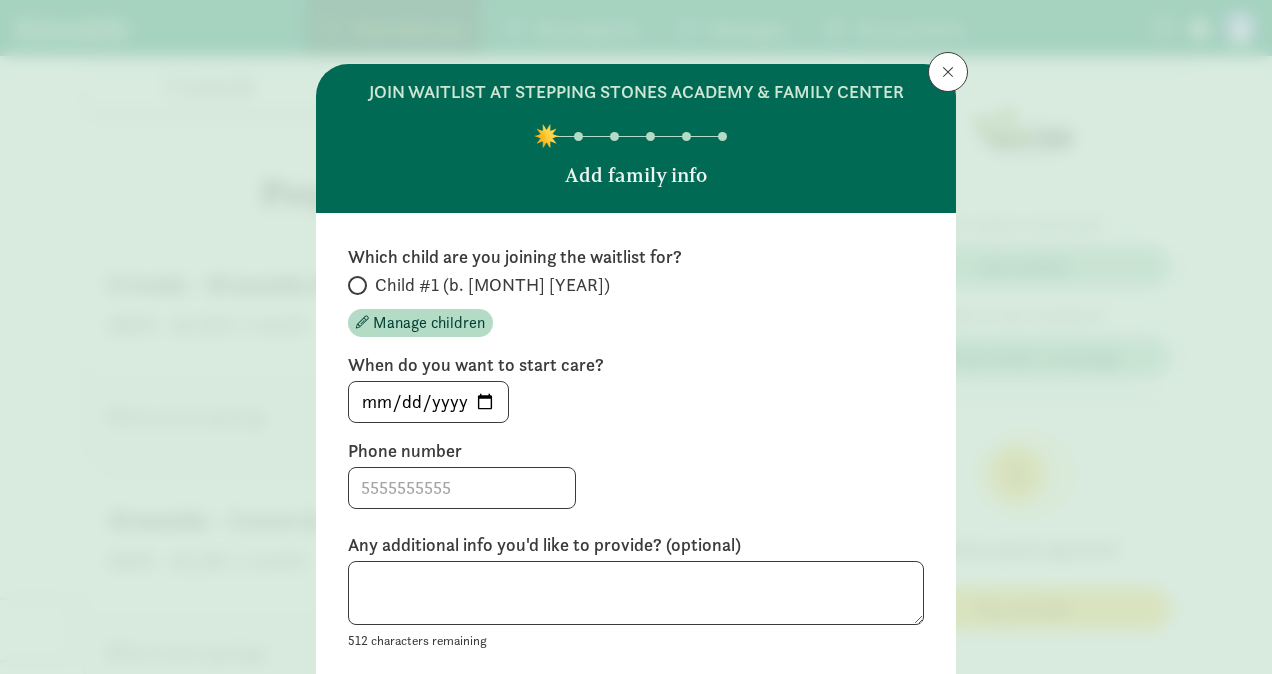type on "2026-08-03" 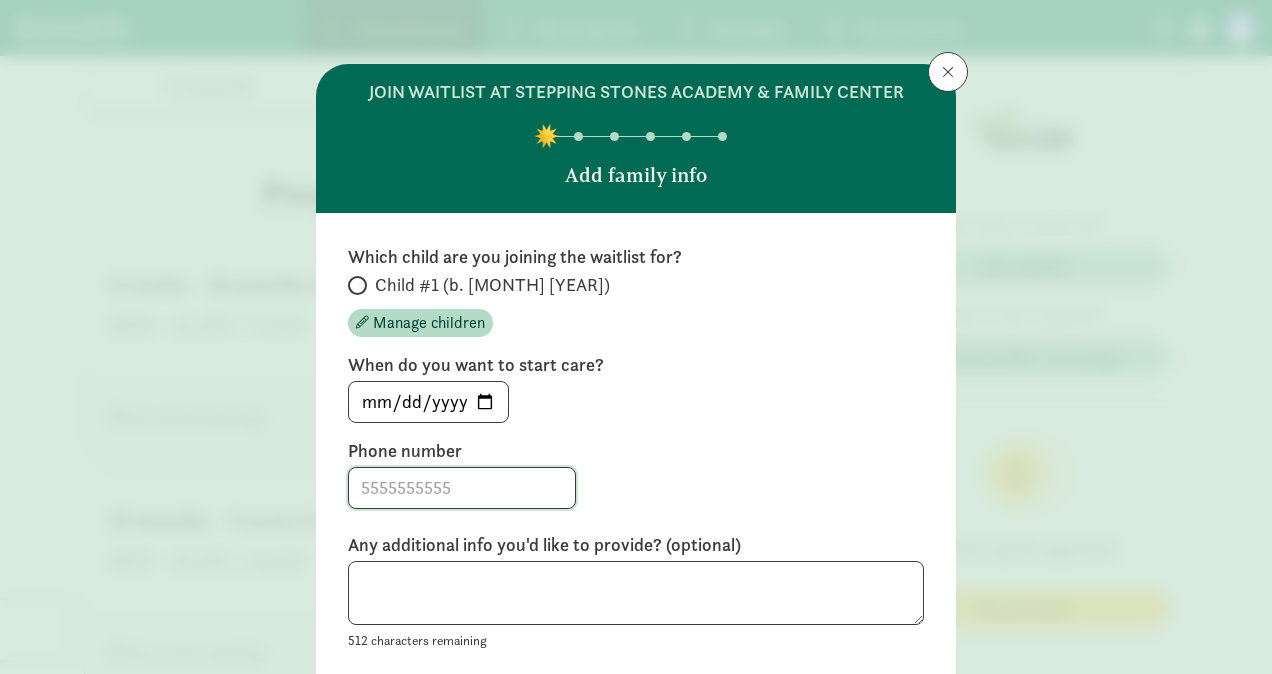 click 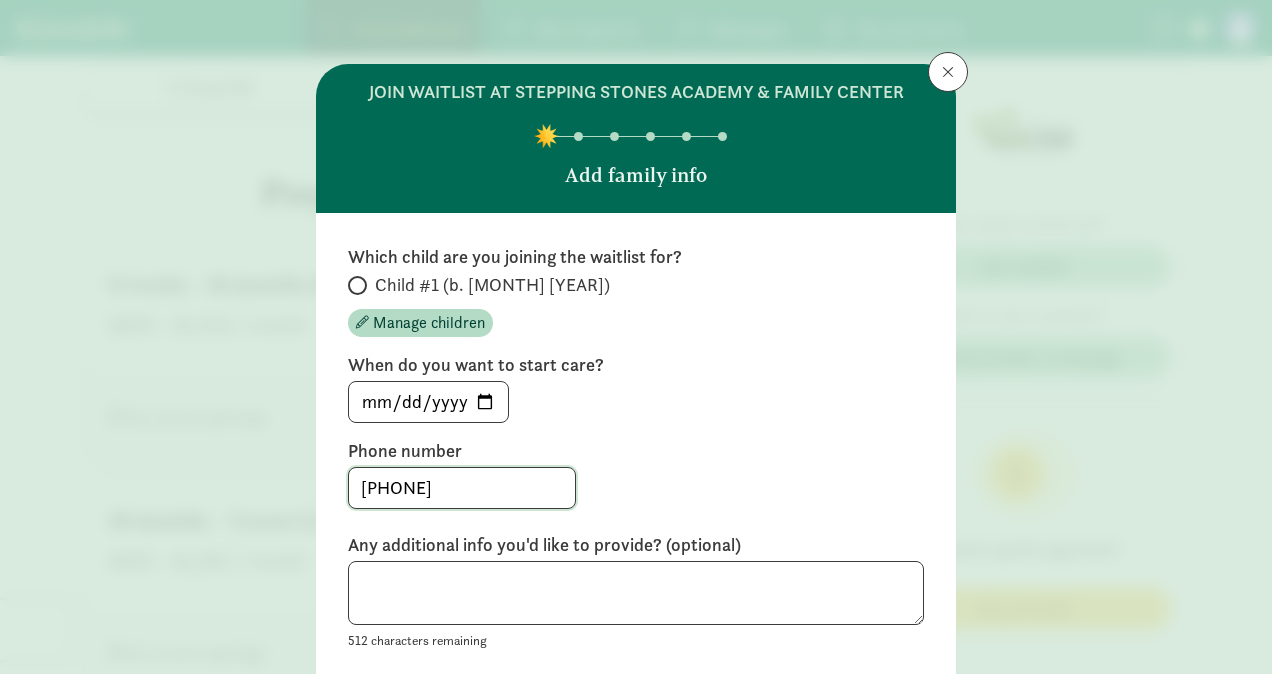type on "3039215611" 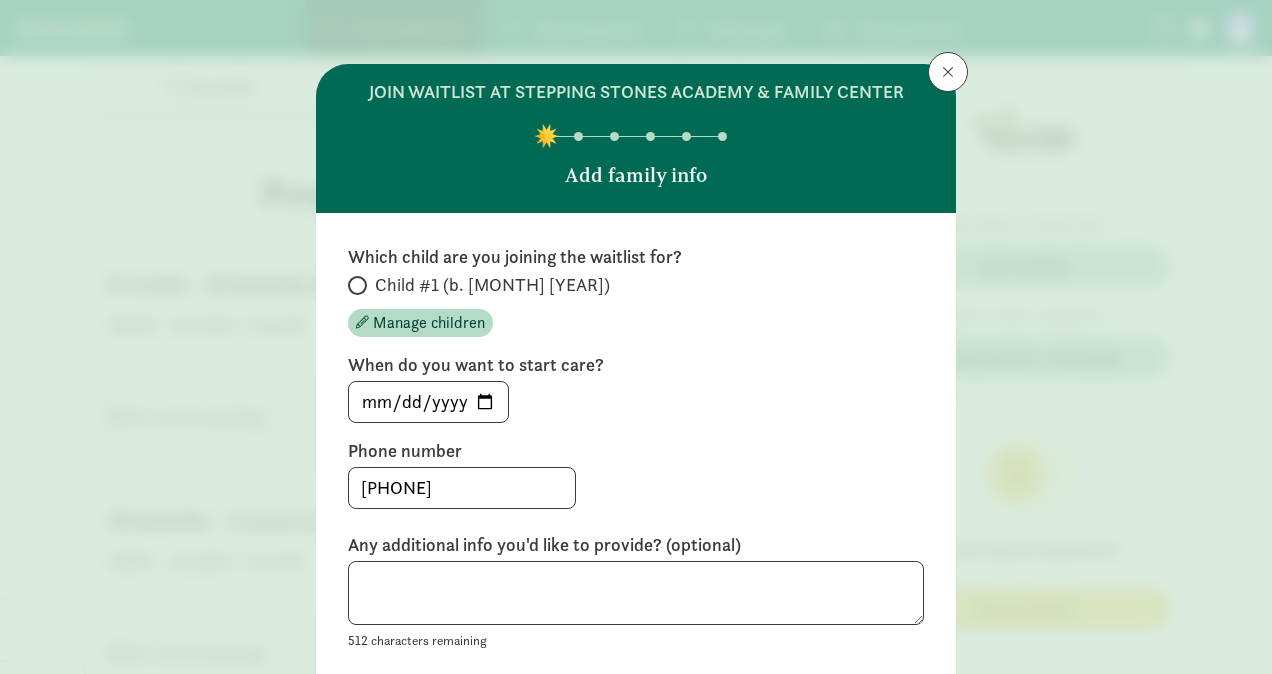 click on "Which child are you joining the waitlist for?        Child #1 (b. February 2026)
Manage children
When do you want to start care?        2026-08-03       Phone number        3039215611       Any additional info you'd like to provide? (optional)        512 characters remaining" 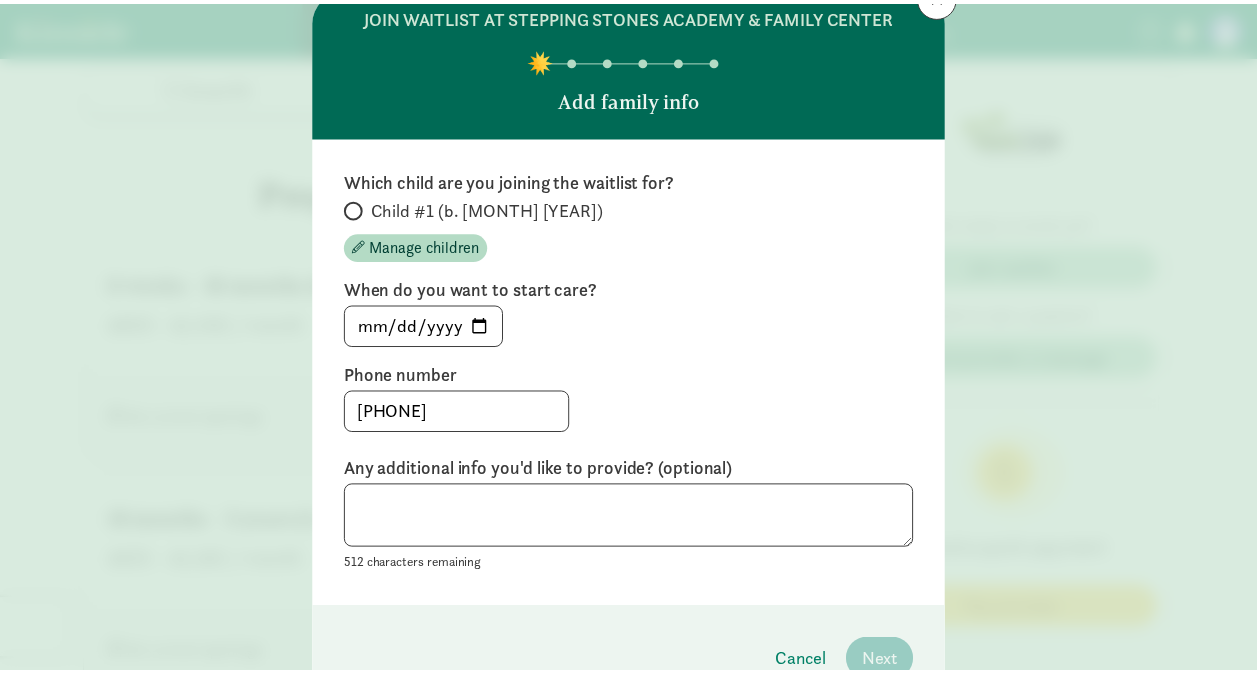 scroll, scrollTop: 120, scrollLeft: 0, axis: vertical 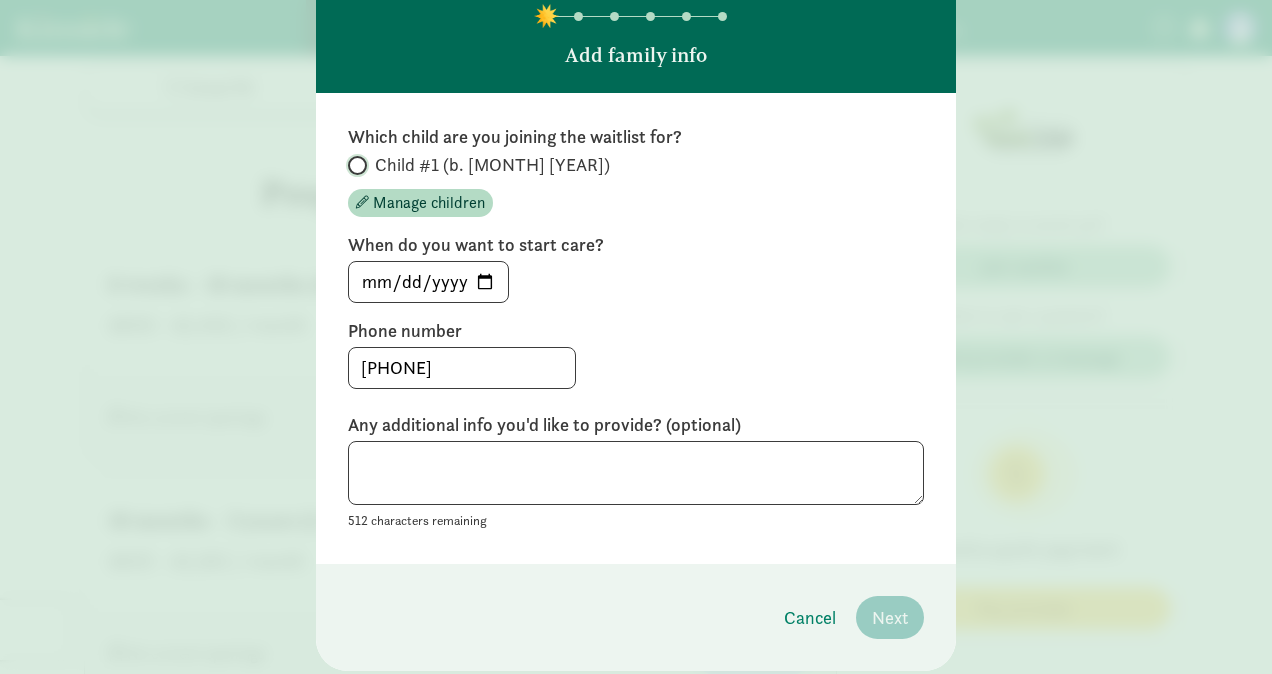 click on "Child #1 (b. February 2026)" at bounding box center (354, 165) 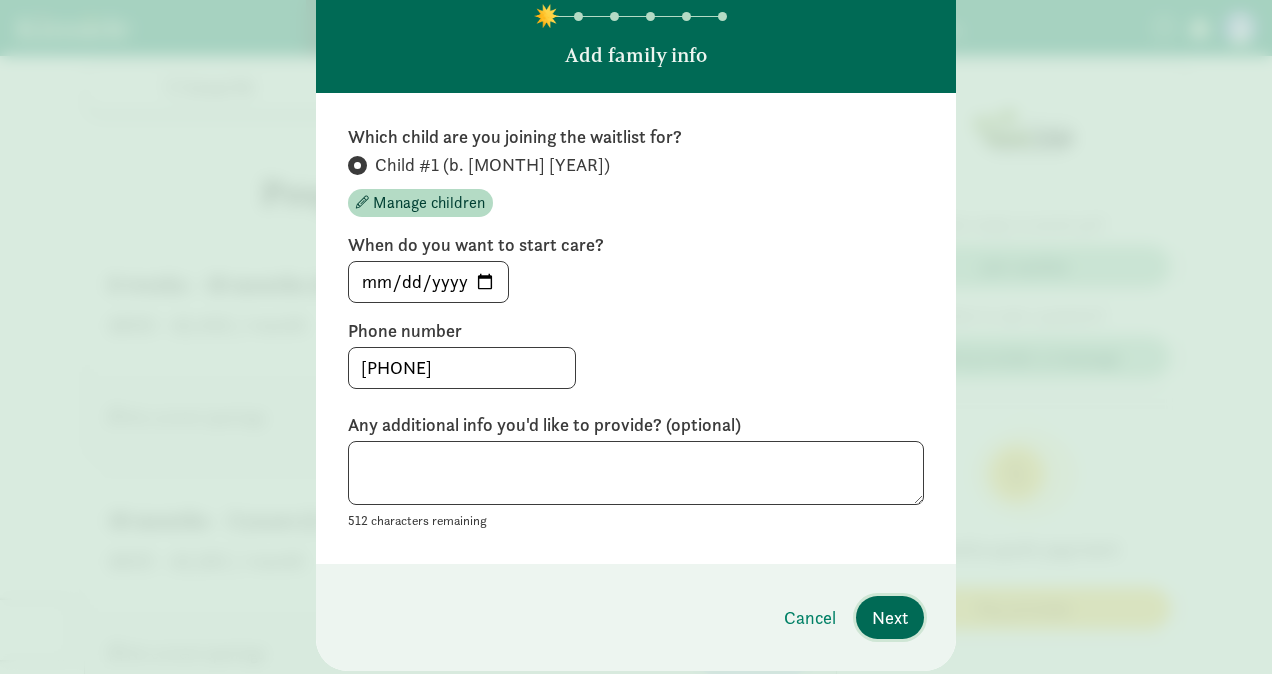 click on "Next" at bounding box center (890, 617) 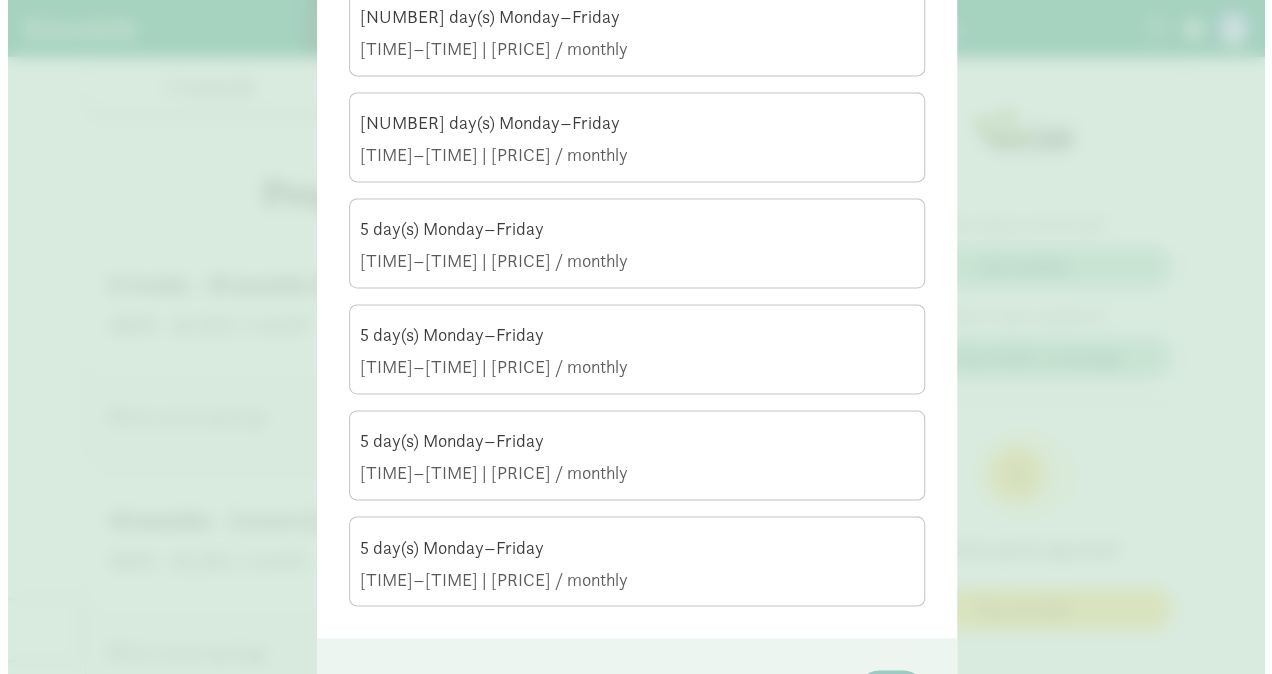 scroll, scrollTop: 1365, scrollLeft: 0, axis: vertical 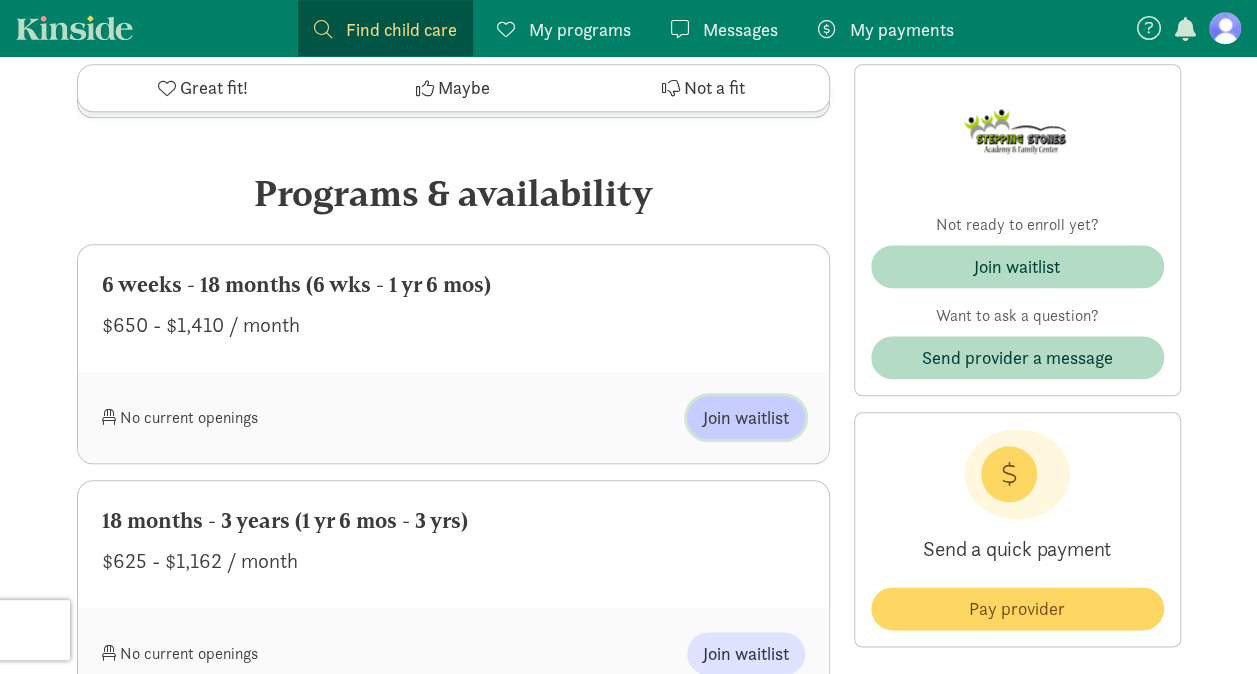 click on "Join waitlist" at bounding box center [746, 417] 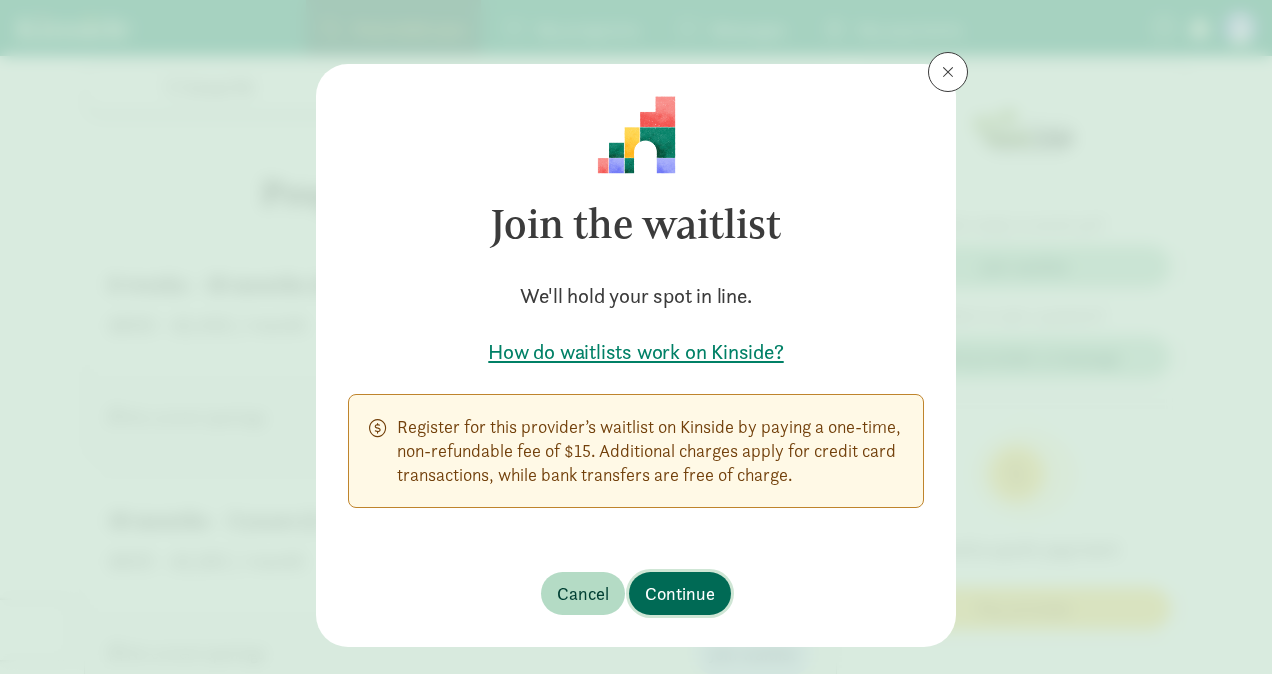 click on "Continue" at bounding box center [680, 593] 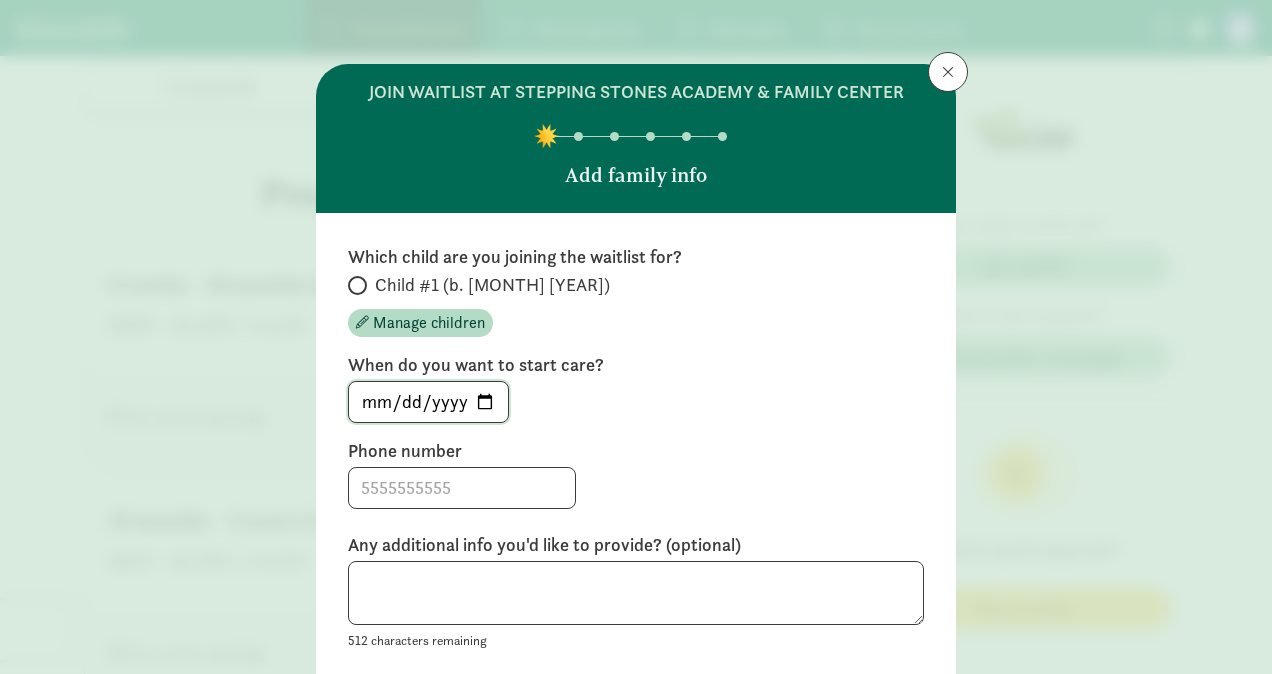 click on "2025-08-03" 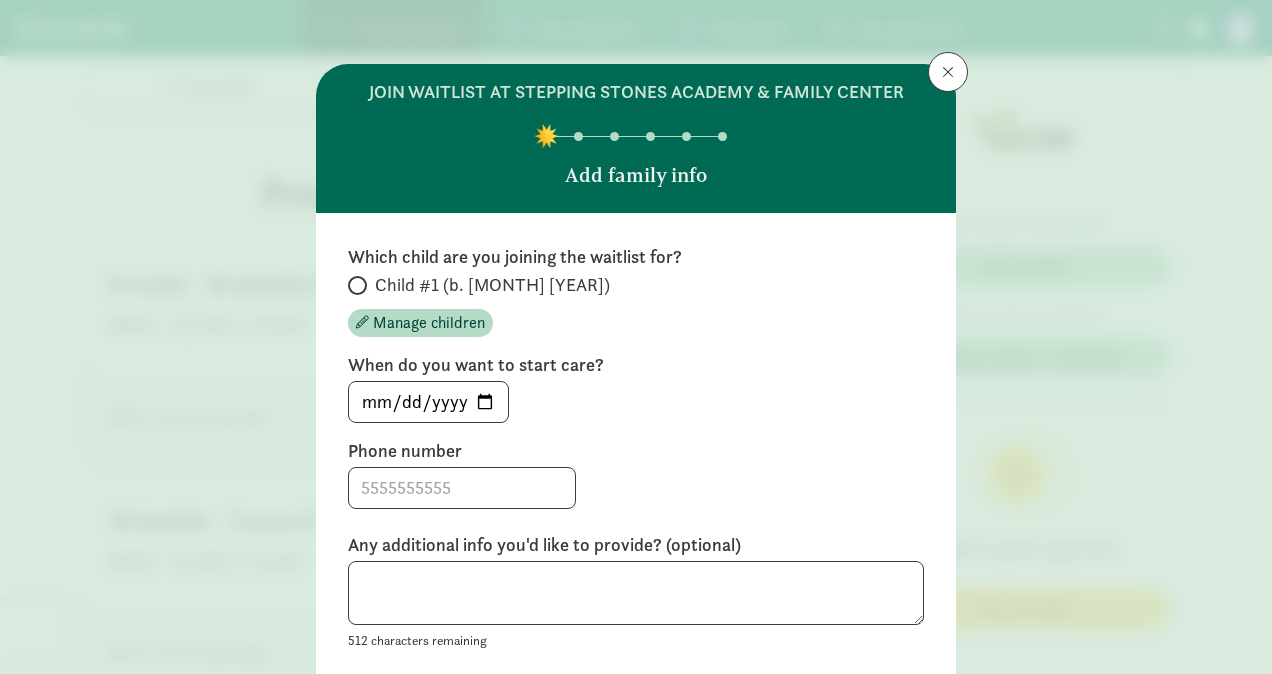 type on "2026-08-03" 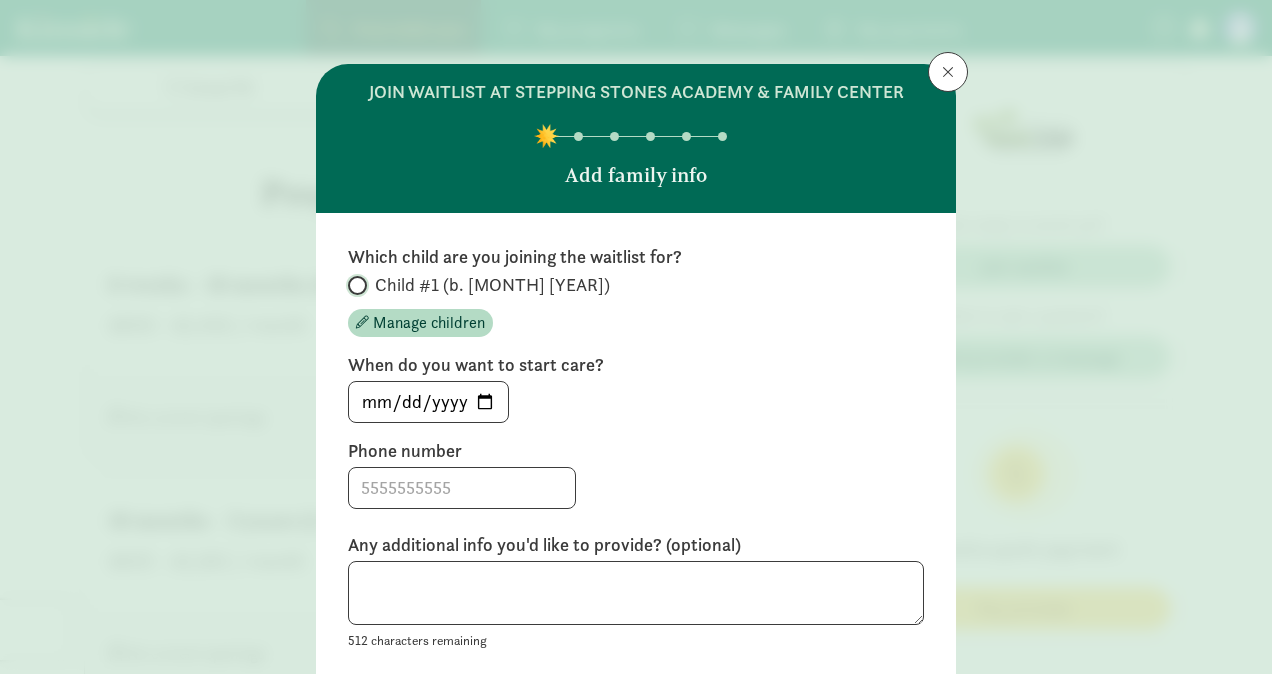 click on "Child #1 (b. February 2026)" at bounding box center [354, 285] 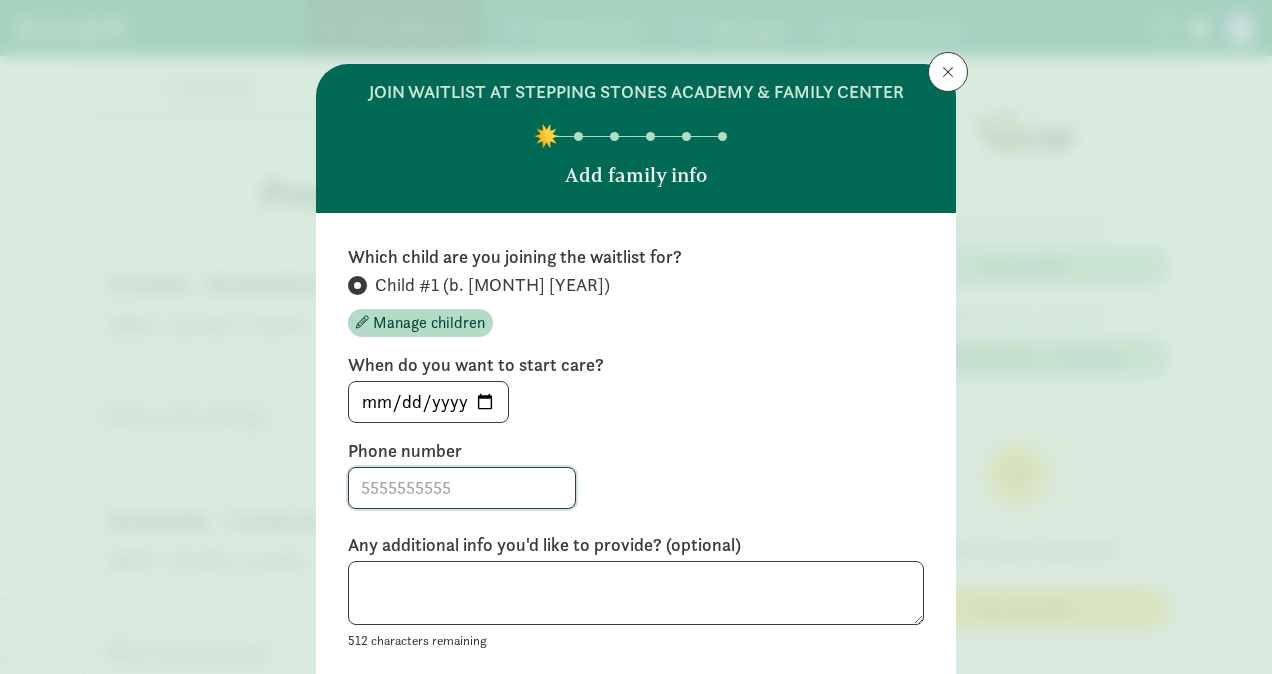 click 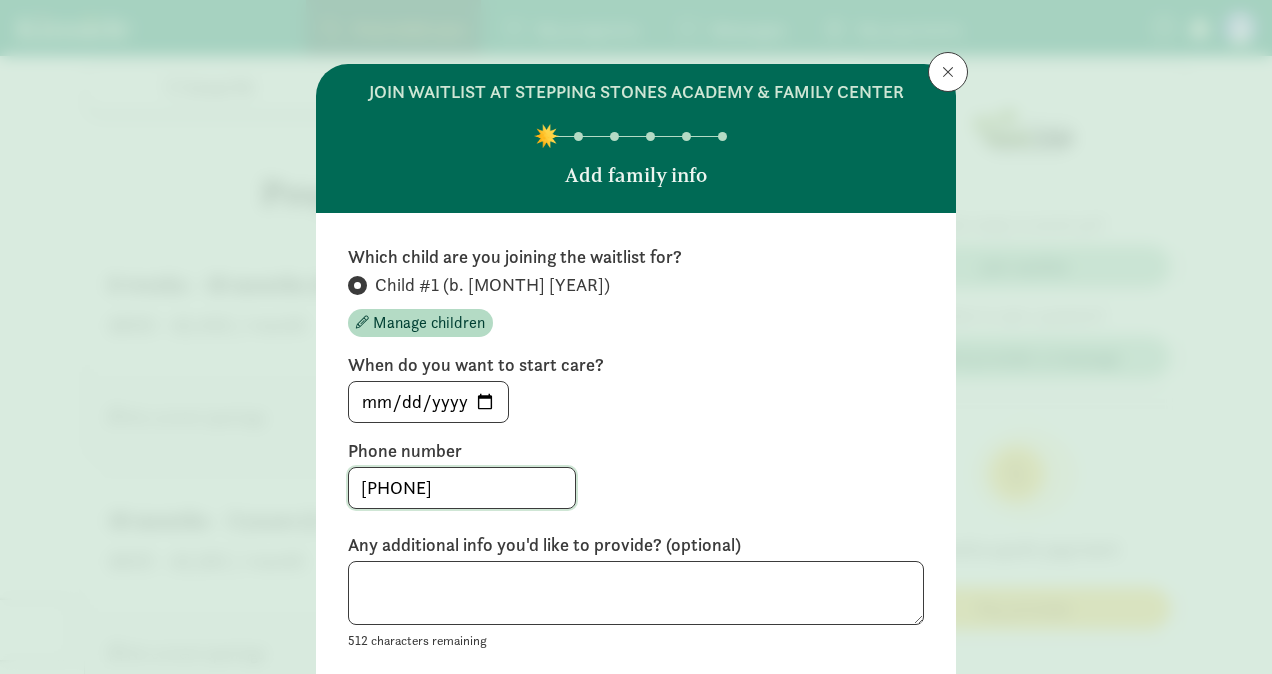 type on "3039215611" 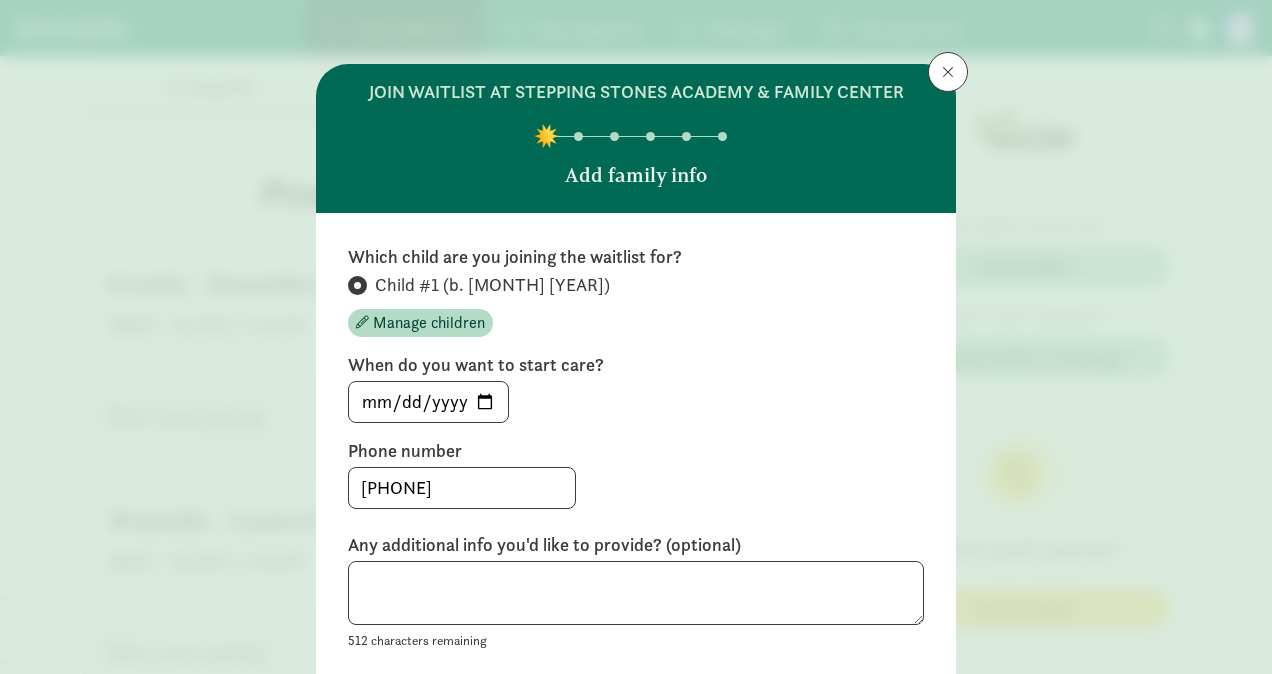 click on "Which child are you joining the waitlist for?        Child #1 (b. February 2026)
Manage children
When do you want to start care?        2026-08-03       Phone number        3039215611       Any additional info you'd like to provide? (optional)        512 characters remaining" at bounding box center [636, 448] 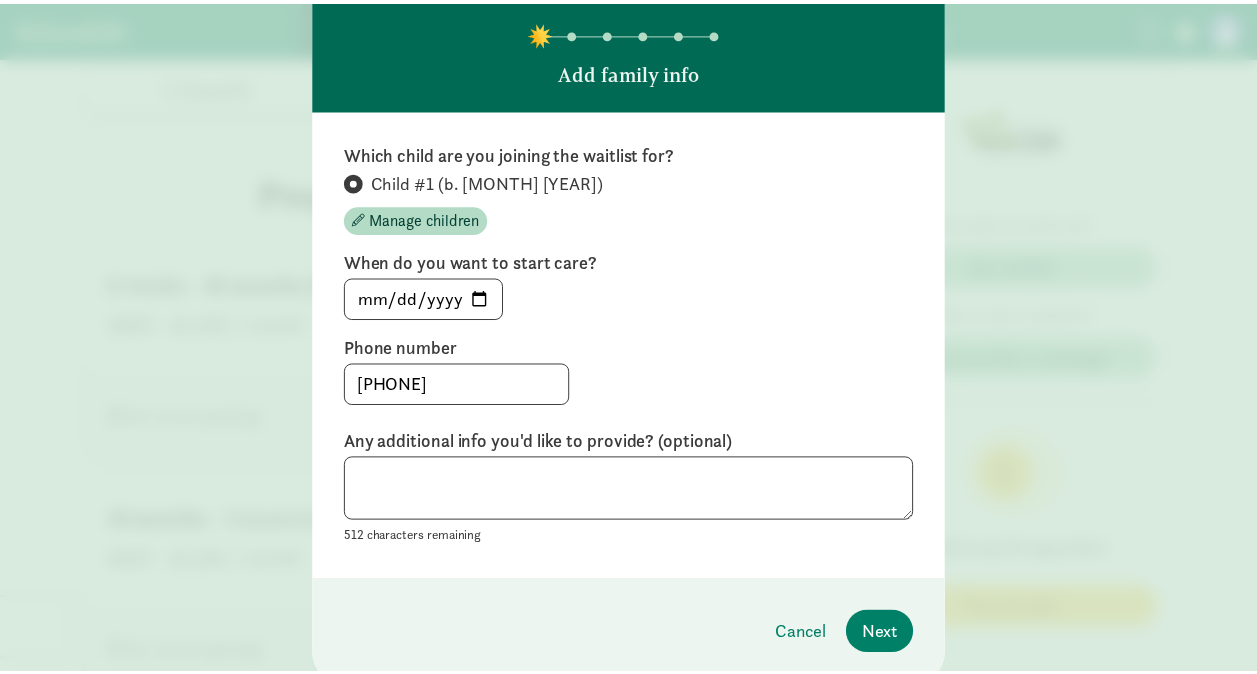 scroll, scrollTop: 120, scrollLeft: 0, axis: vertical 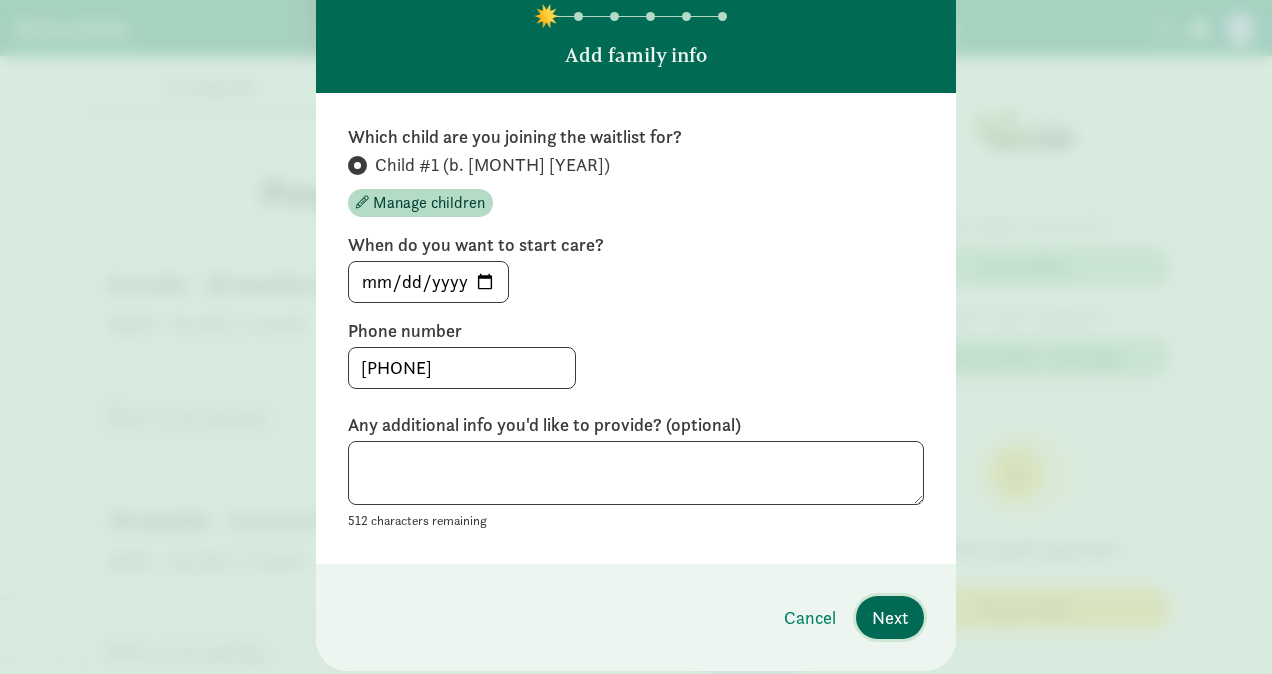 click on "Next" at bounding box center [890, 617] 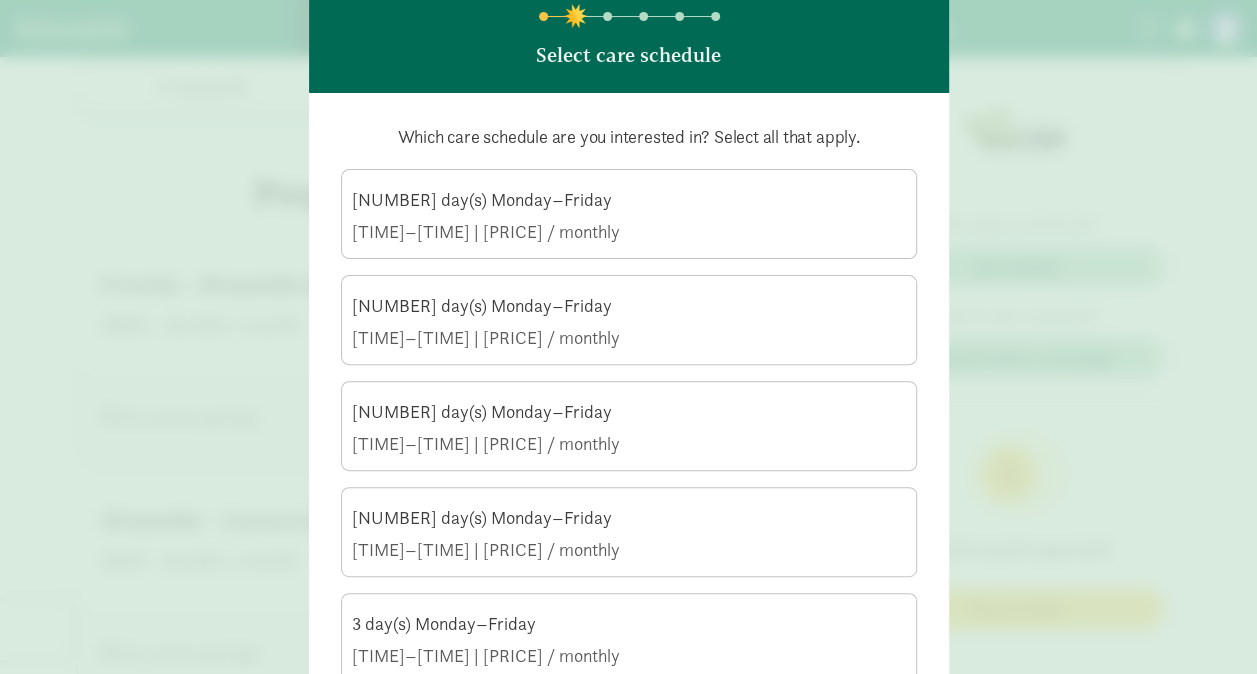click on "Which care schedule are you interested in? Select all that apply.
2 day(s) Monday–Friday 8:30 AM–3:00 PM | $650.00 / monthly     2 day(s) Monday–Friday 8:30 AM–4:30 PM | $678.00 / monthly     2 day(s) Monday–Friday 6:30 AM–3:00 PM | $701.00 / monthly     2 day(s) Monday–Friday 8:30 AM–6:00 PM | $714.00 / monthly     3 day(s) Monday–Friday 8:30 AM–3:00 PM | $830.00 / monthly     3 day(s) Monday–Friday 8:30 AM–4:30 PM | $871.00 / monthly     3 day(s) Monday–Friday 6:30 AM–3:00 PM | $906.00 / monthly     3 day(s) Monday–Friday 8:30 AM–6:00 PM | $925.00 / monthly     4 day(s) Monday–Friday 8:30 AM–3:00 PM | $1,105.00 / monthly     4 day(s) Monday–Friday 8:30 AM–4:30 PM | $1,160.00 / monthly     4 day(s) Monday–Friday 6:30 AM–3:00 PM | $1,206.00 / monthly     4 day(s) Monday–Friday 8:30 AM–6:00 PM | $1,232.00 / monthly     5 day(s) Monday–Friday 8:30 AM–3:00 PM | $1,250.00 / monthly     5 day(s) Monday–Friday     5 day(s) Monday–Friday" at bounding box center [629, 987] 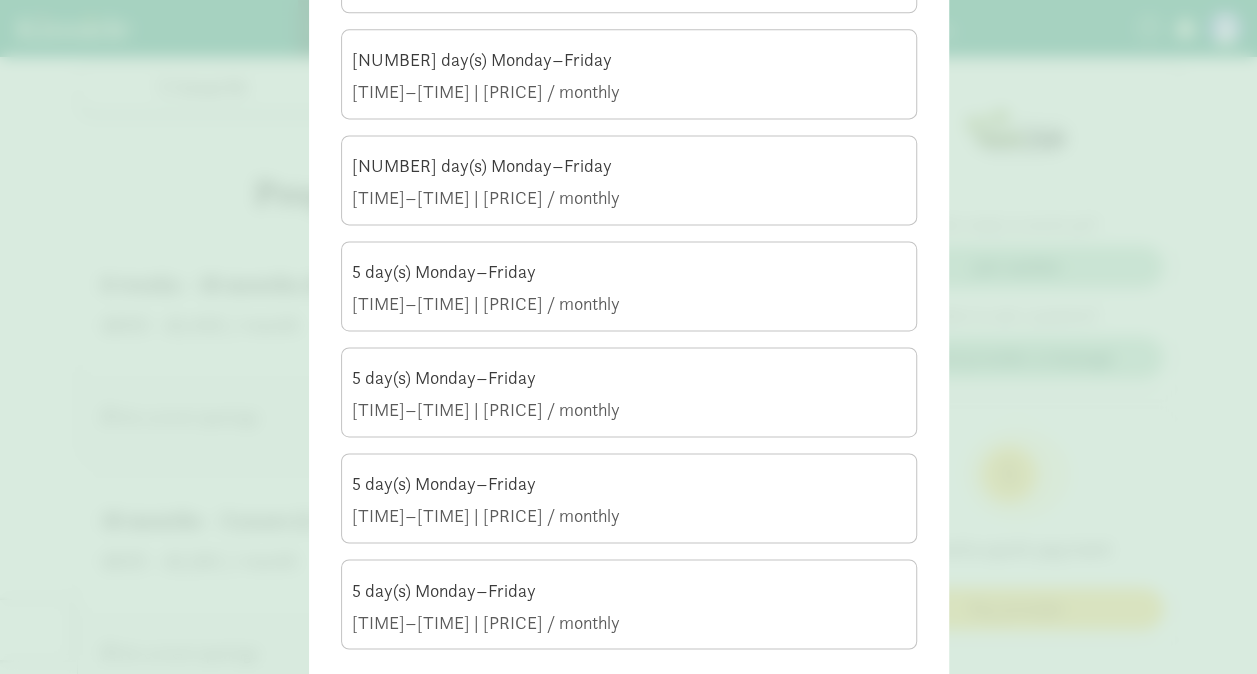 scroll, scrollTop: 1280, scrollLeft: 0, axis: vertical 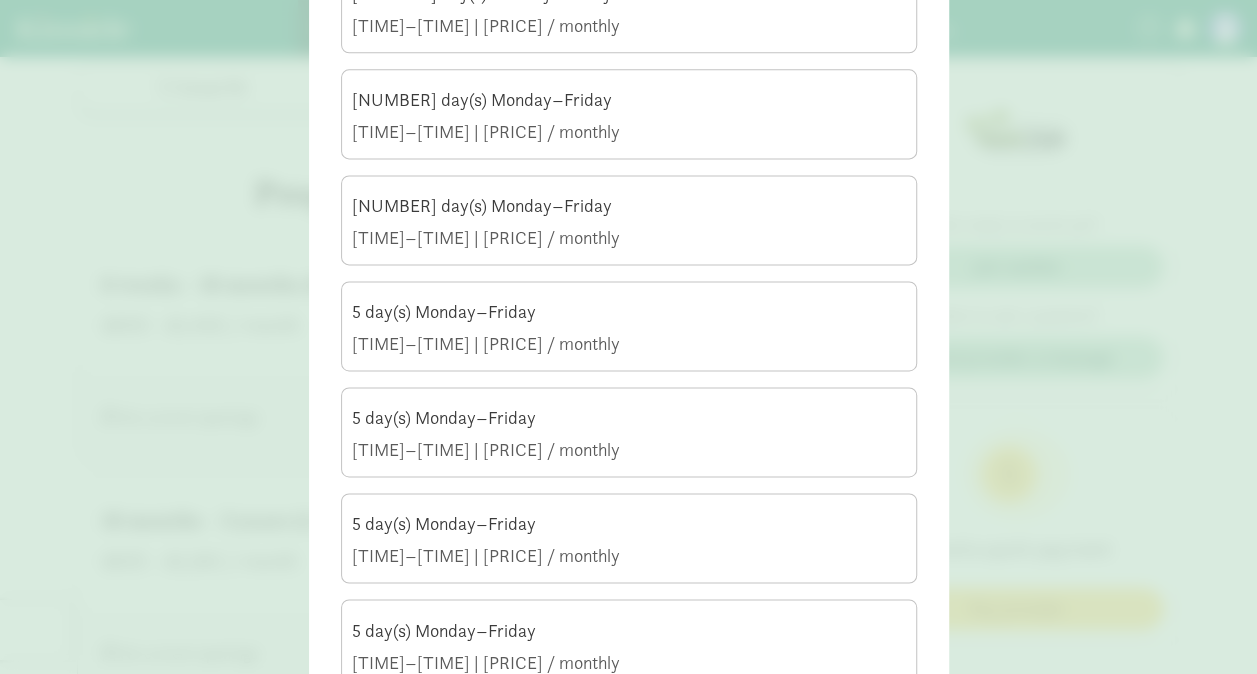 click on "8:30 AM–6:00 PM | $1,410.00 / monthly" 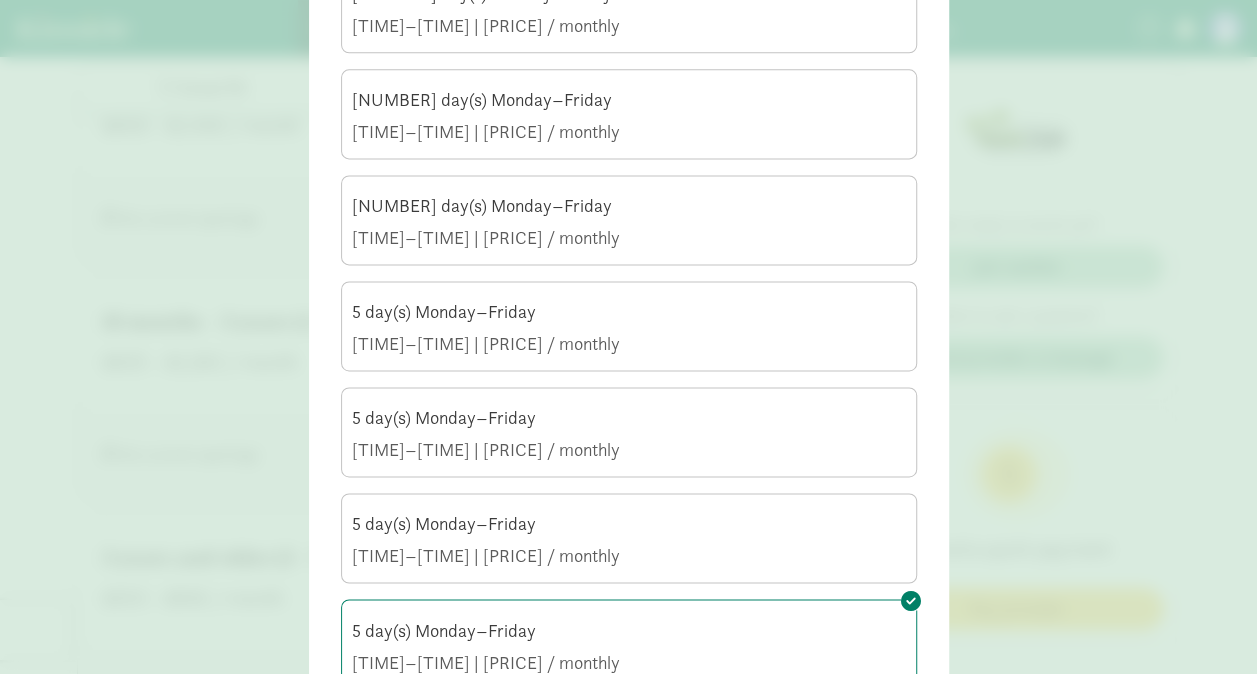 scroll, scrollTop: 1040, scrollLeft: 0, axis: vertical 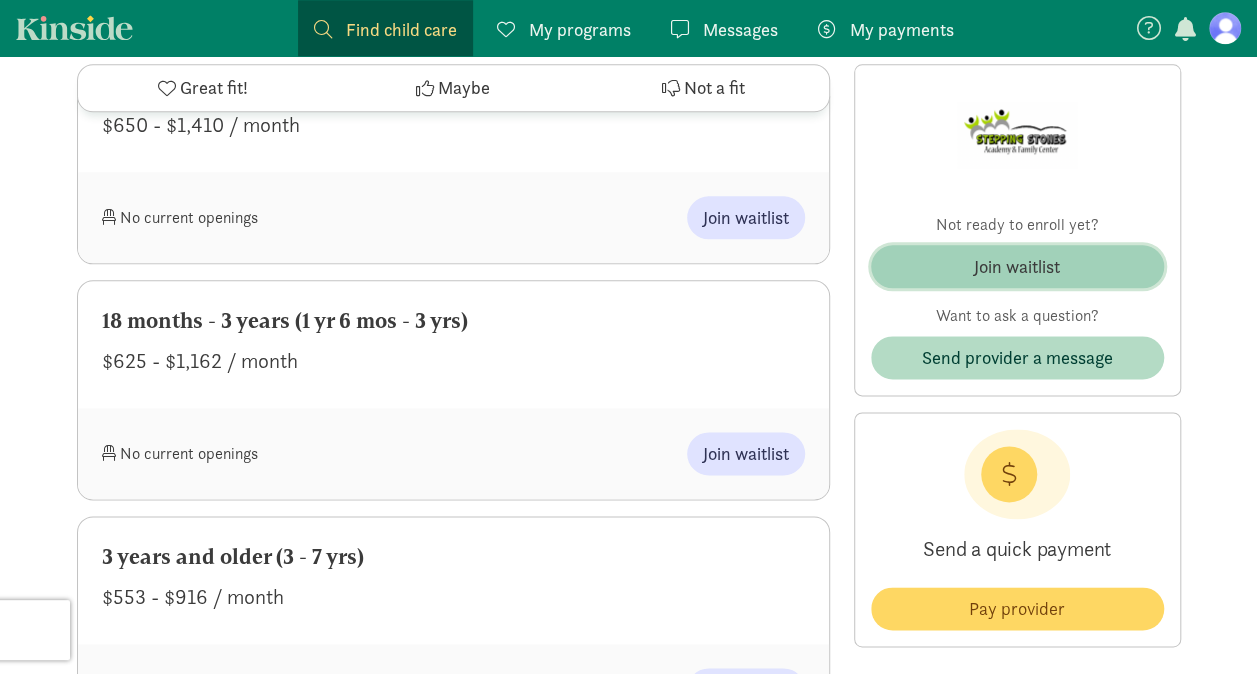 click on "Join waitlist" 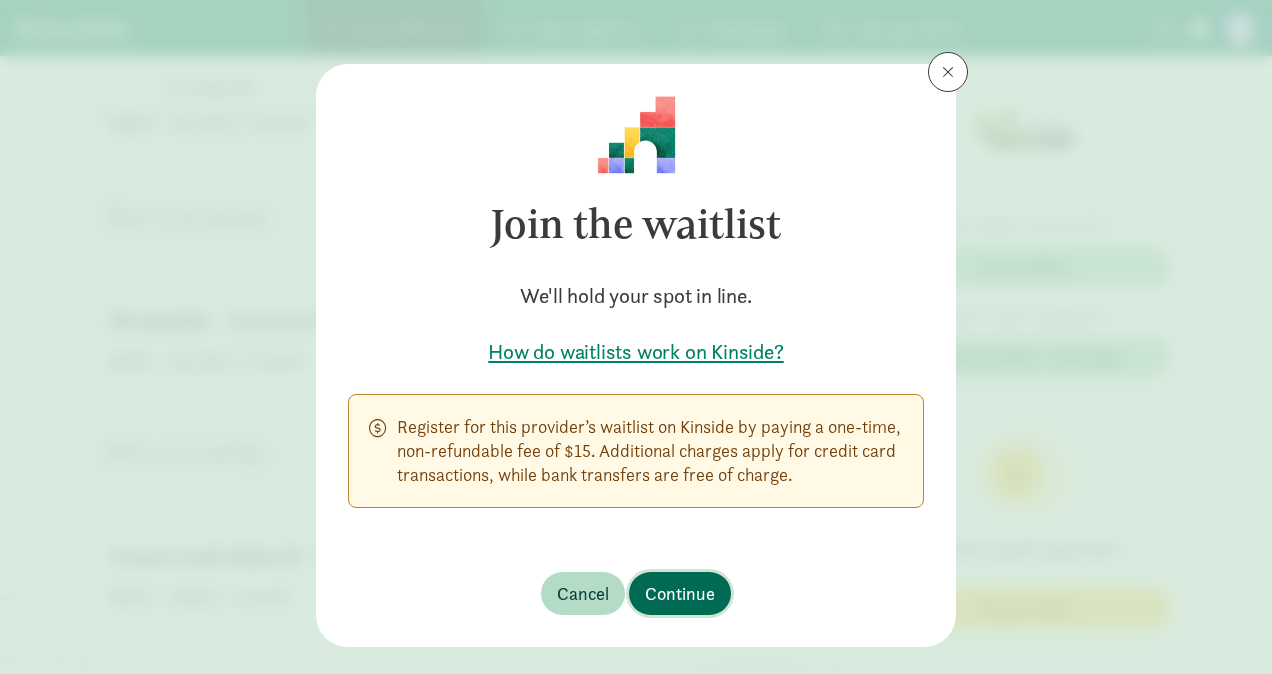 click on "Continue" at bounding box center [680, 593] 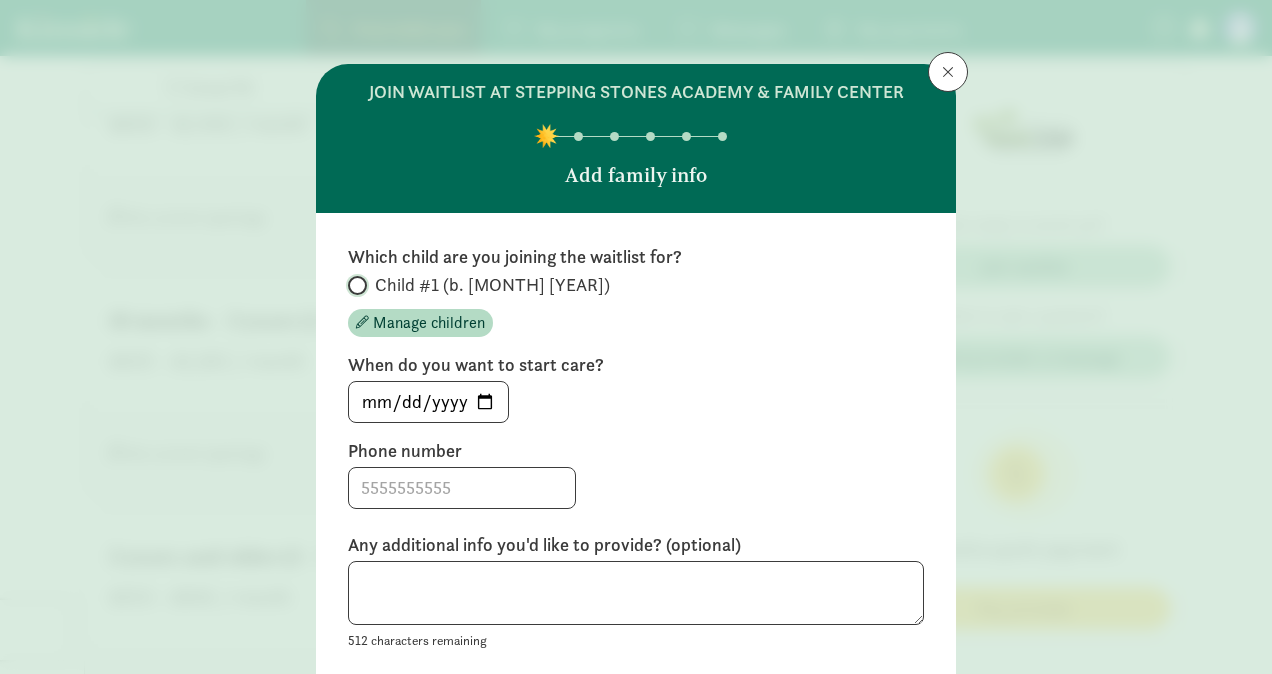 click on "Child #1 (b. February 2026)" at bounding box center (354, 285) 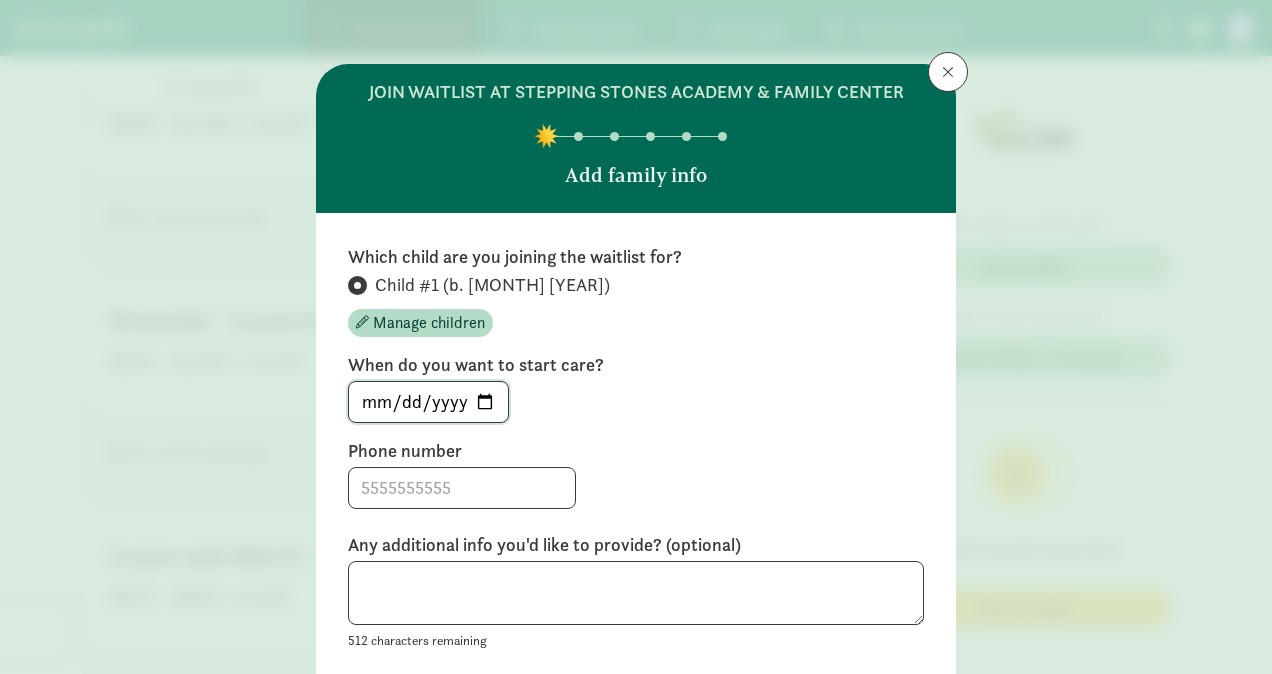 click on "2025-08-03" 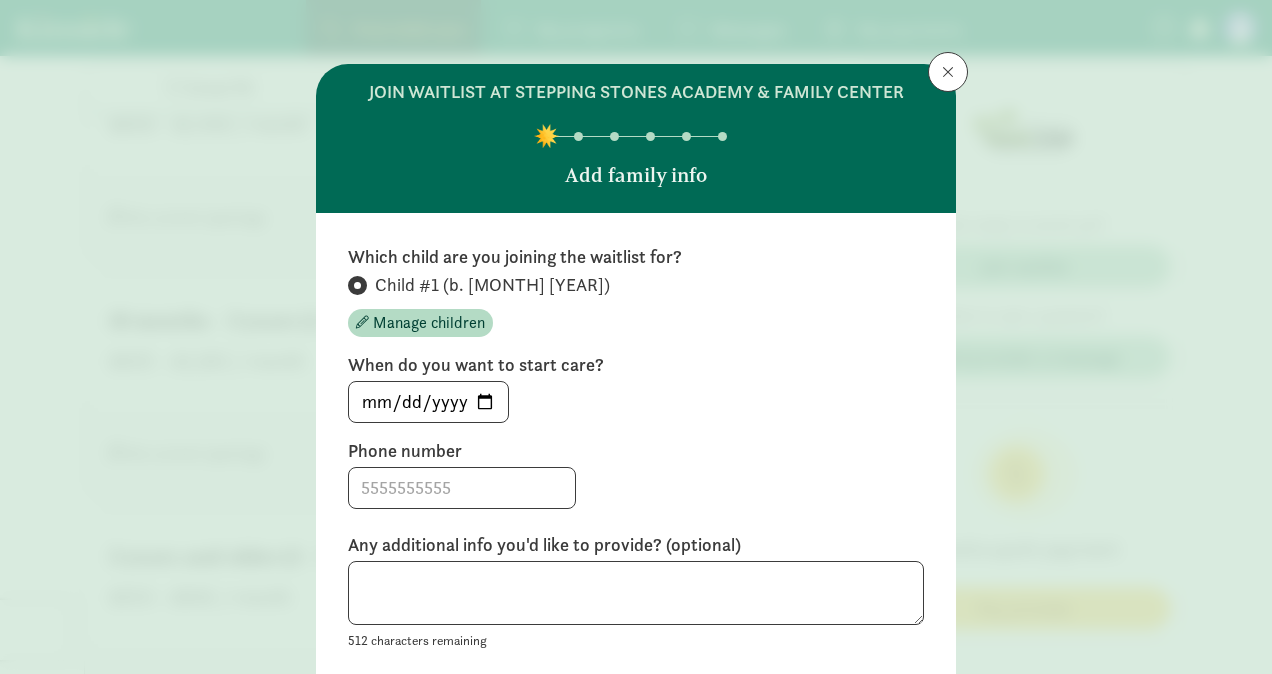 type on "2026-08-03" 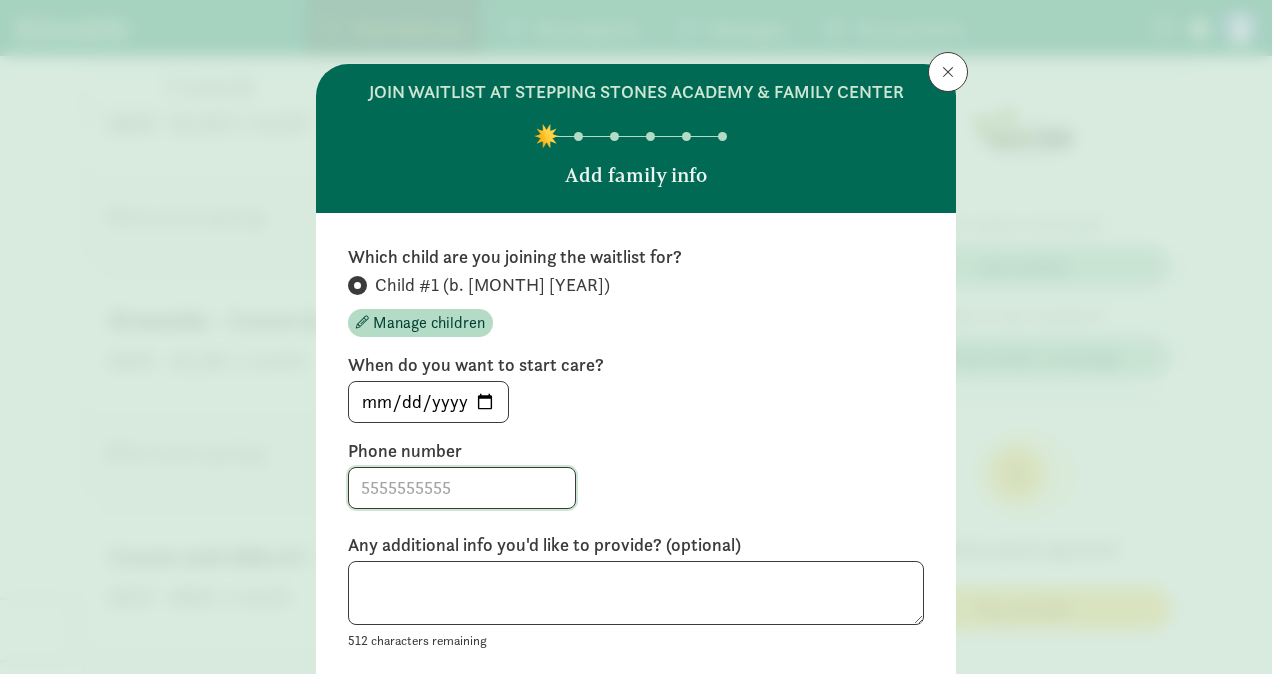click 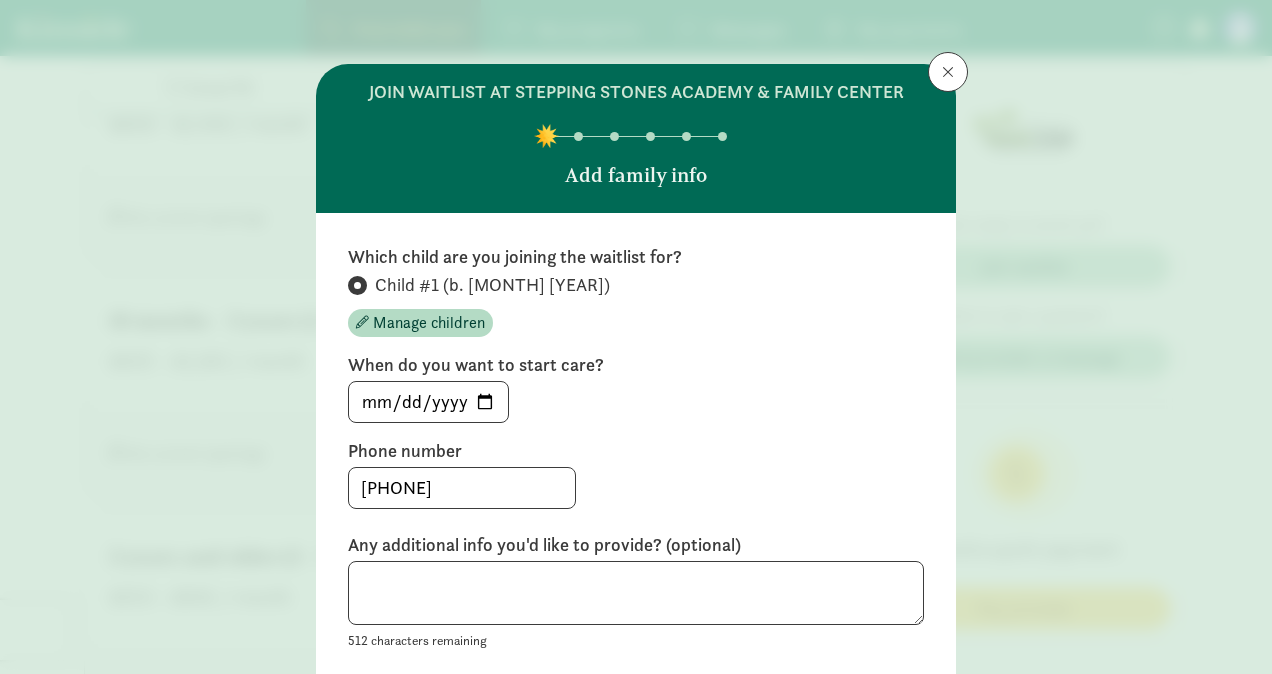 click on "Phone number" at bounding box center (636, 451) 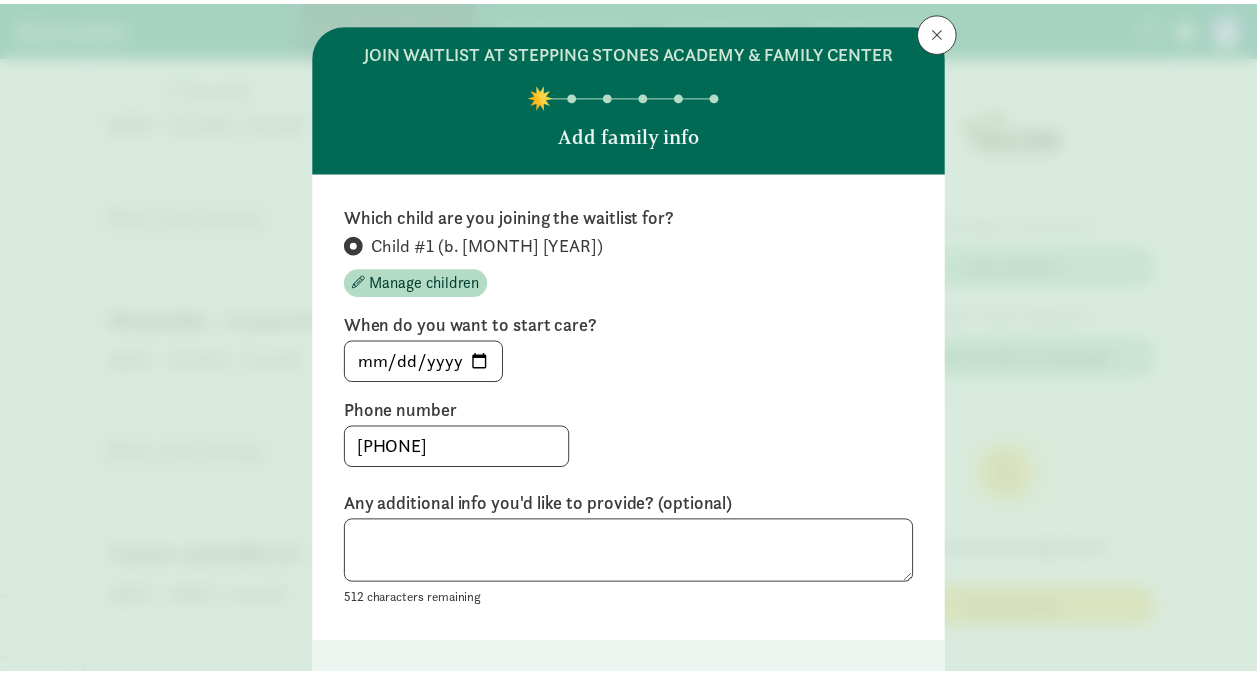 scroll, scrollTop: 179, scrollLeft: 0, axis: vertical 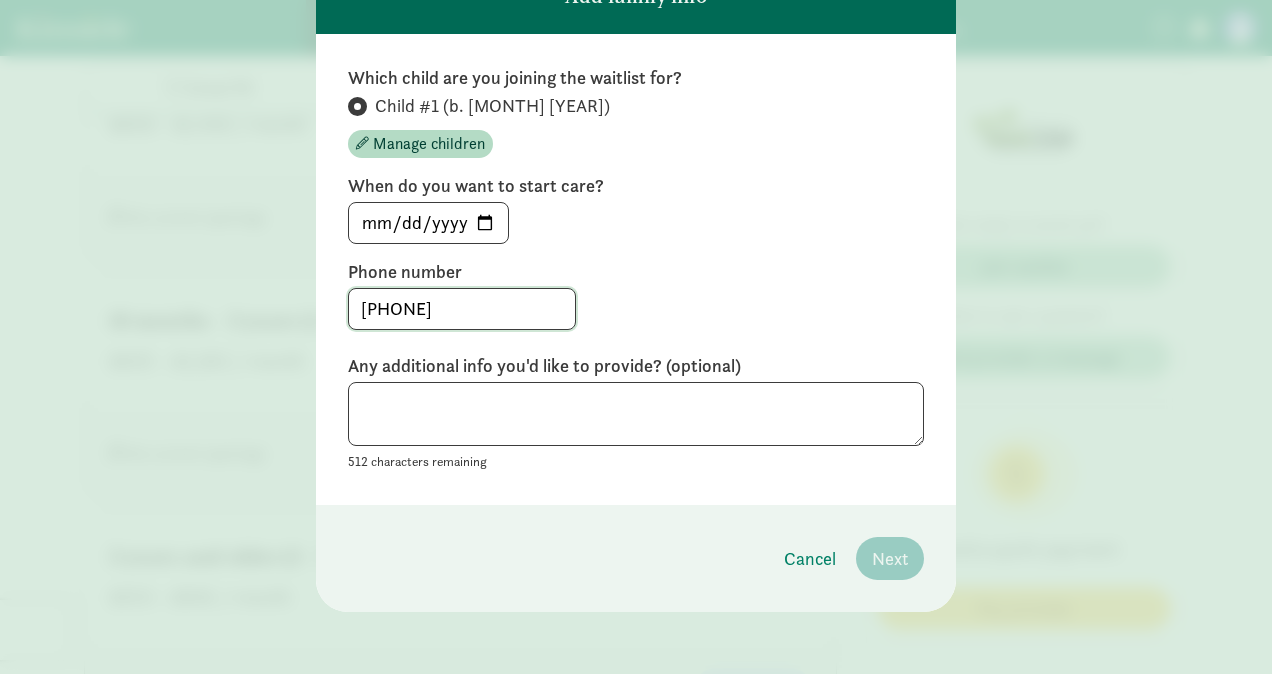 click on "3039215611" 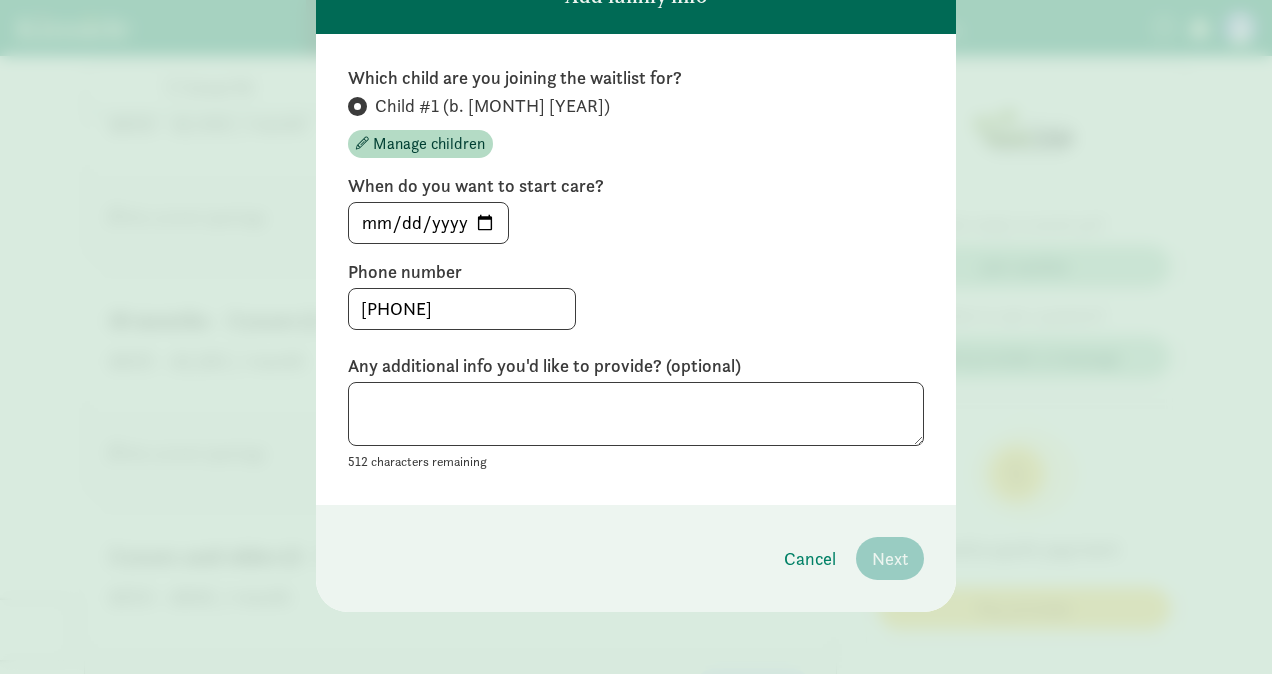 click on "Child #1 (b. February 2026)
Manage children" 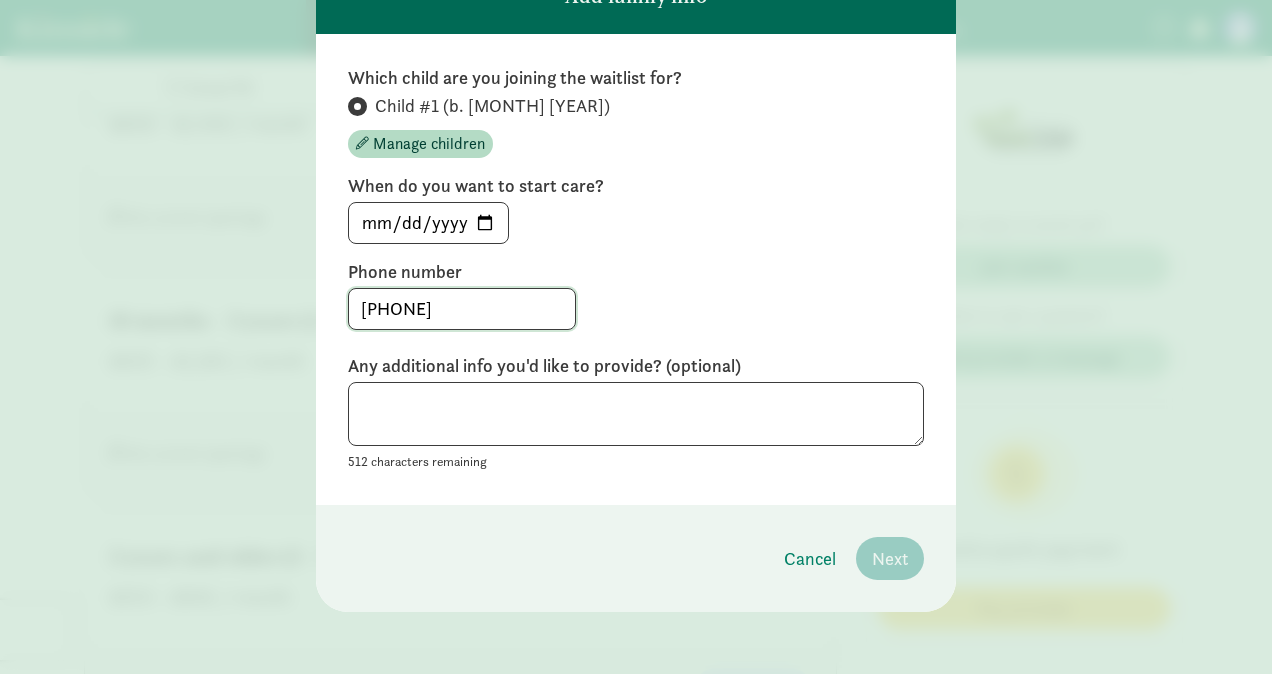click on "3039215611" 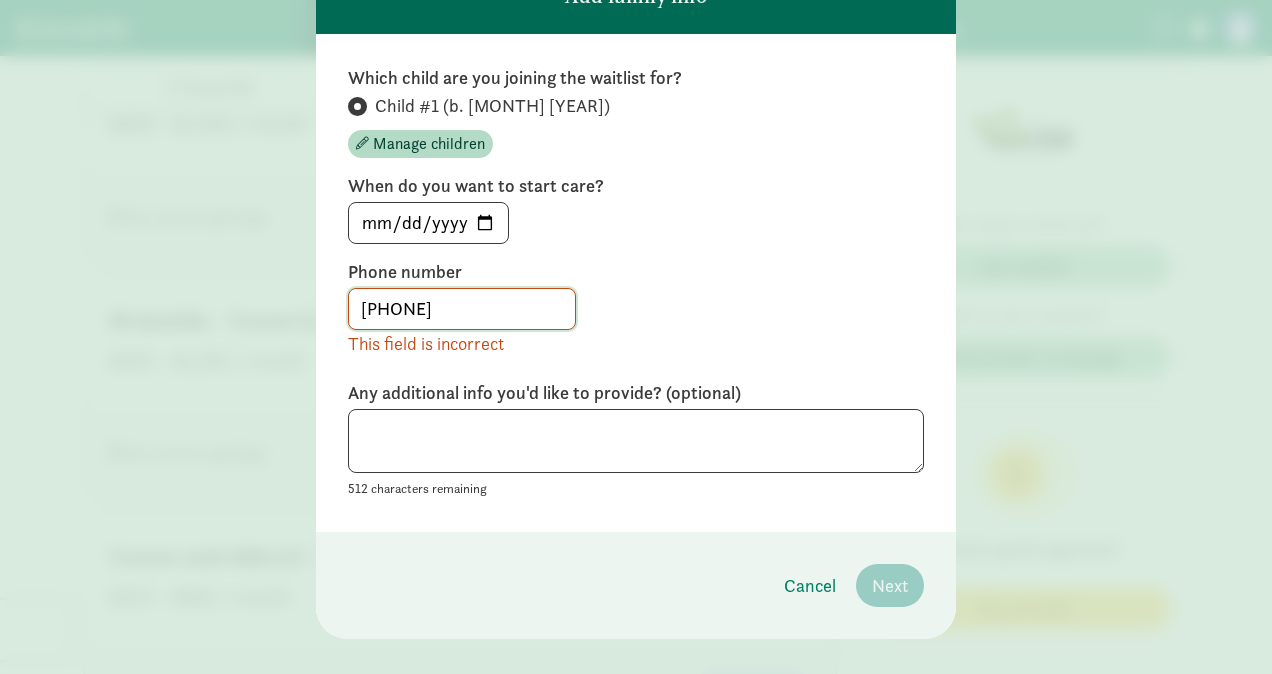 type on "3039215611" 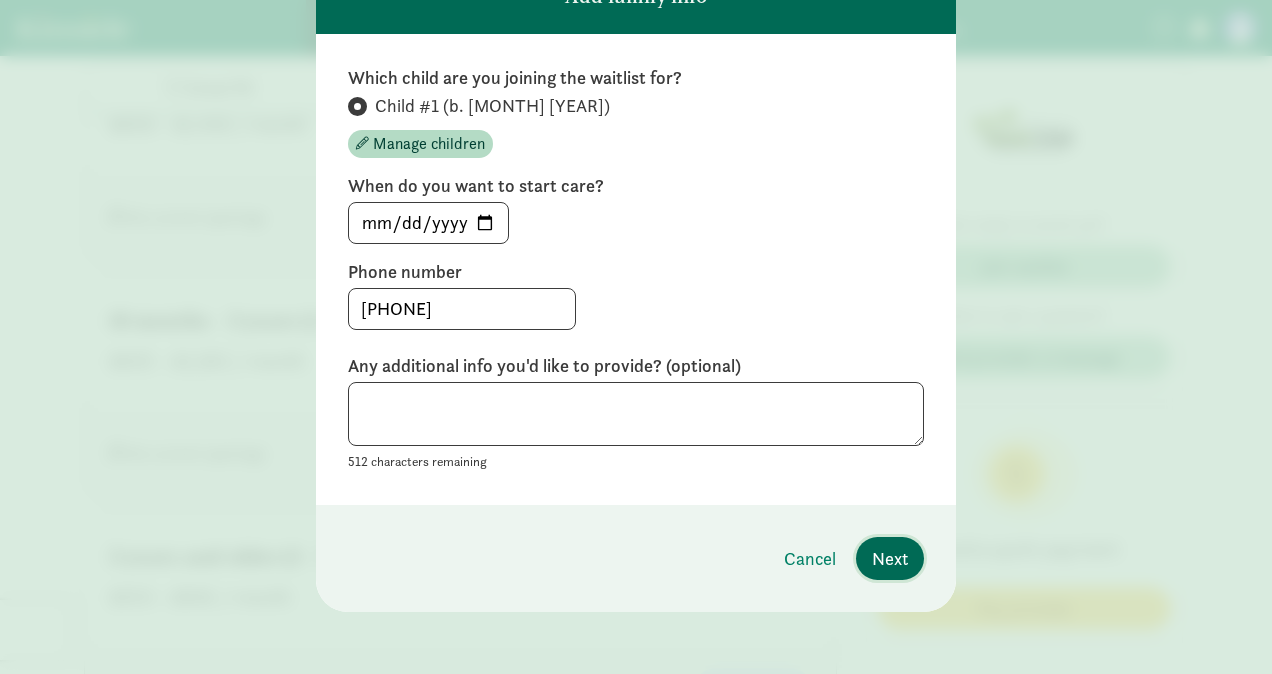 click on "Next" at bounding box center [890, 558] 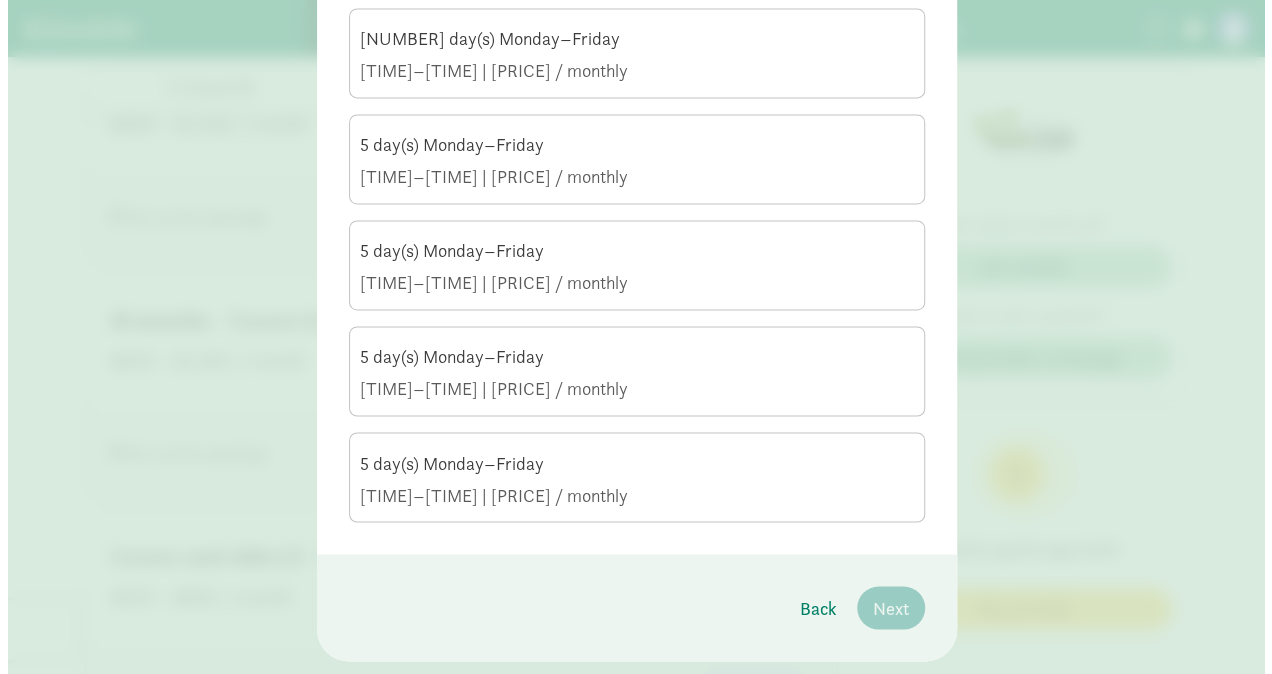 scroll, scrollTop: 1451, scrollLeft: 0, axis: vertical 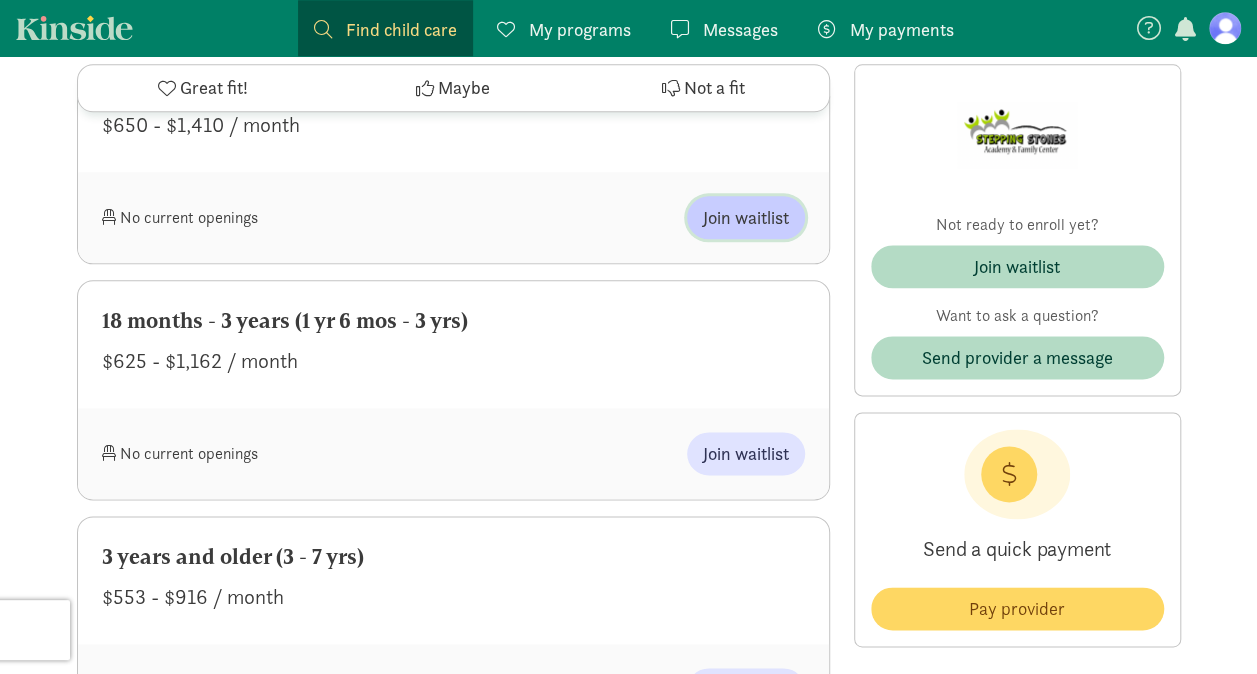 click on "Join waitlist" at bounding box center [746, 217] 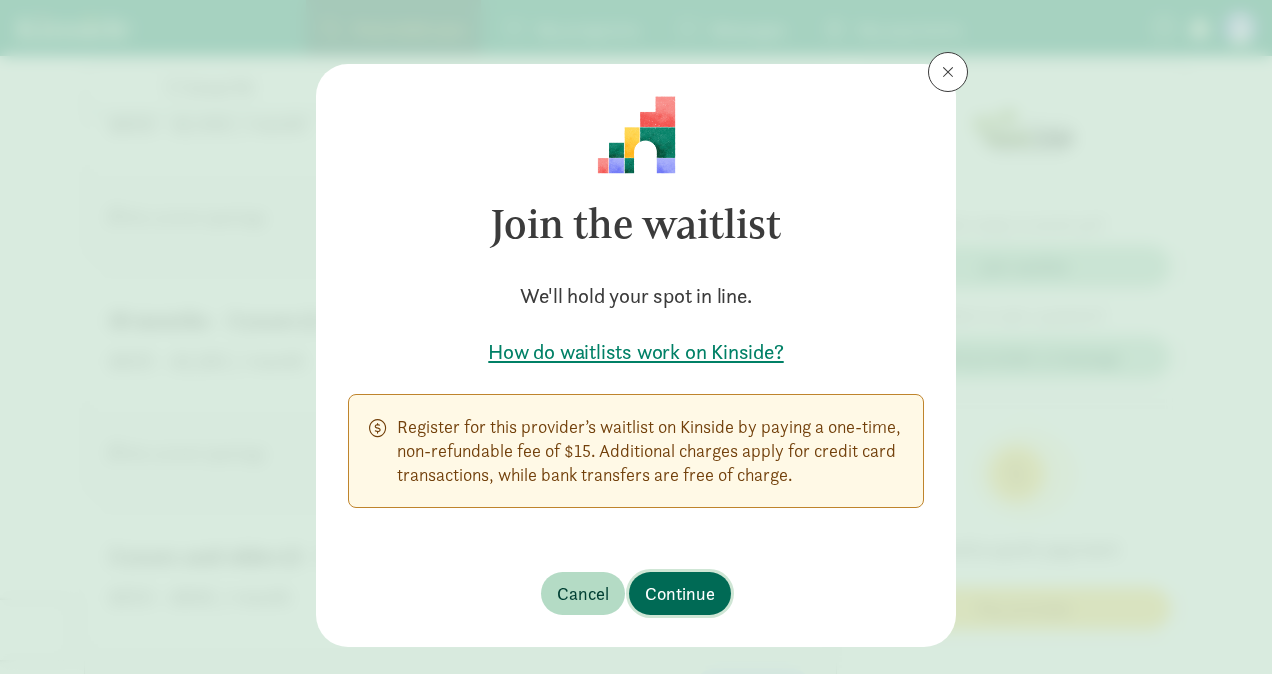 click on "Continue" at bounding box center (680, 593) 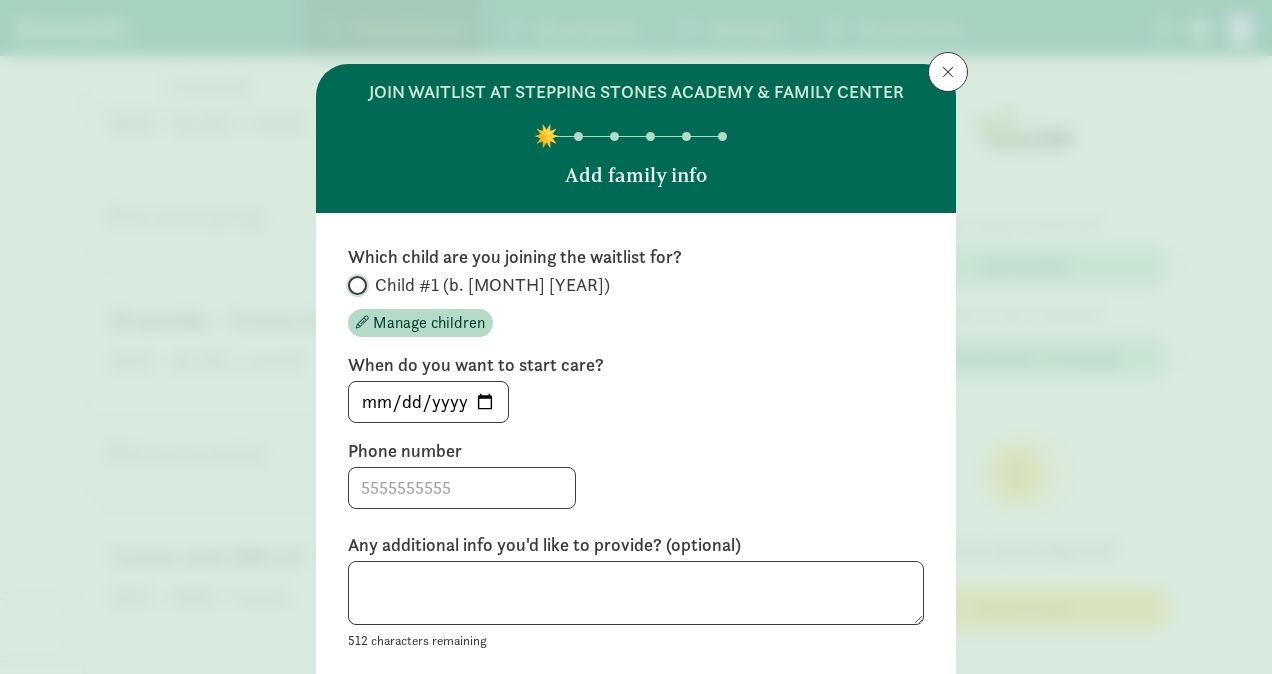 click on "Child #1 (b. February 2026)" at bounding box center (354, 285) 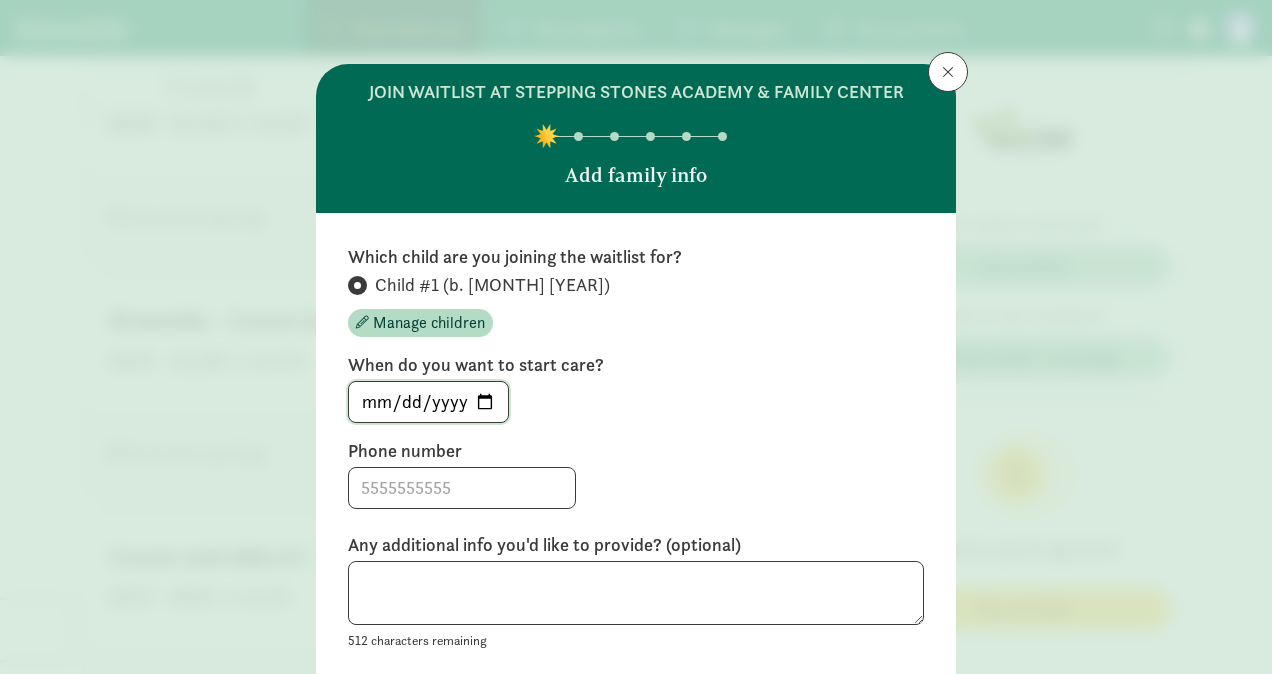 click on "2025-08-03" 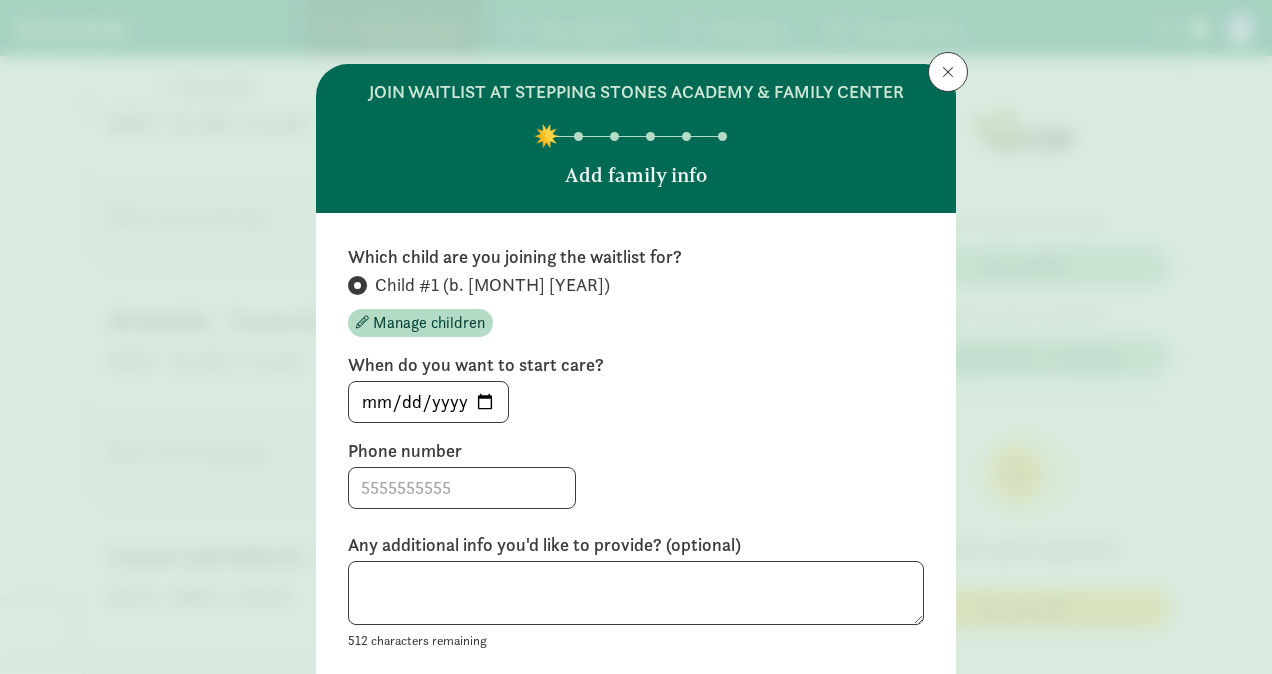 type on "2026-08-03" 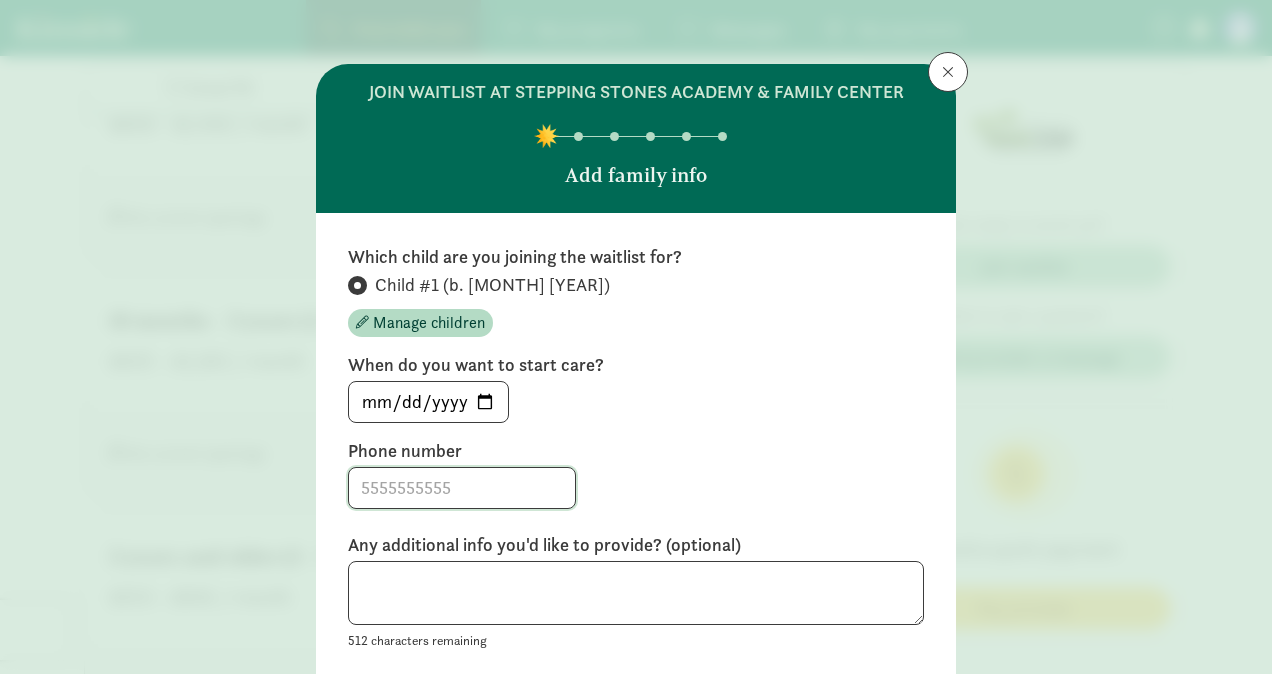 click 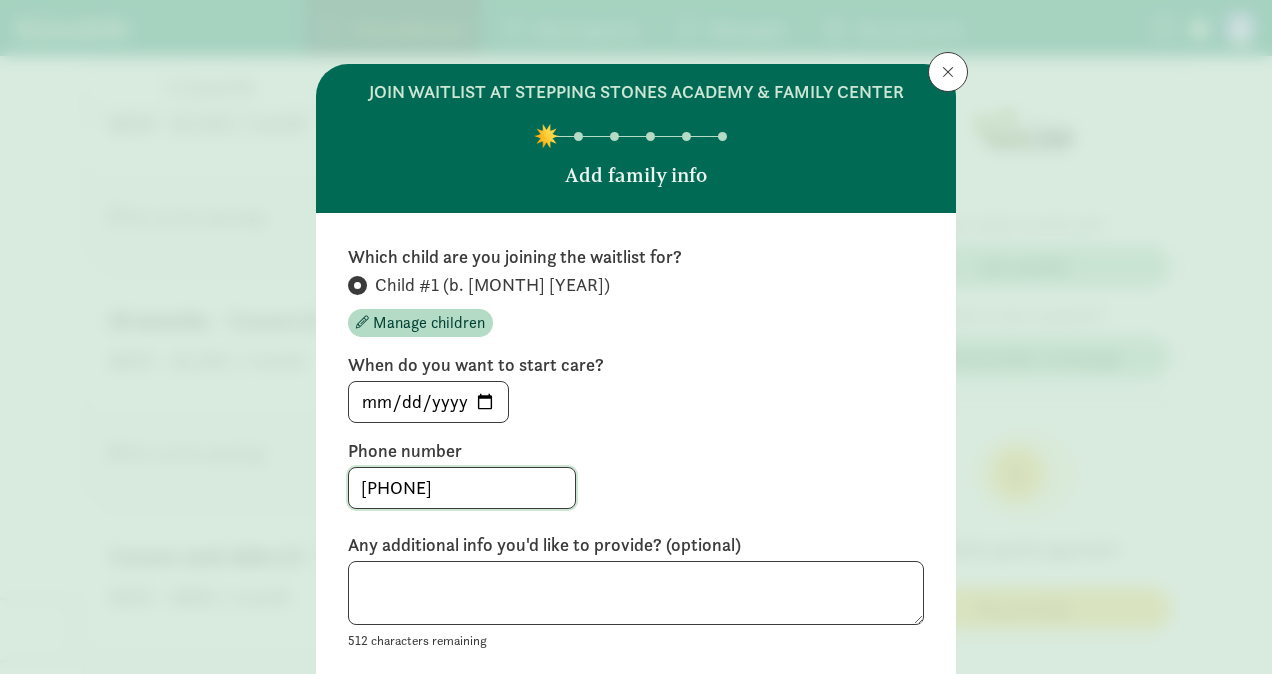 click on "3039215611" 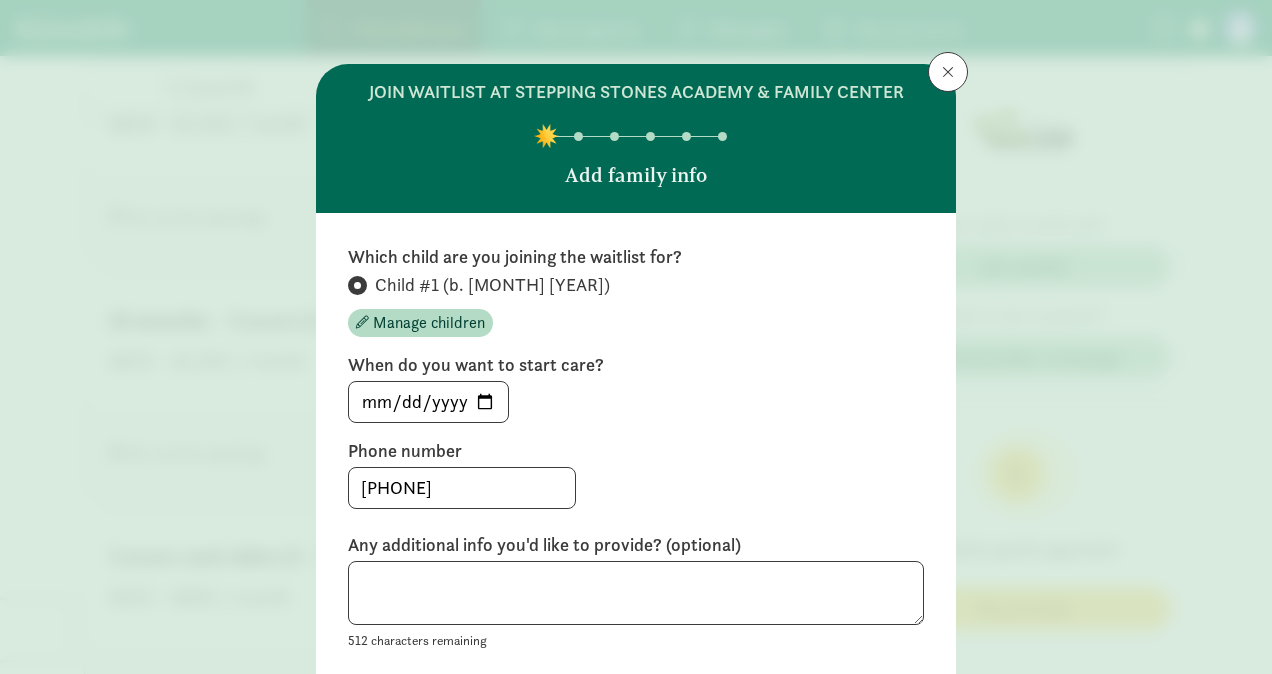click on "Phone number" at bounding box center [636, 451] 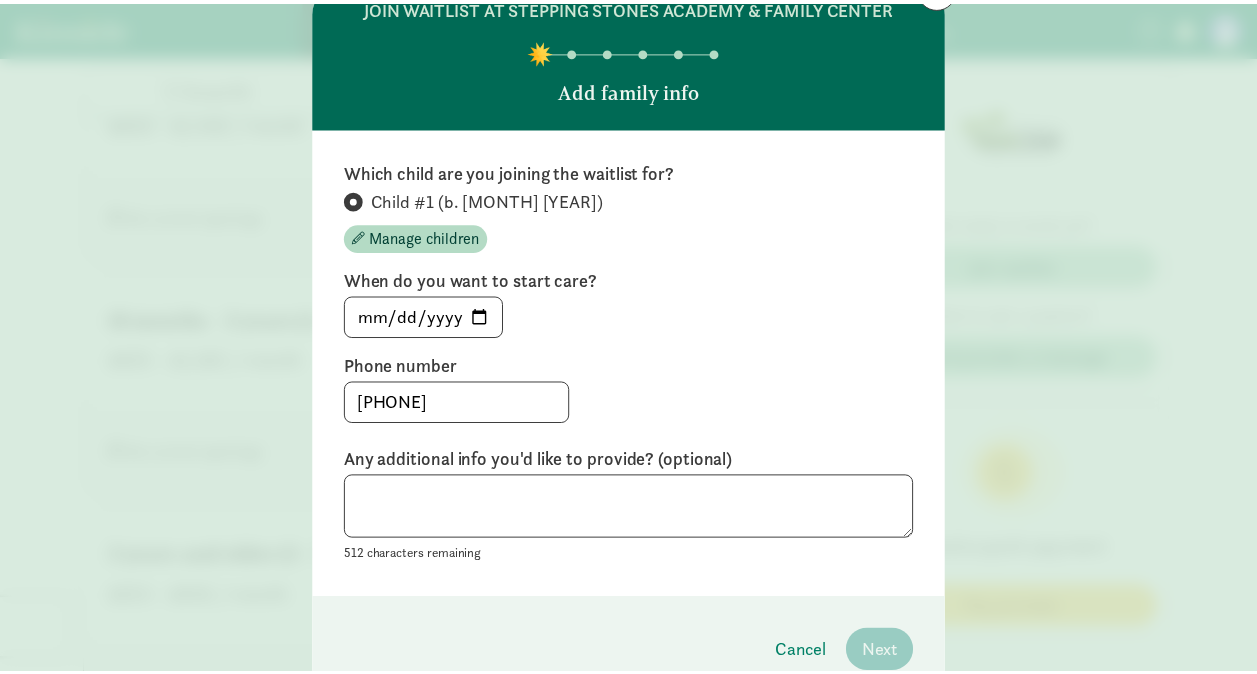 scroll, scrollTop: 120, scrollLeft: 0, axis: vertical 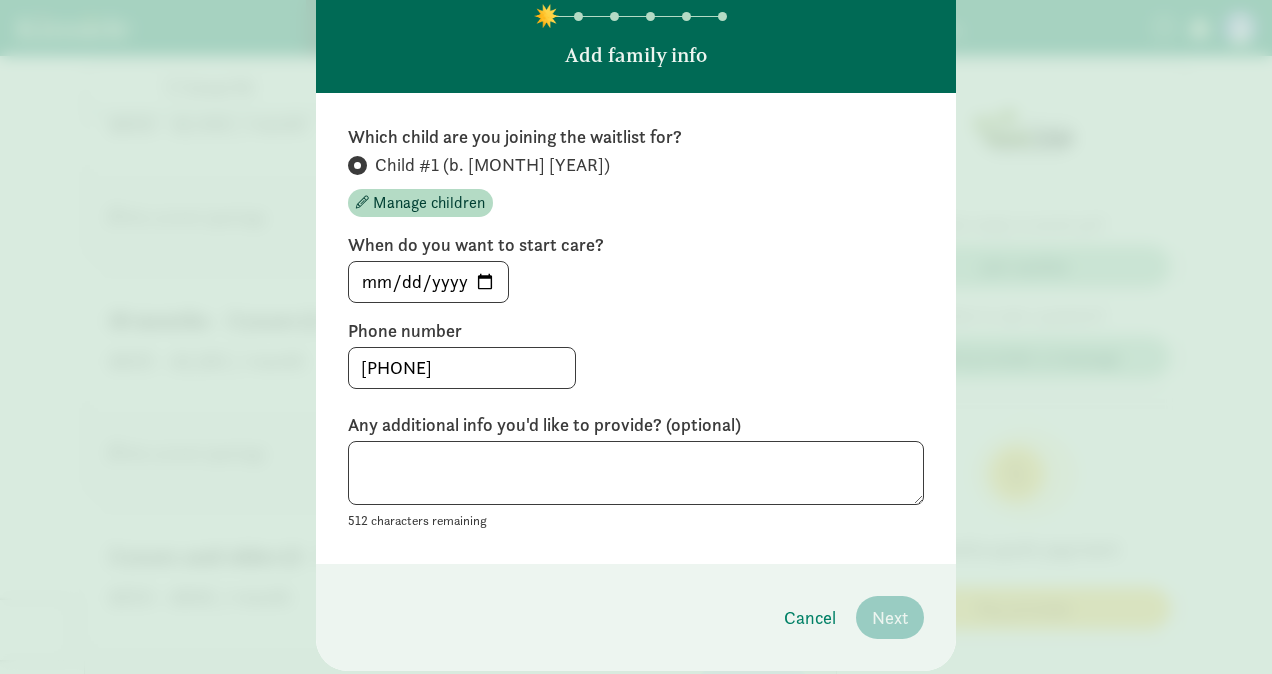 click on "512 characters remaining" at bounding box center [636, 487] 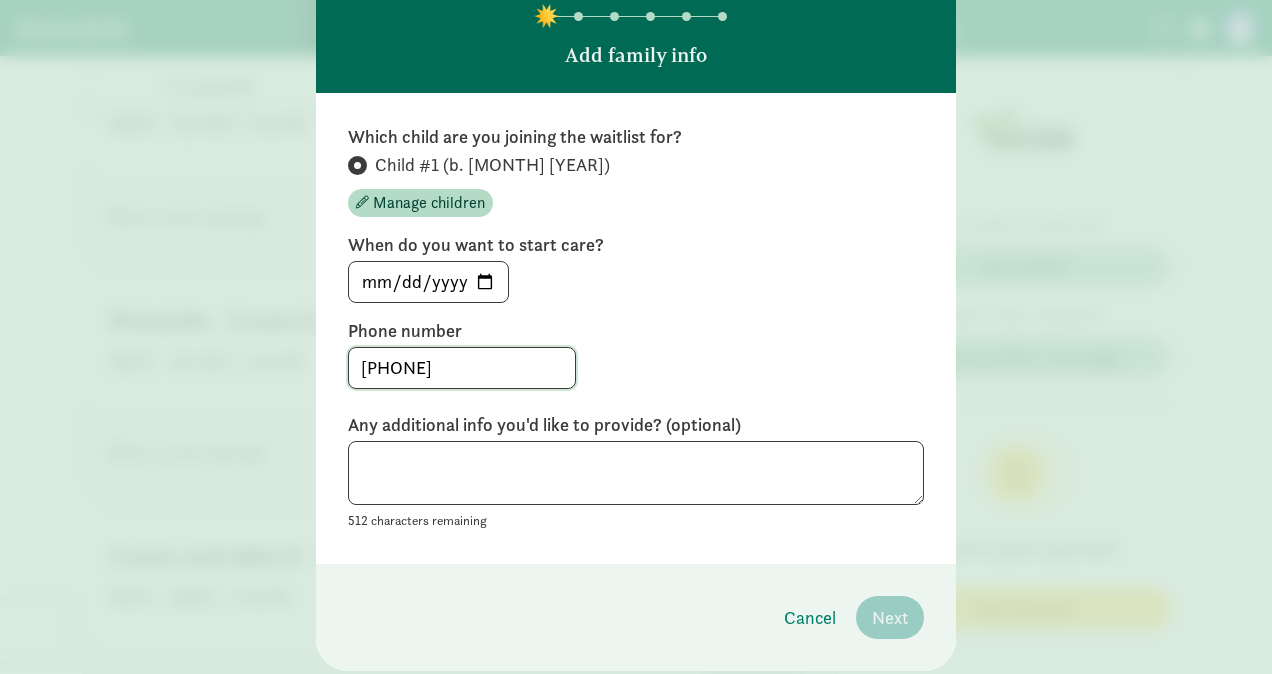 click on "3039215611" 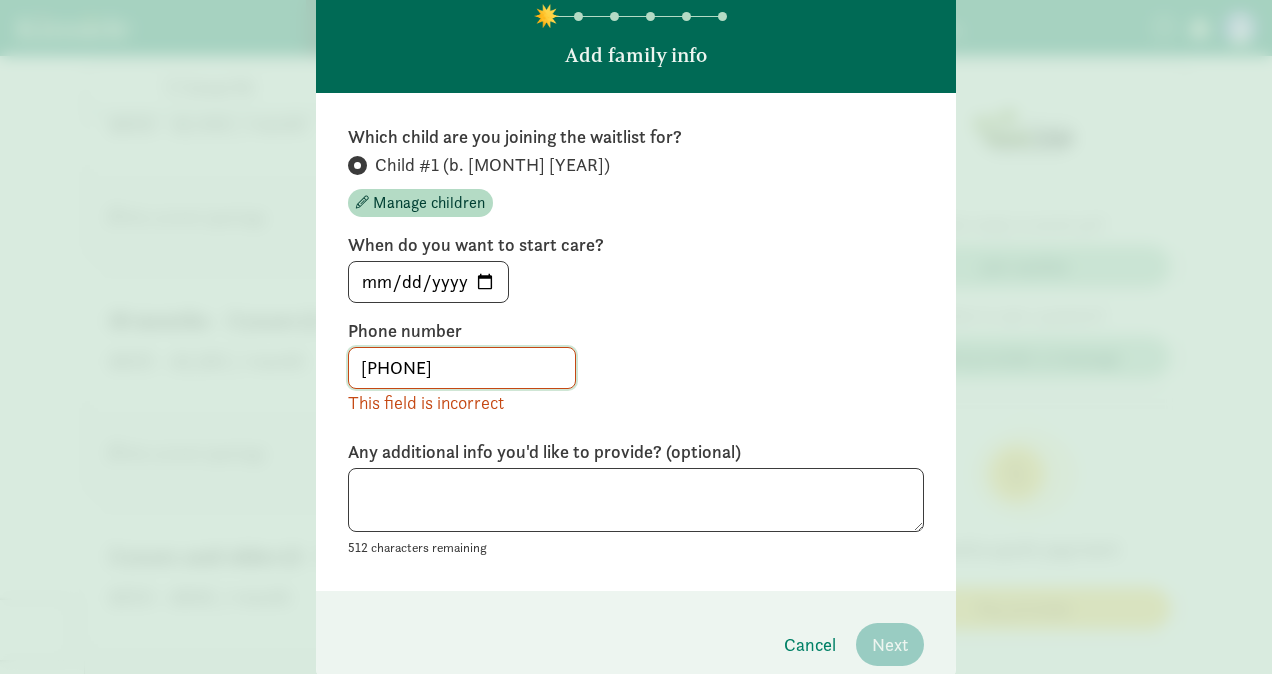 type on "3039215611" 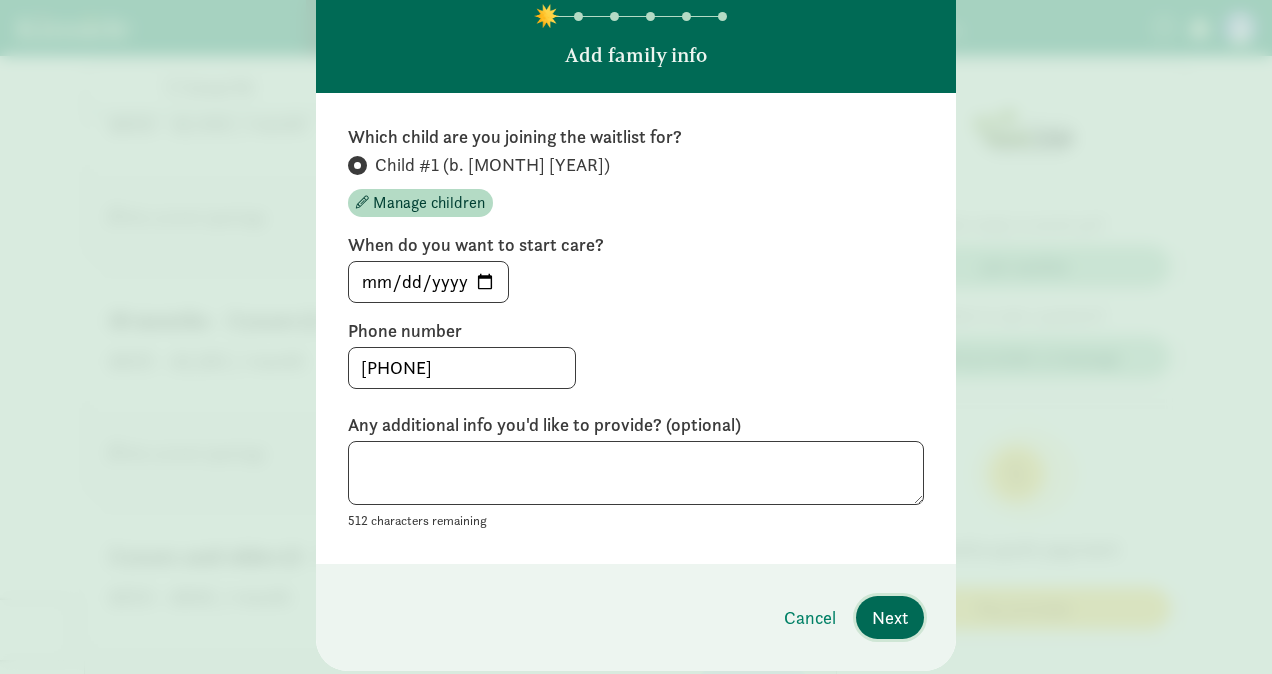 click on "Next" at bounding box center (890, 617) 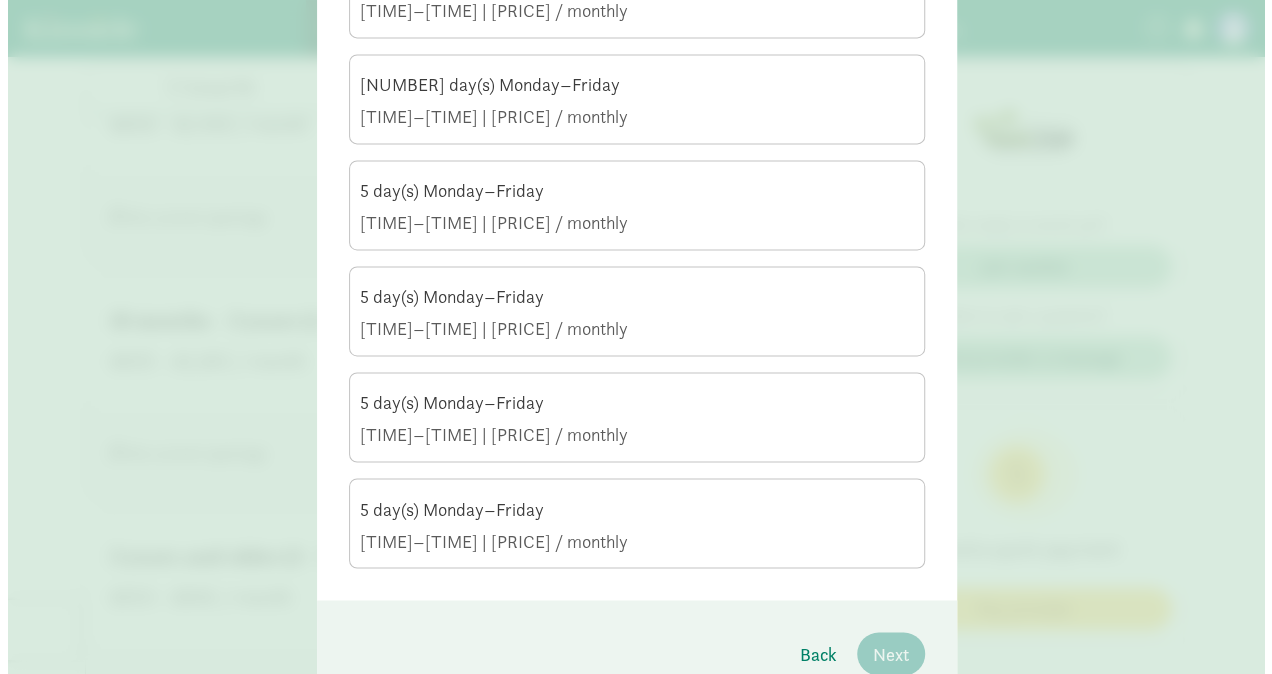 scroll, scrollTop: 1399, scrollLeft: 0, axis: vertical 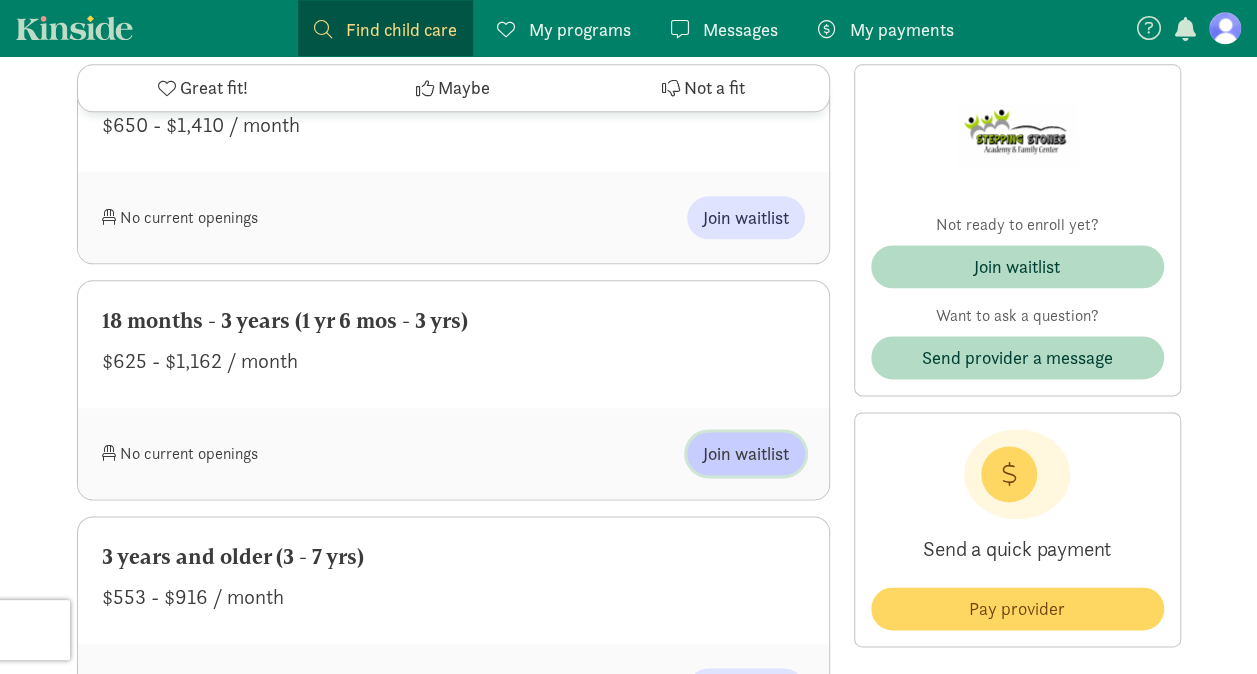 click on "Join waitlist" at bounding box center [746, 453] 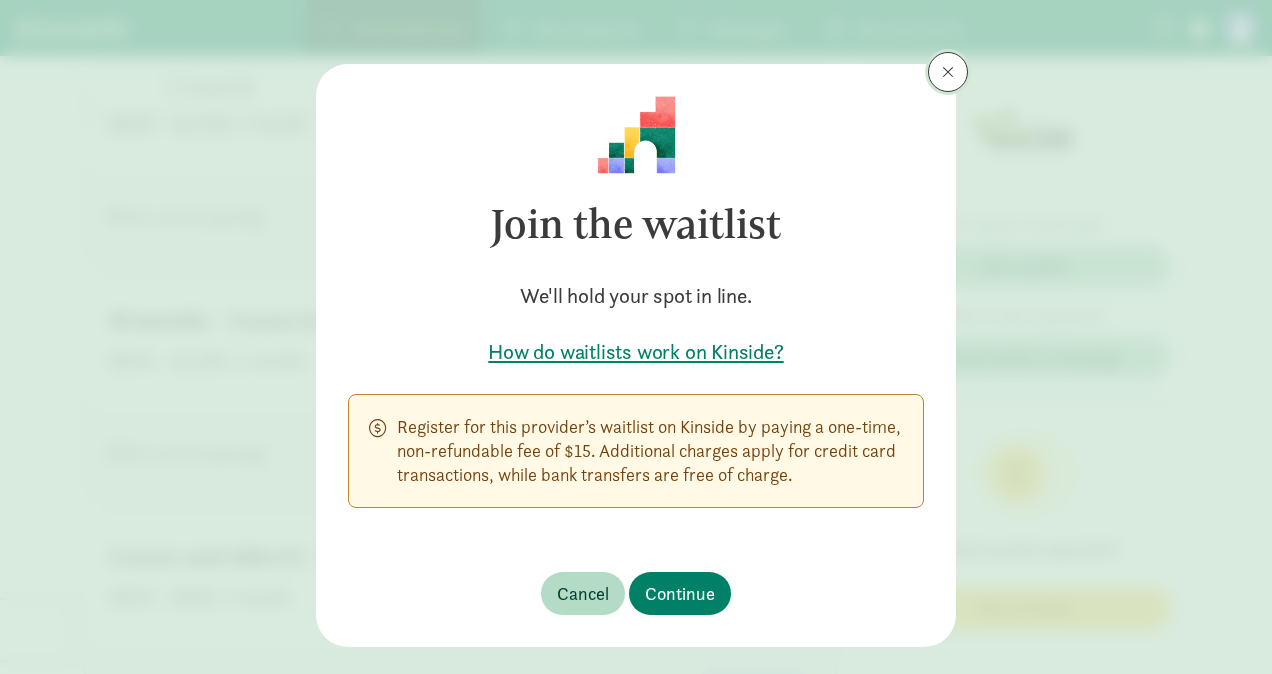 click at bounding box center (948, 72) 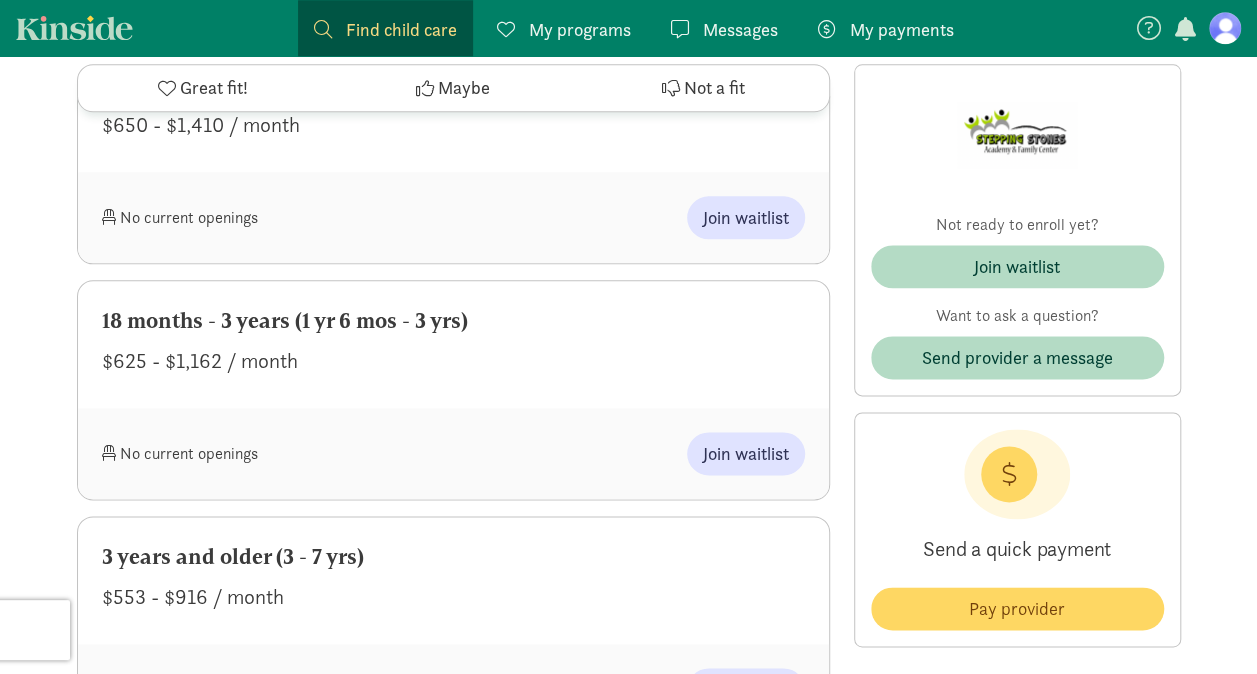 click on "No current openings
Join waitlist" at bounding box center (453, 217) 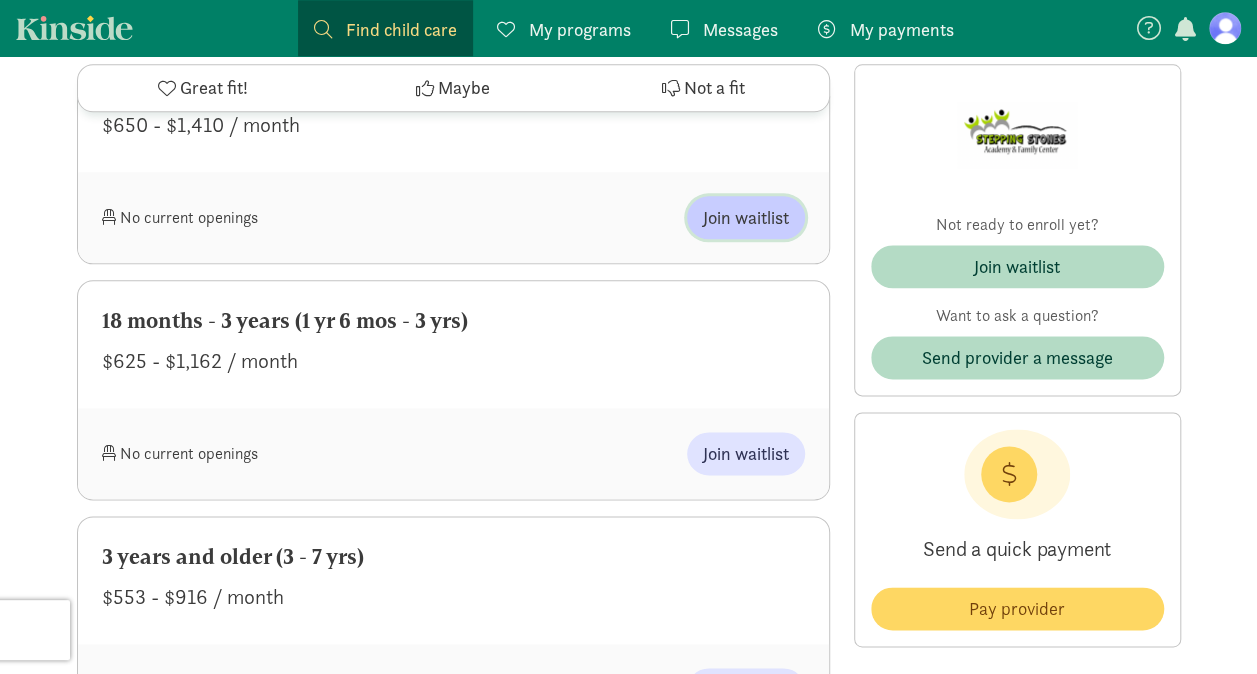 click on "Join waitlist" at bounding box center [746, 217] 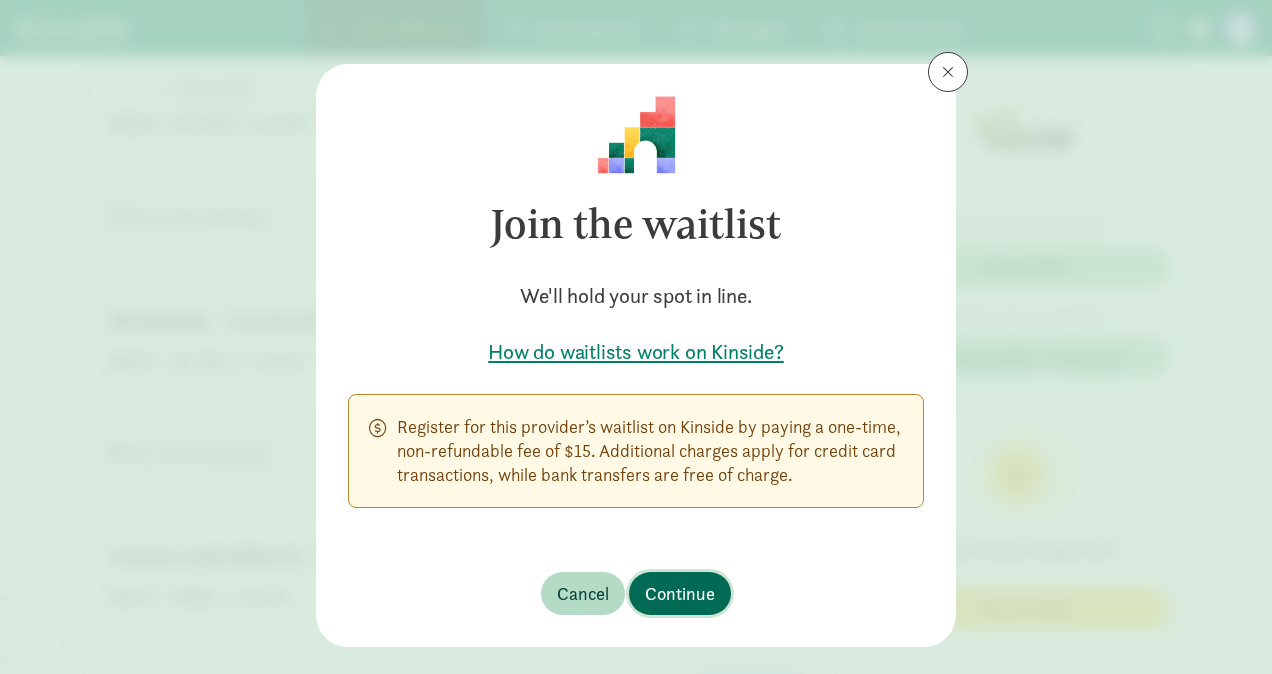 click on "Continue" at bounding box center [680, 593] 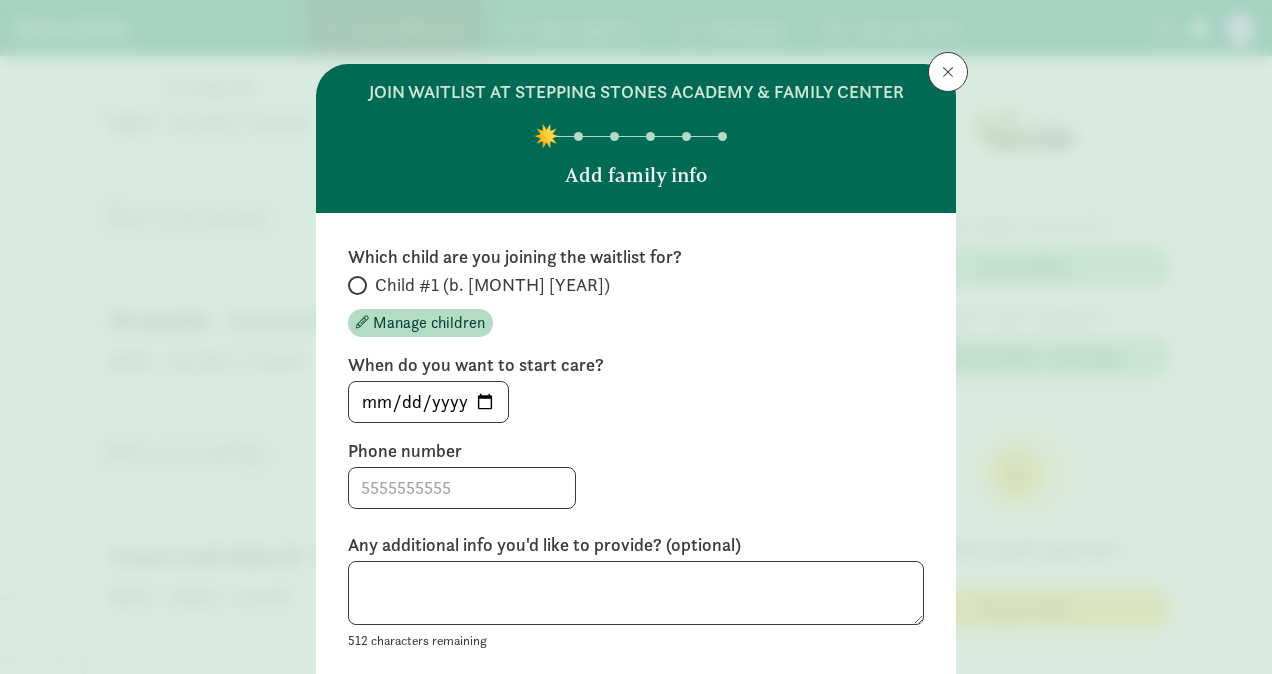 click at bounding box center (357, 285) 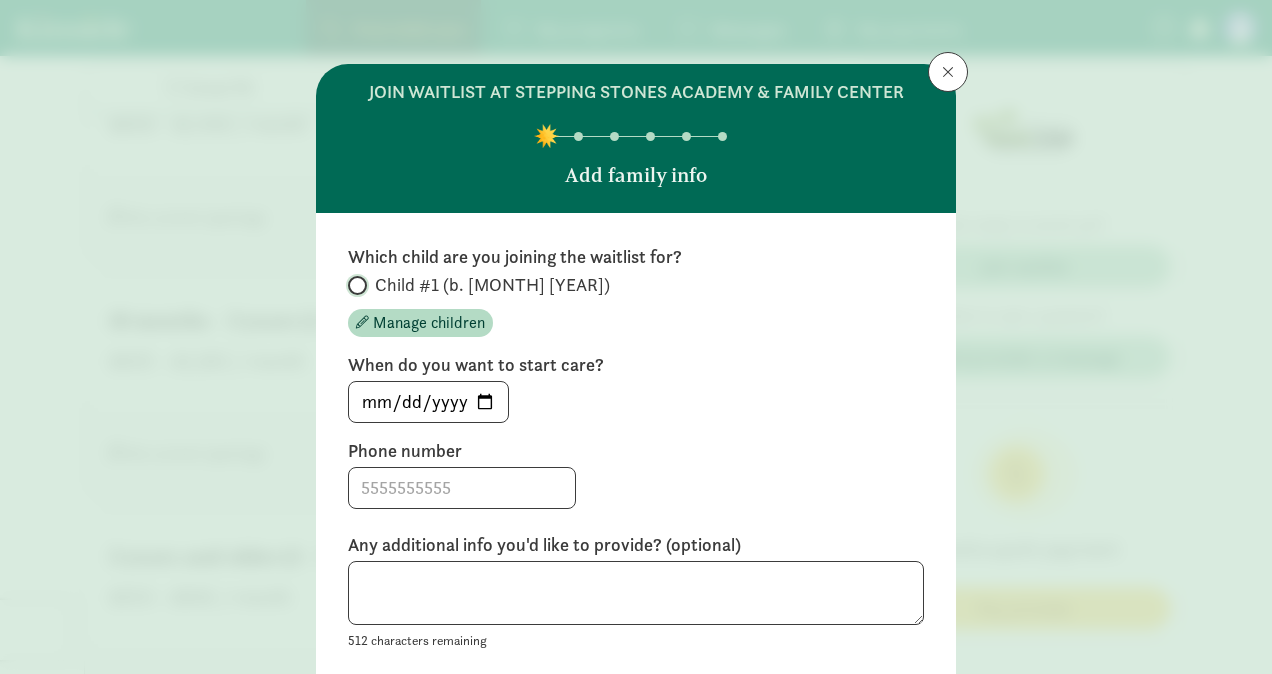 click on "Child #1 (b. February 2026)" at bounding box center [354, 285] 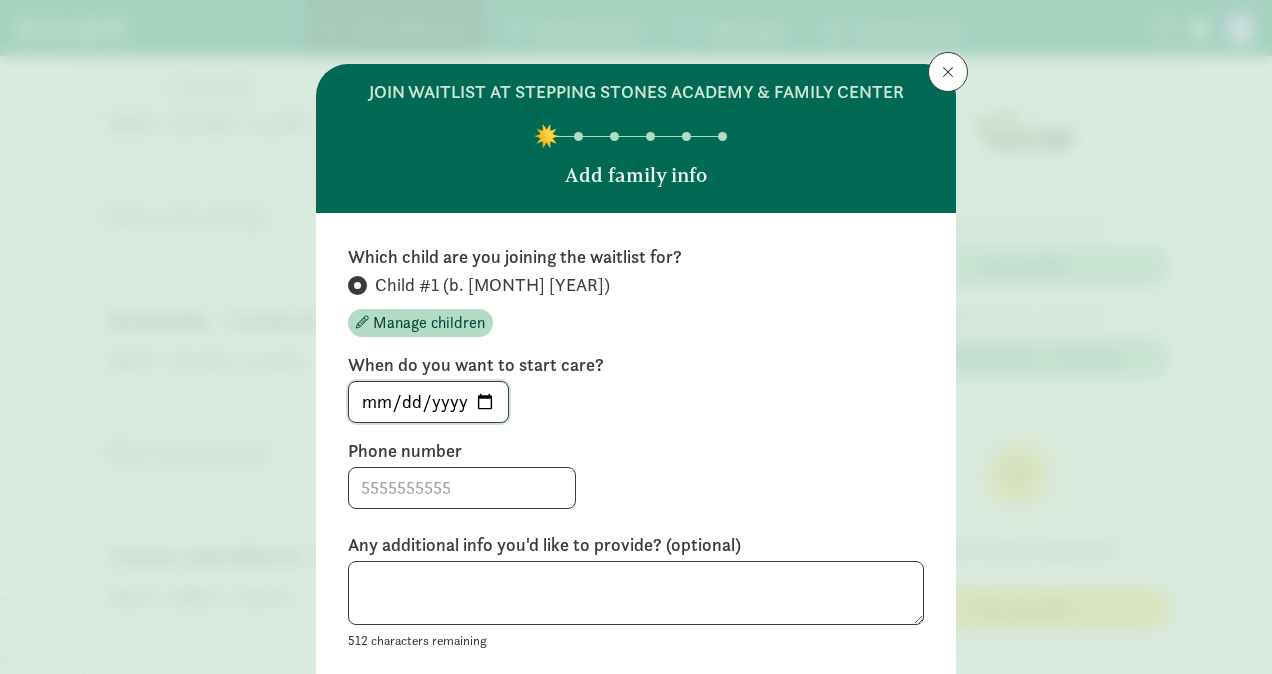 click on "2025-08-03" 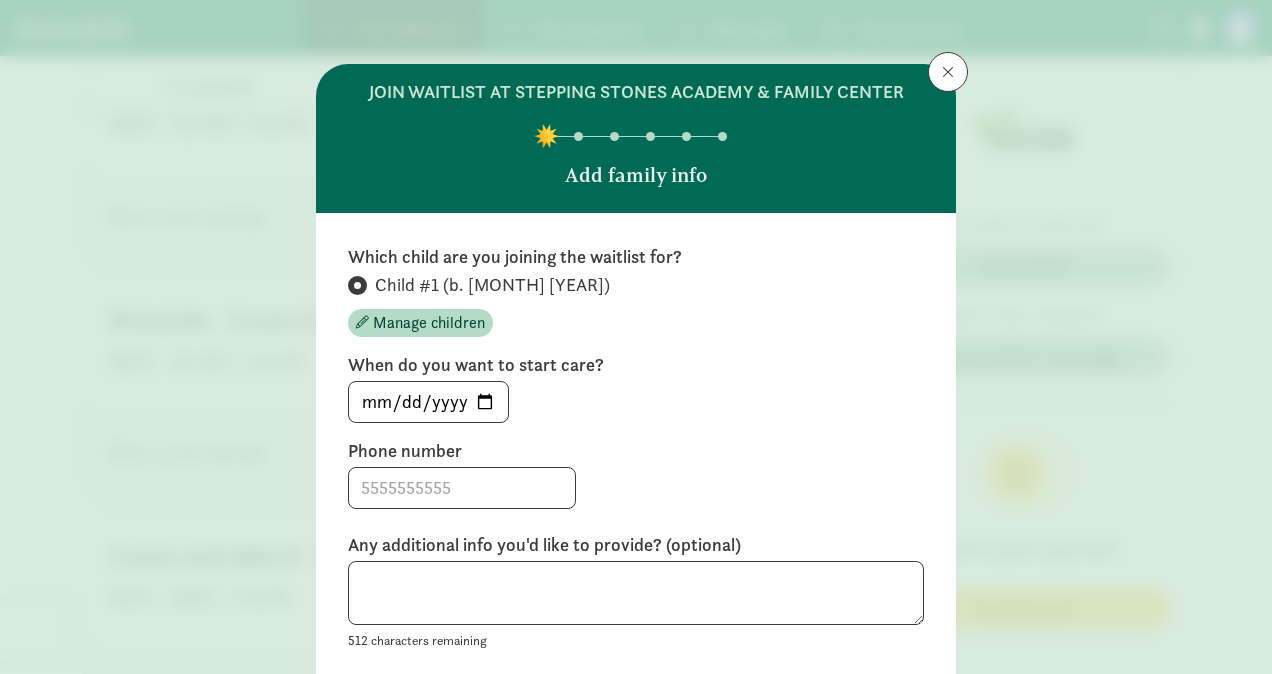 type on "2026-08-03" 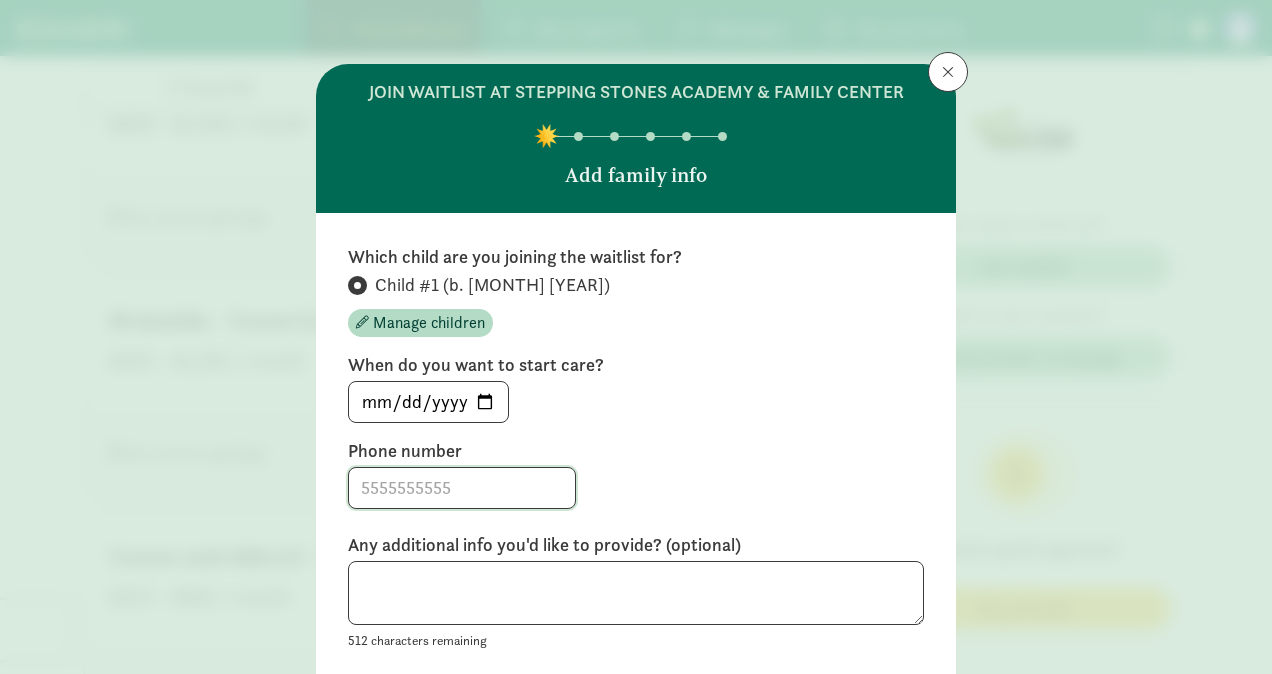click 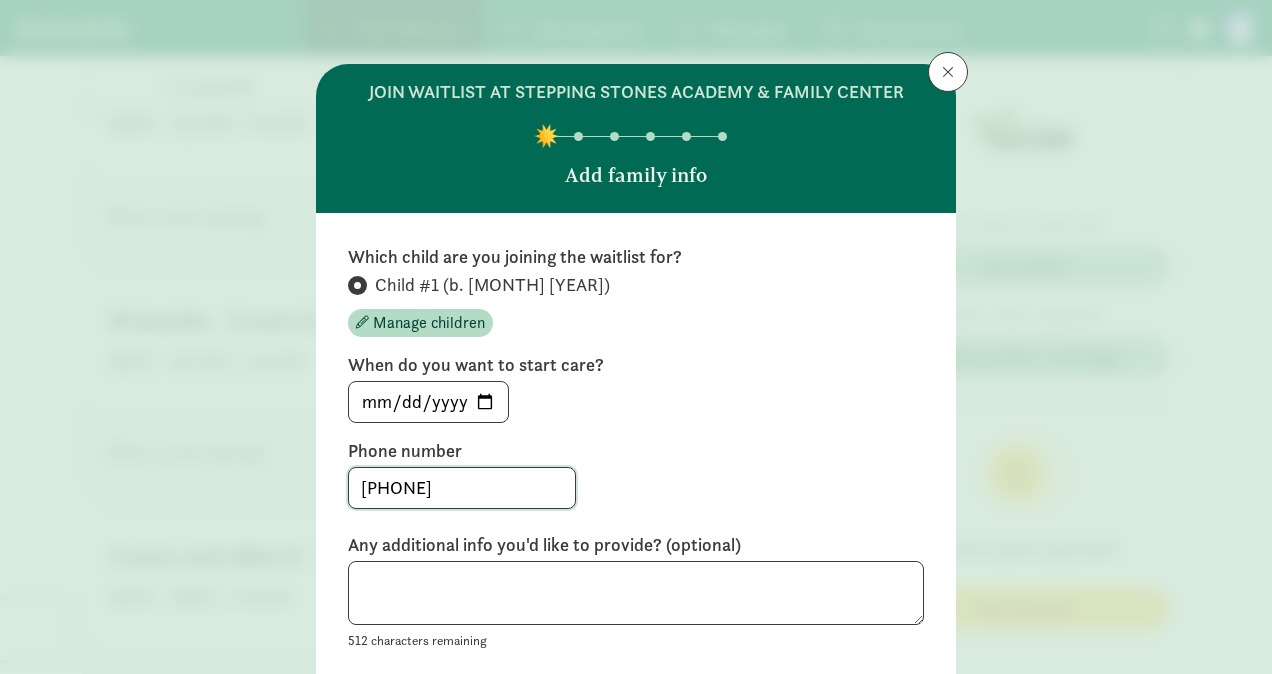 type on "3039215611" 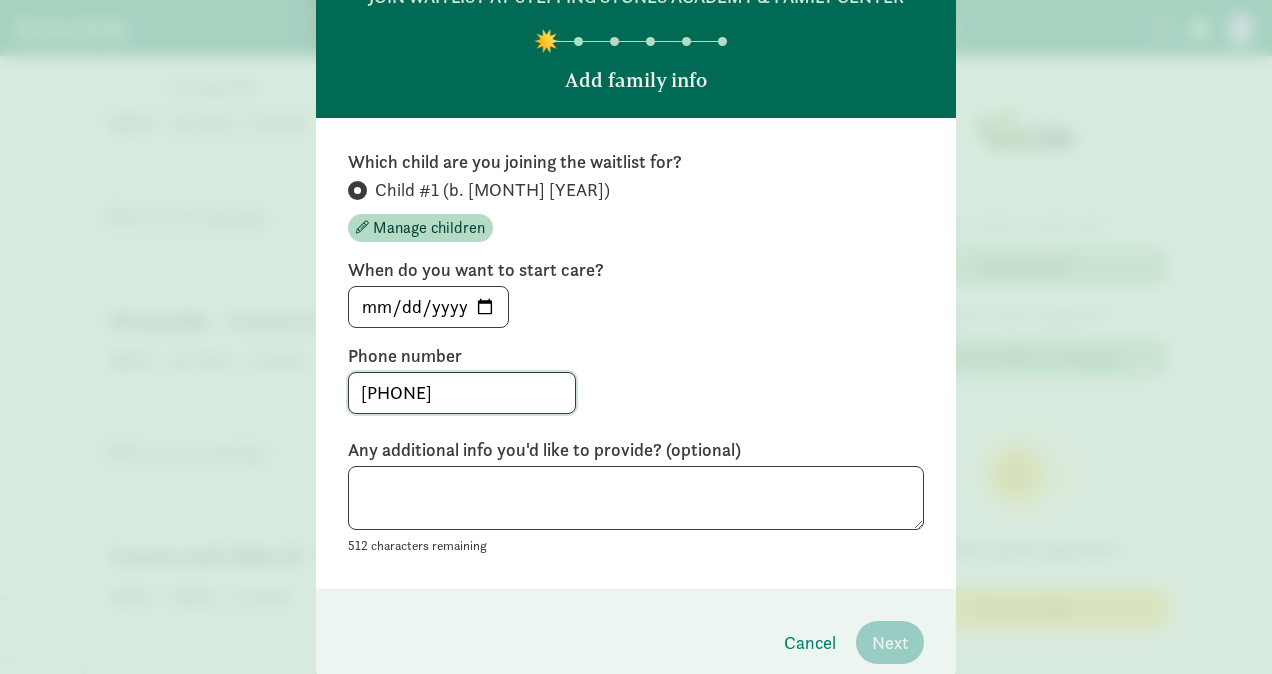 scroll, scrollTop: 139, scrollLeft: 0, axis: vertical 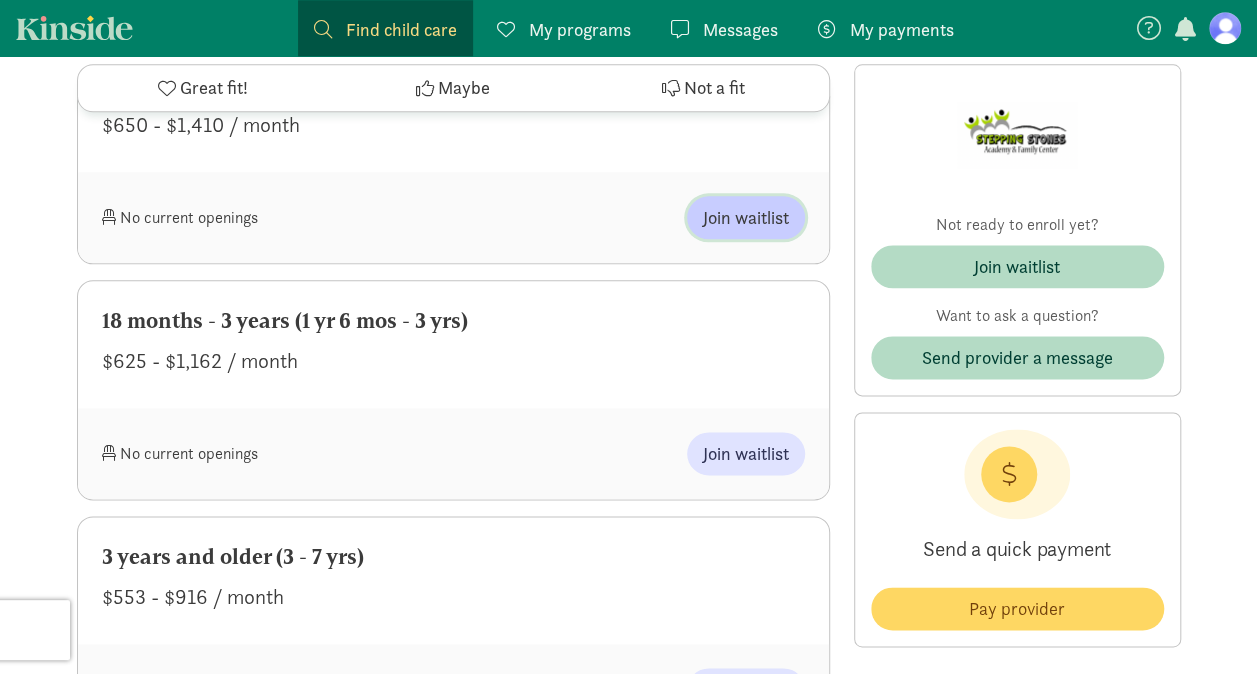 click on "Join waitlist" at bounding box center [746, 217] 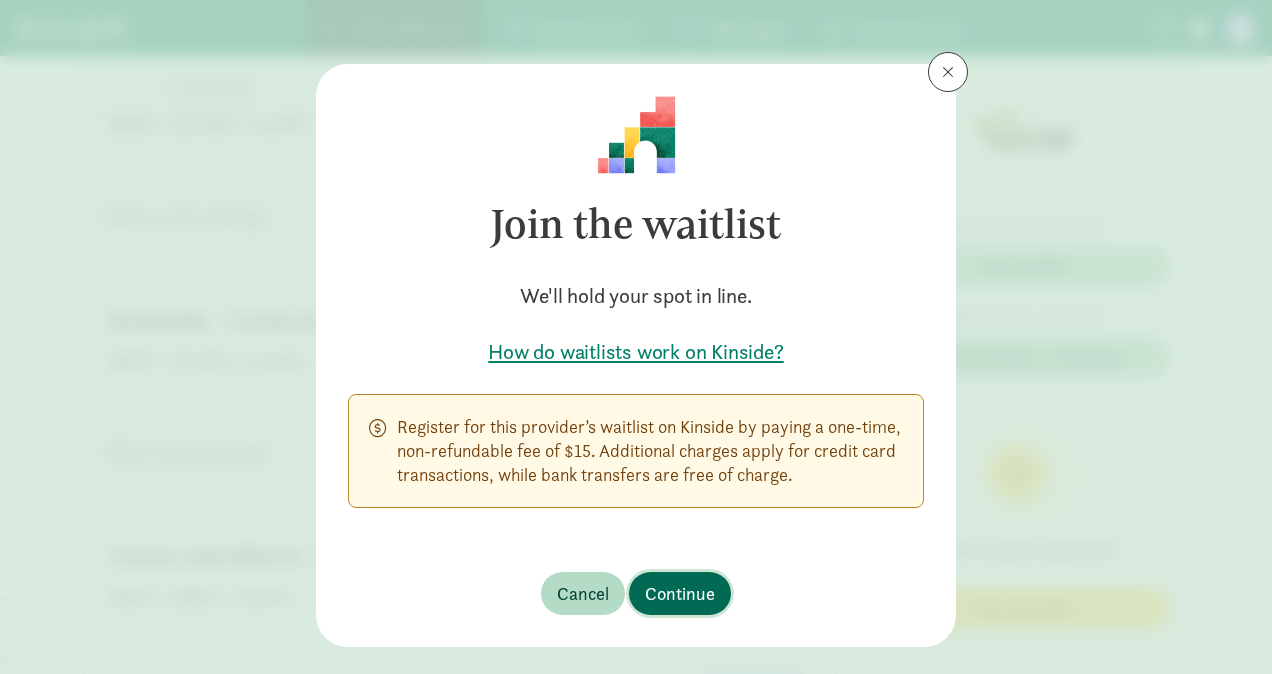 click on "Continue" at bounding box center [680, 593] 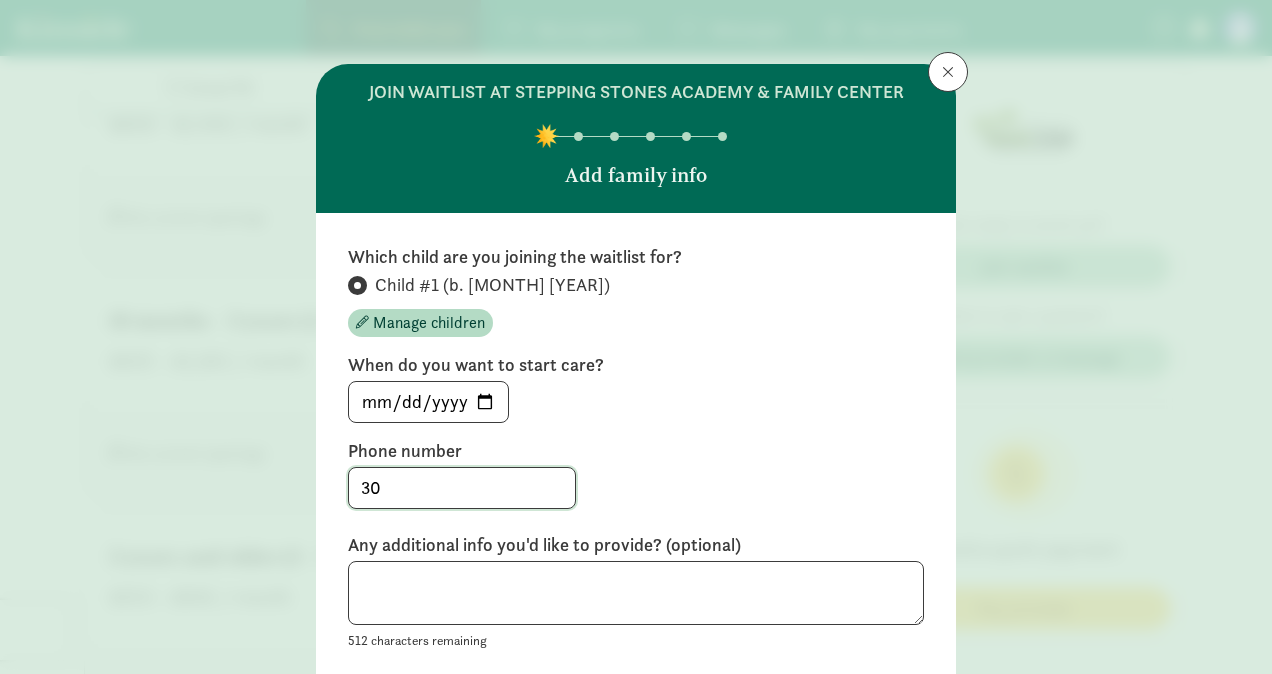 click on "30" 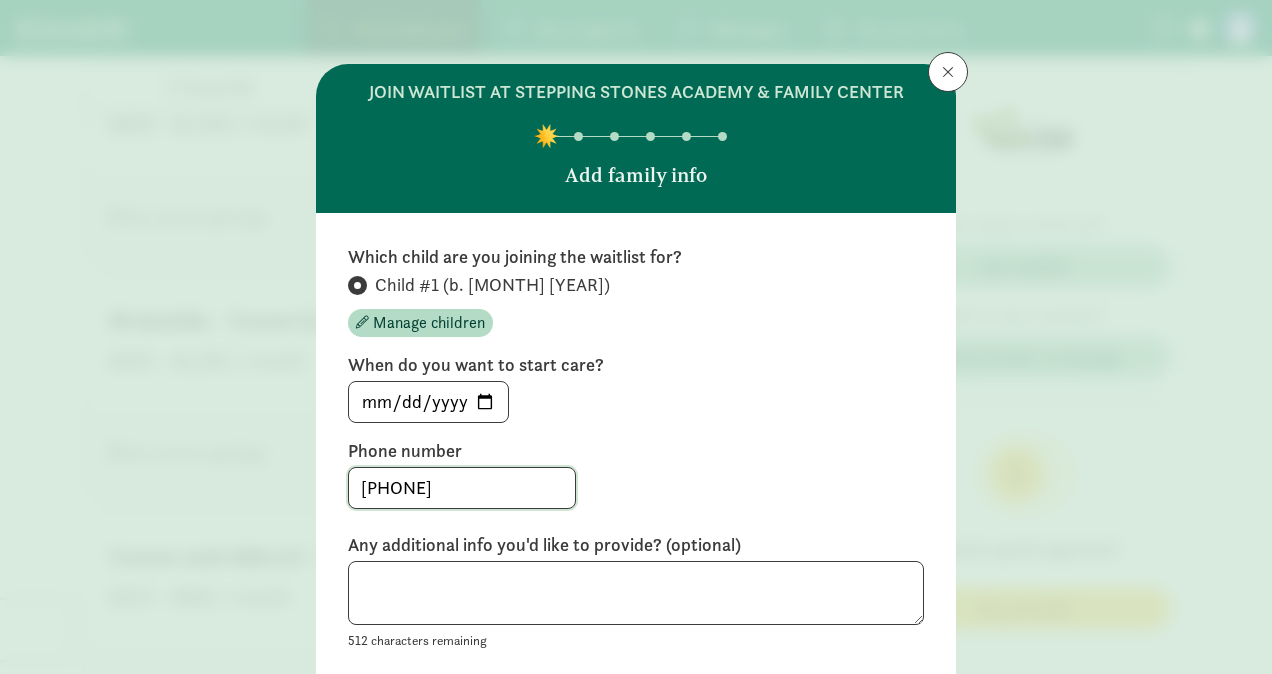 type on "3039215611" 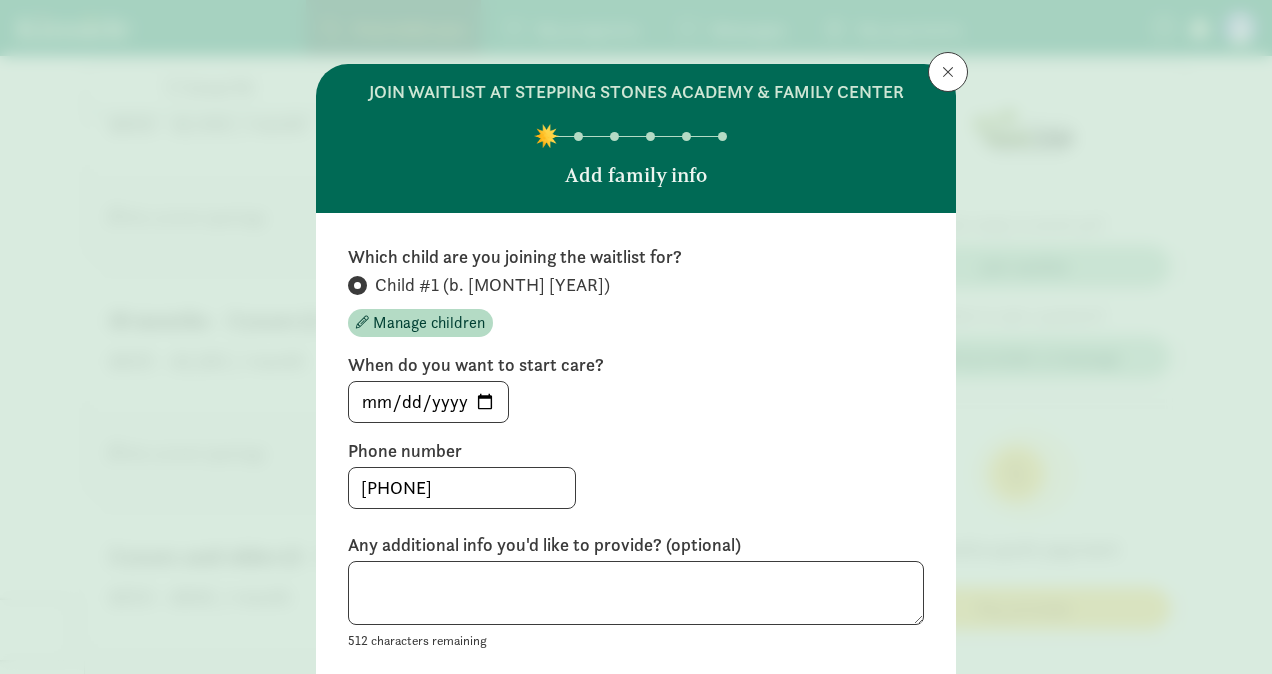 click on "Phone number" at bounding box center [636, 451] 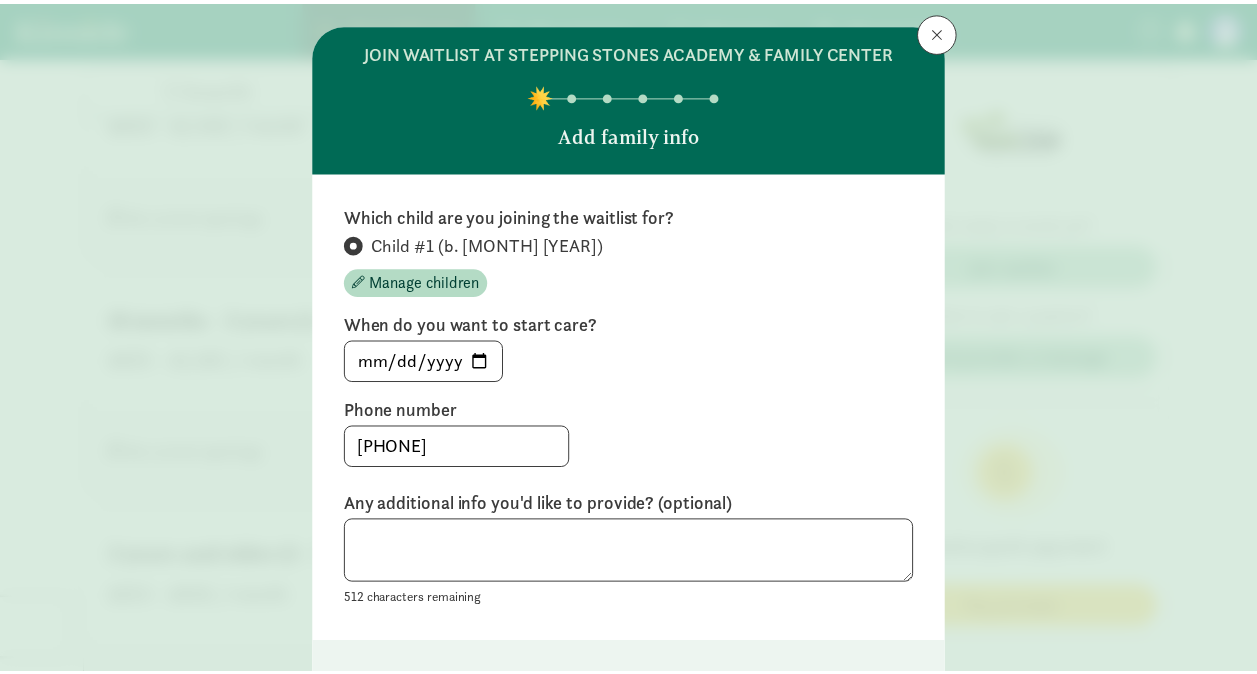 scroll, scrollTop: 80, scrollLeft: 0, axis: vertical 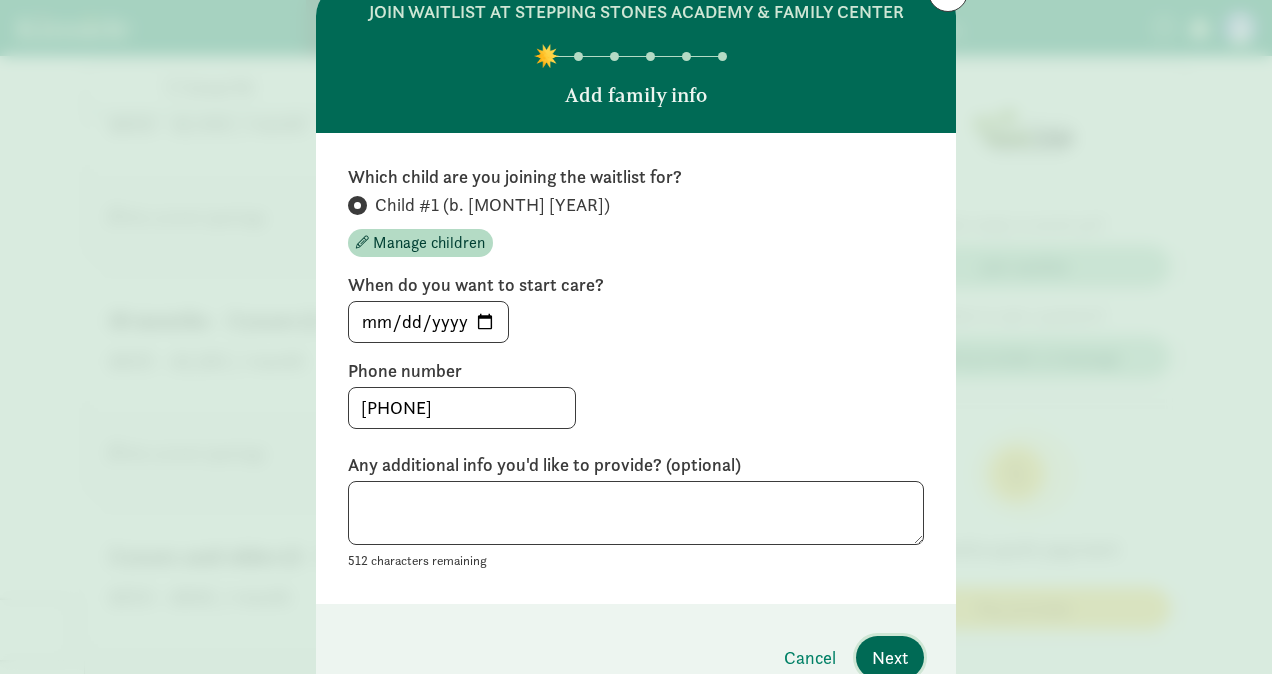 click on "Next" at bounding box center (890, 657) 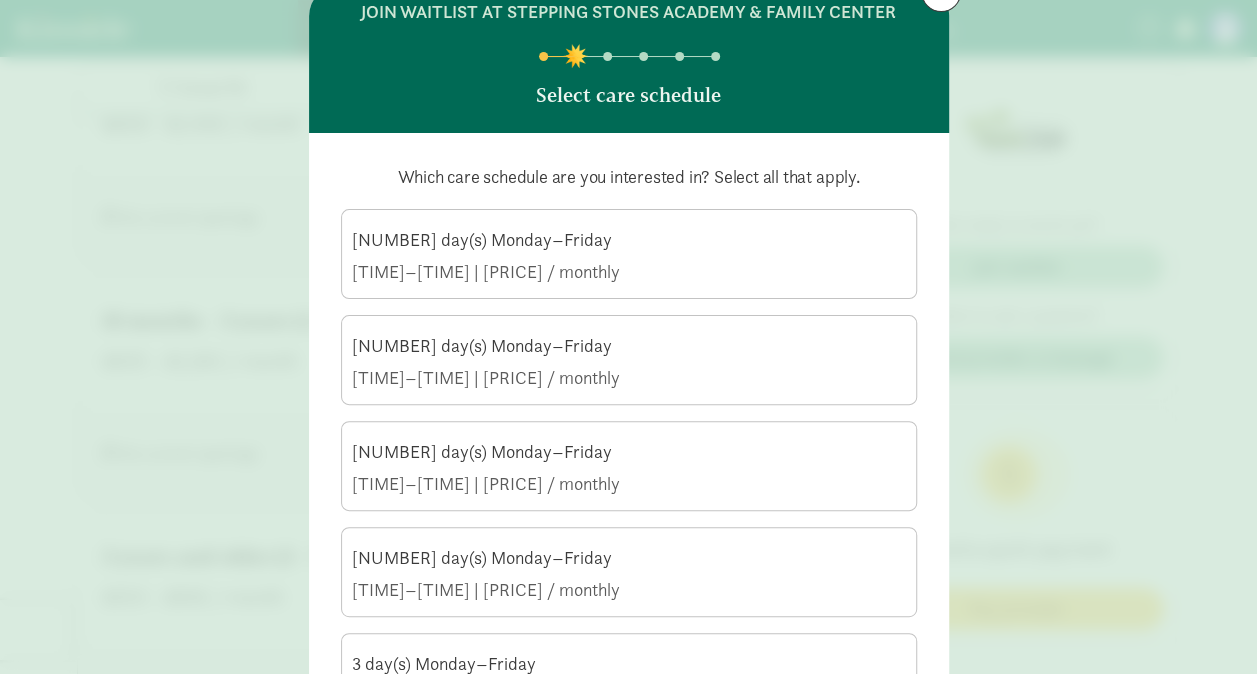 click on "Which care schedule are you interested in? Select all that apply.
2 day(s) Monday–Friday 8:30 AM–3:00 PM | $650.00 / monthly     2 day(s) Monday–Friday 8:30 AM–4:30 PM | $678.00 / monthly     2 day(s) Monday–Friday 6:30 AM–3:00 PM | $701.00 / monthly     2 day(s) Monday–Friday 8:30 AM–6:00 PM | $714.00 / monthly     3 day(s) Monday–Friday 8:30 AM–3:00 PM | $830.00 / monthly     3 day(s) Monday–Friday 8:30 AM–4:30 PM | $871.00 / monthly     3 day(s) Monday–Friday 6:30 AM–3:00 PM | $906.00 / monthly     3 day(s) Monday–Friday 8:30 AM–6:00 PM | $925.00 / monthly     4 day(s) Monday–Friday 8:30 AM–3:00 PM | $1,105.00 / monthly     4 day(s) Monday–Friday 8:30 AM–4:30 PM | $1,160.00 / monthly     4 day(s) Monday–Friday 6:30 AM–3:00 PM | $1,206.00 / monthly     4 day(s) Monday–Friday 8:30 AM–6:00 PM | $1,232.00 / monthly     5 day(s) Monday–Friday 8:30 AM–3:00 PM | $1,250.00 / monthly     5 day(s) Monday–Friday     5 day(s) Monday–Friday" at bounding box center [629, 1027] 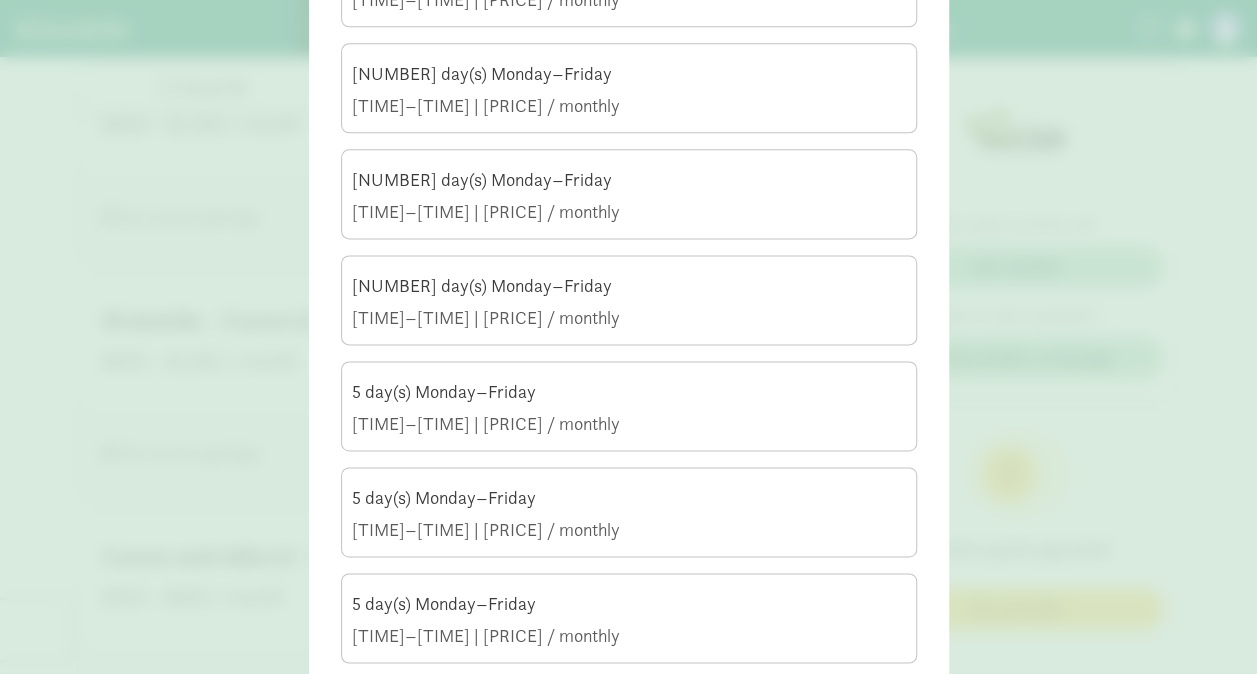 scroll, scrollTop: 1393, scrollLeft: 0, axis: vertical 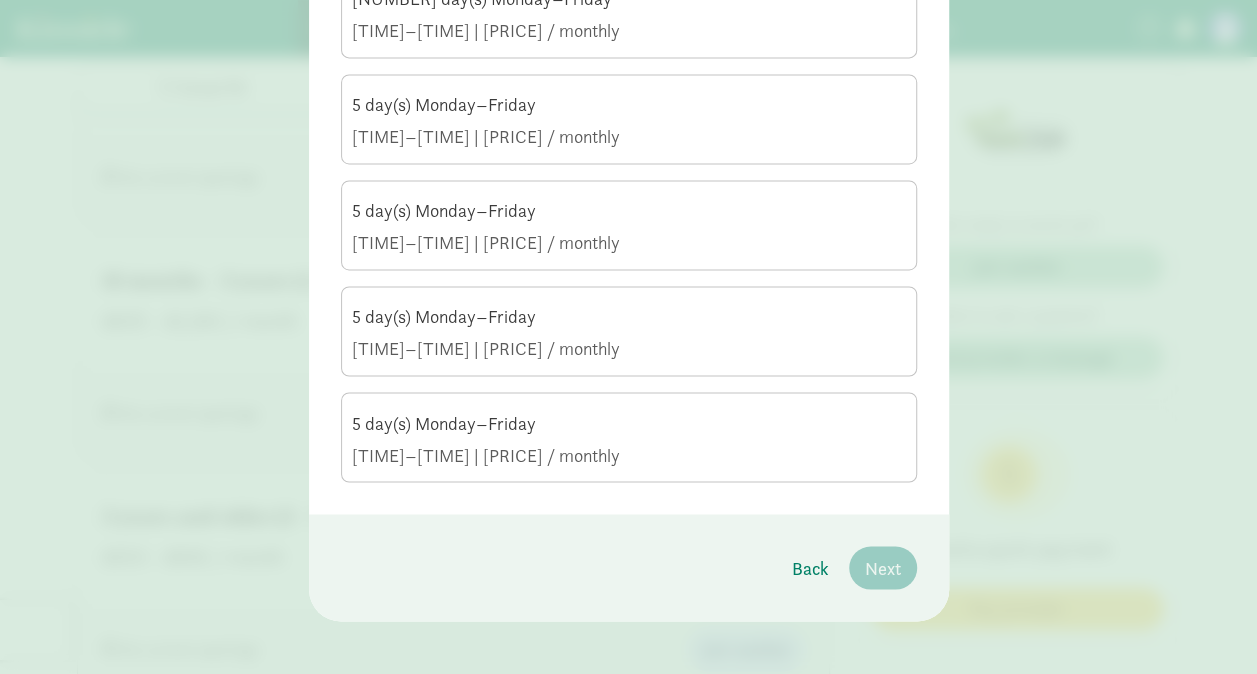 click on "5 day(s) Monday–Friday 8:30 AM–6:00 PM | $1,410.00 / monthly" at bounding box center [629, 439] 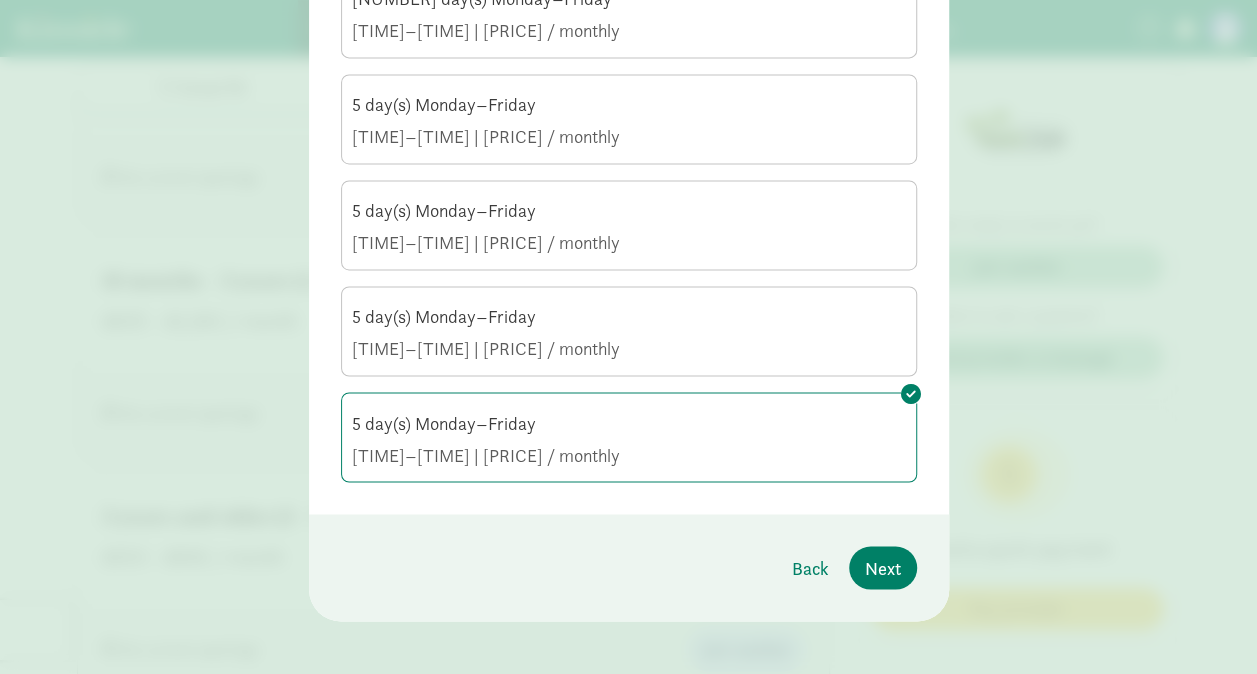 click on "5 day(s) Monday–Friday 8:30 AM–4:30 PM | $1,320.00 / monthly" at bounding box center [629, 227] 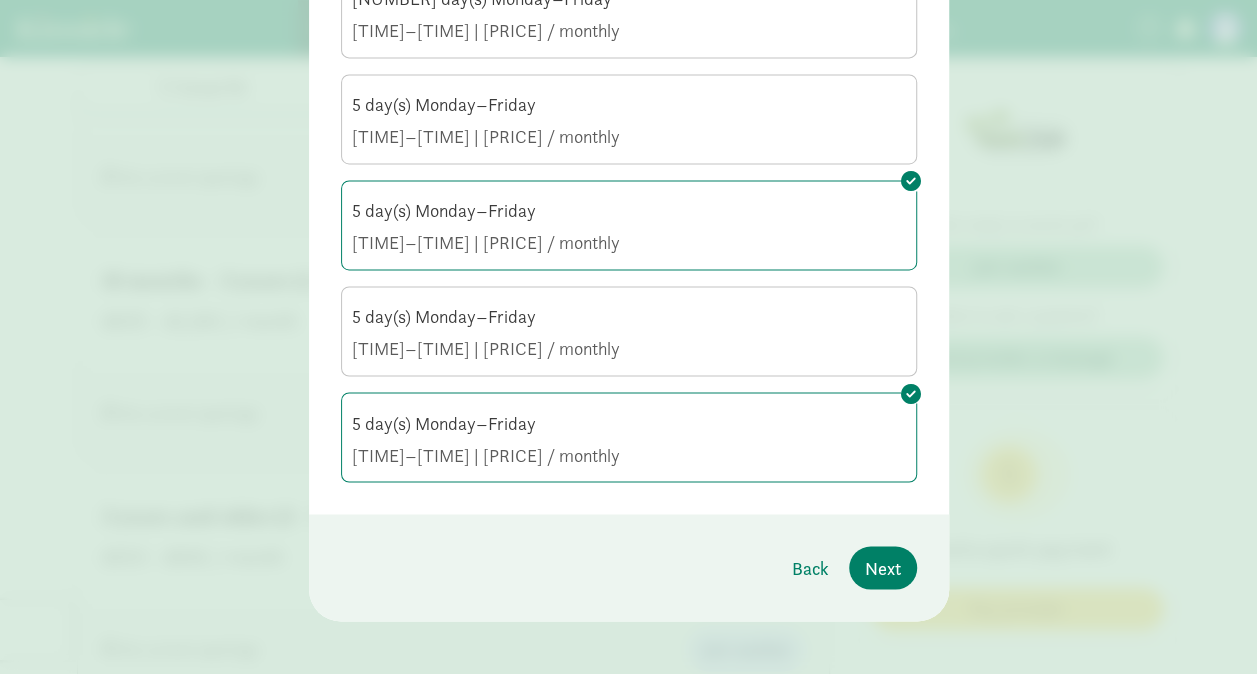 click on "5 day(s) Monday–Friday" 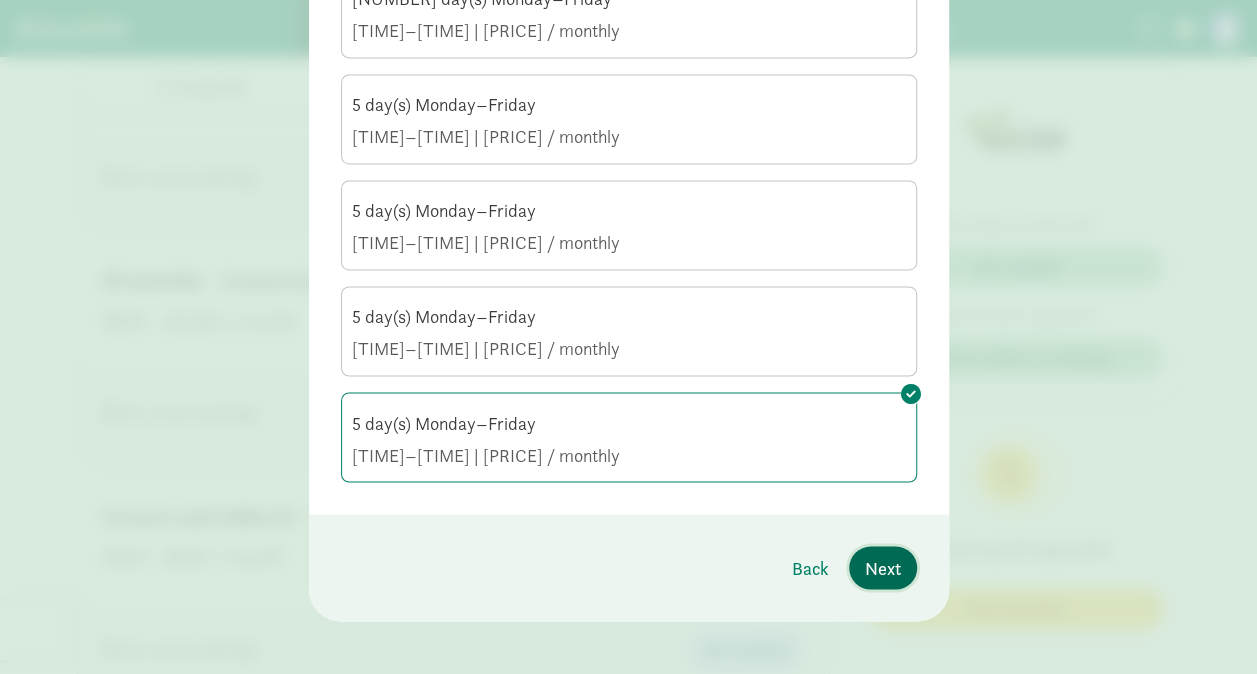 click on "Next" at bounding box center (883, 567) 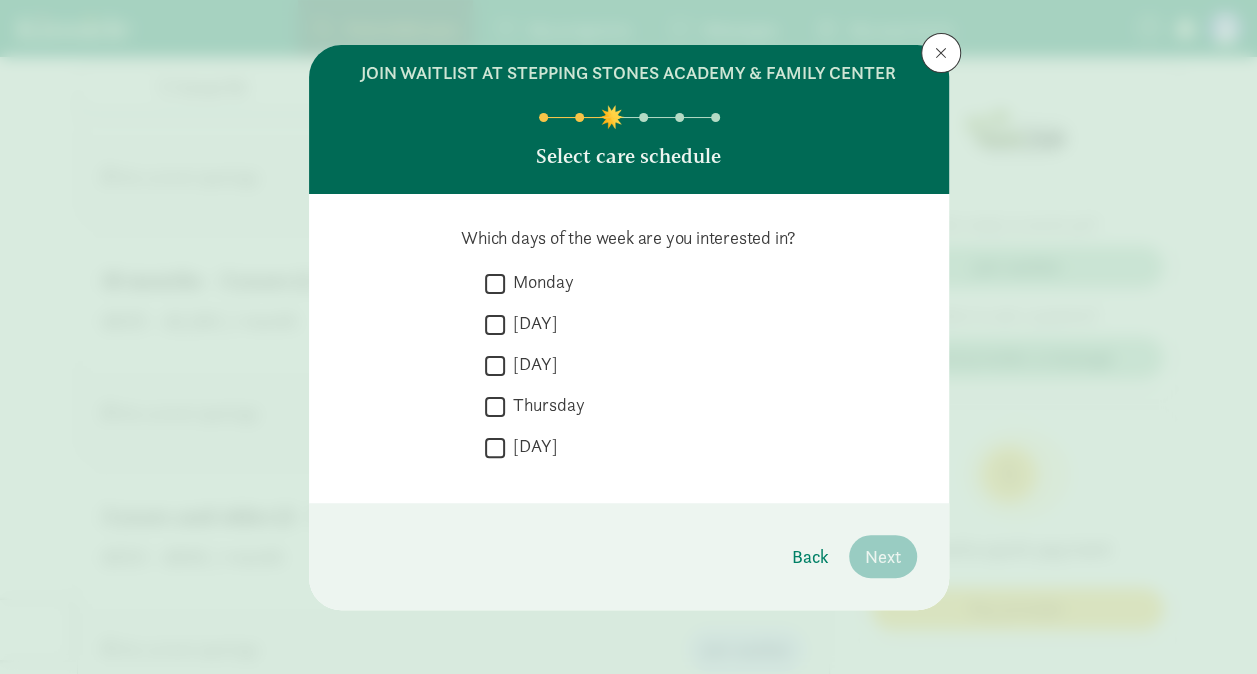 scroll, scrollTop: 19, scrollLeft: 0, axis: vertical 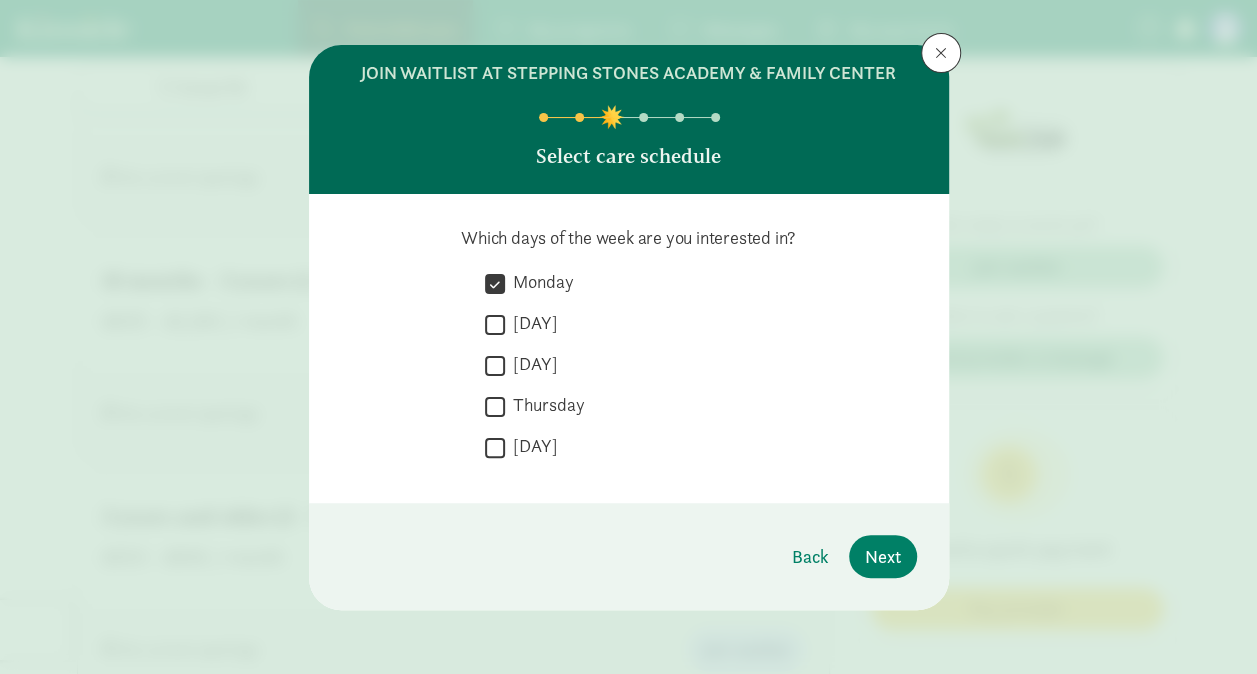 click on "Tuesday" at bounding box center [495, 324] 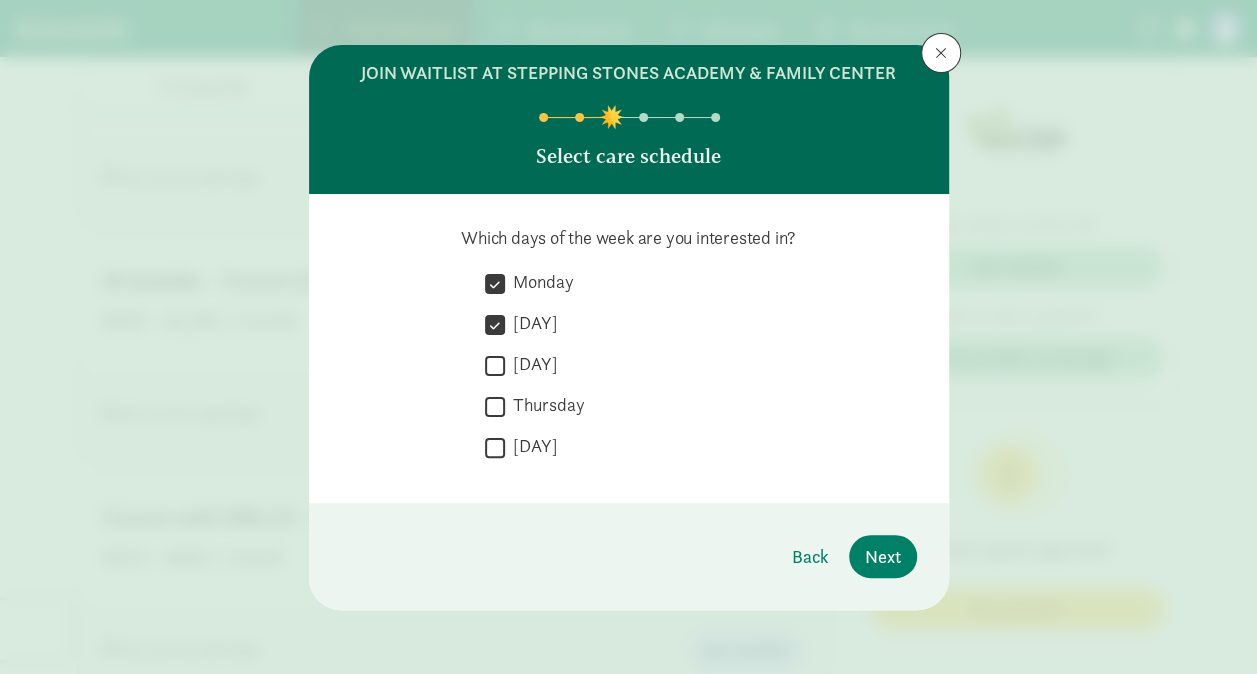 click on "Wednesday" at bounding box center [495, 365] 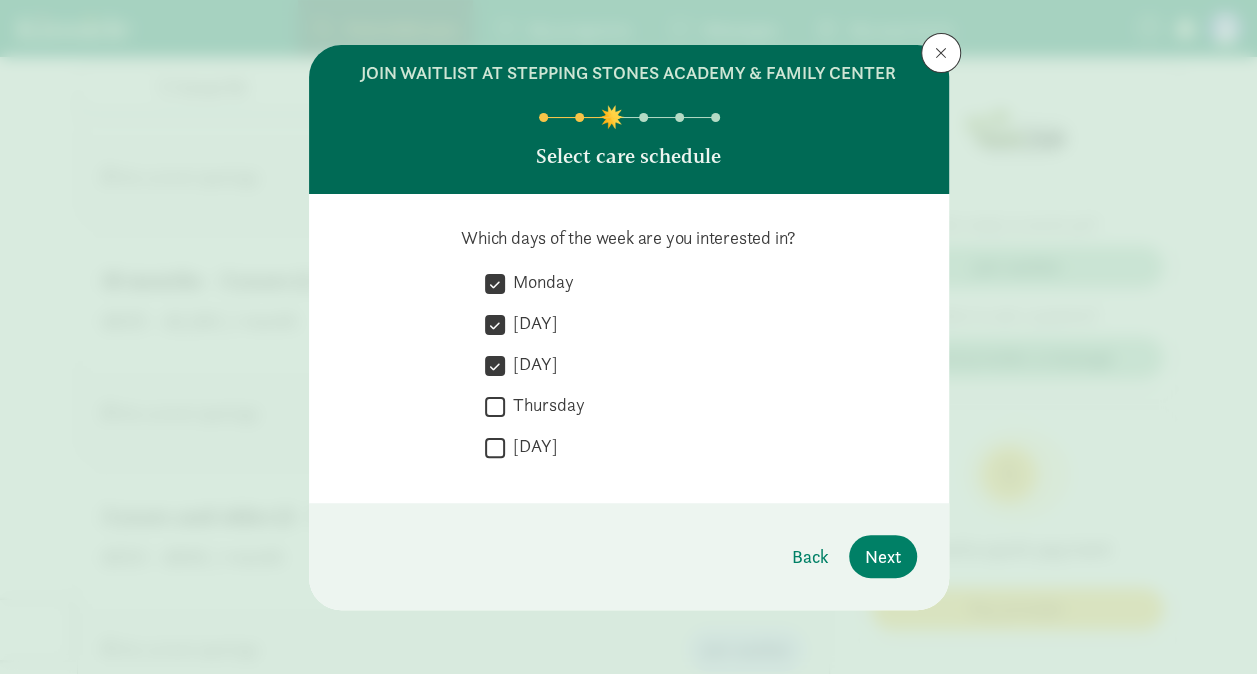 click on "Thursday" at bounding box center [495, 406] 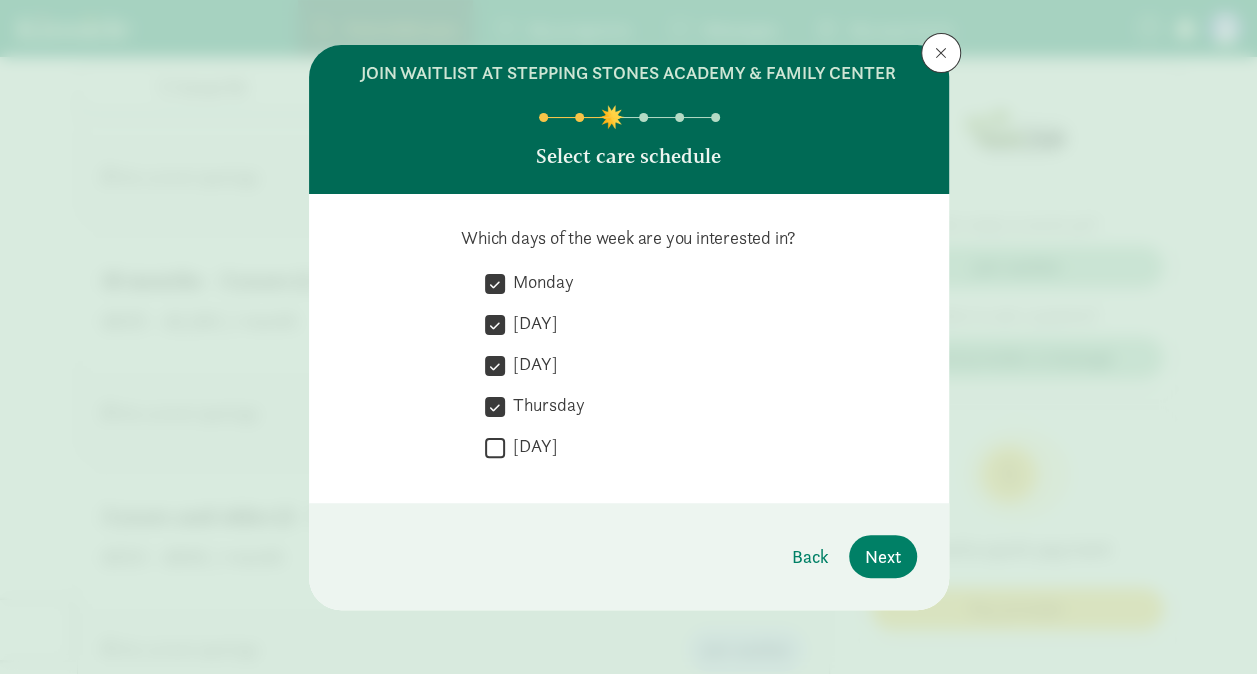click on "Friday" at bounding box center [495, 447] 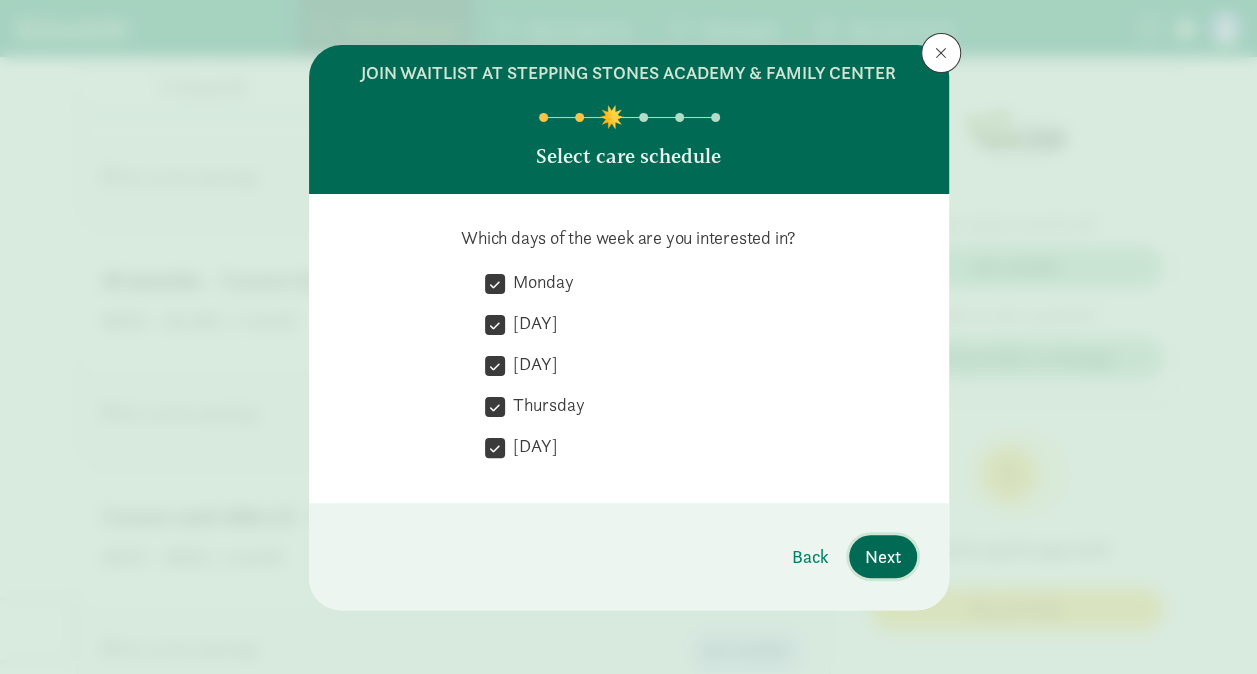 click on "Next" at bounding box center [883, 556] 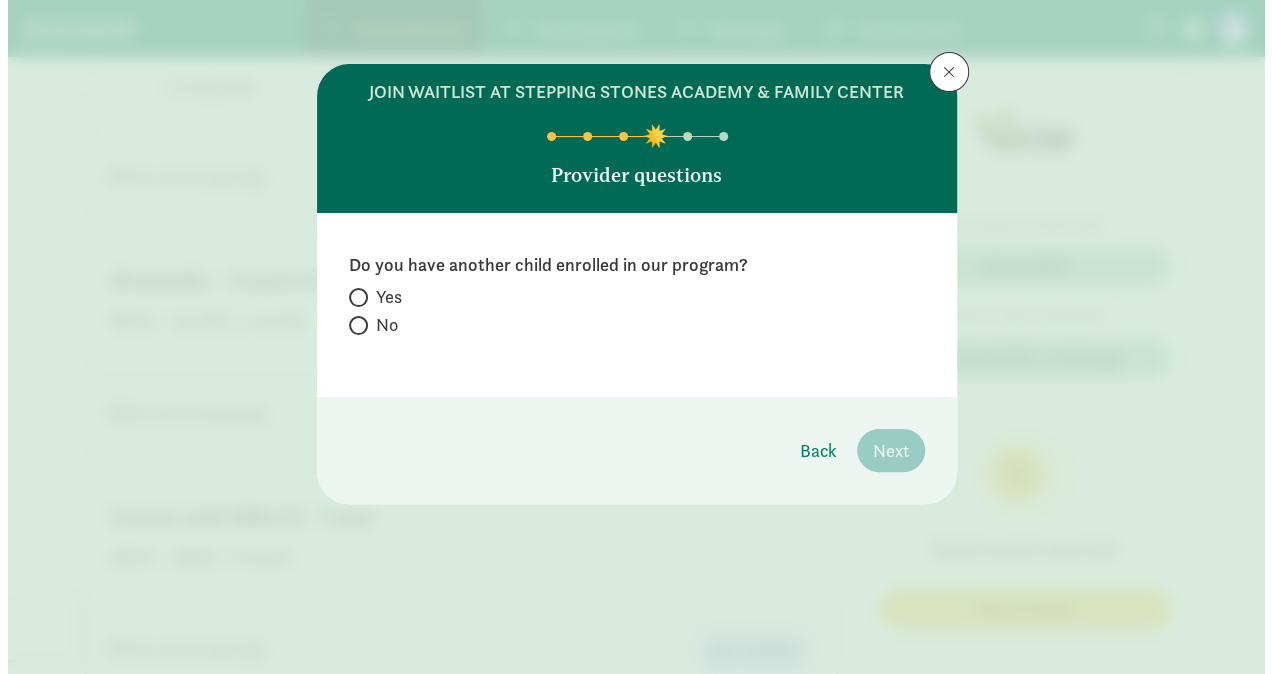 scroll, scrollTop: 0, scrollLeft: 0, axis: both 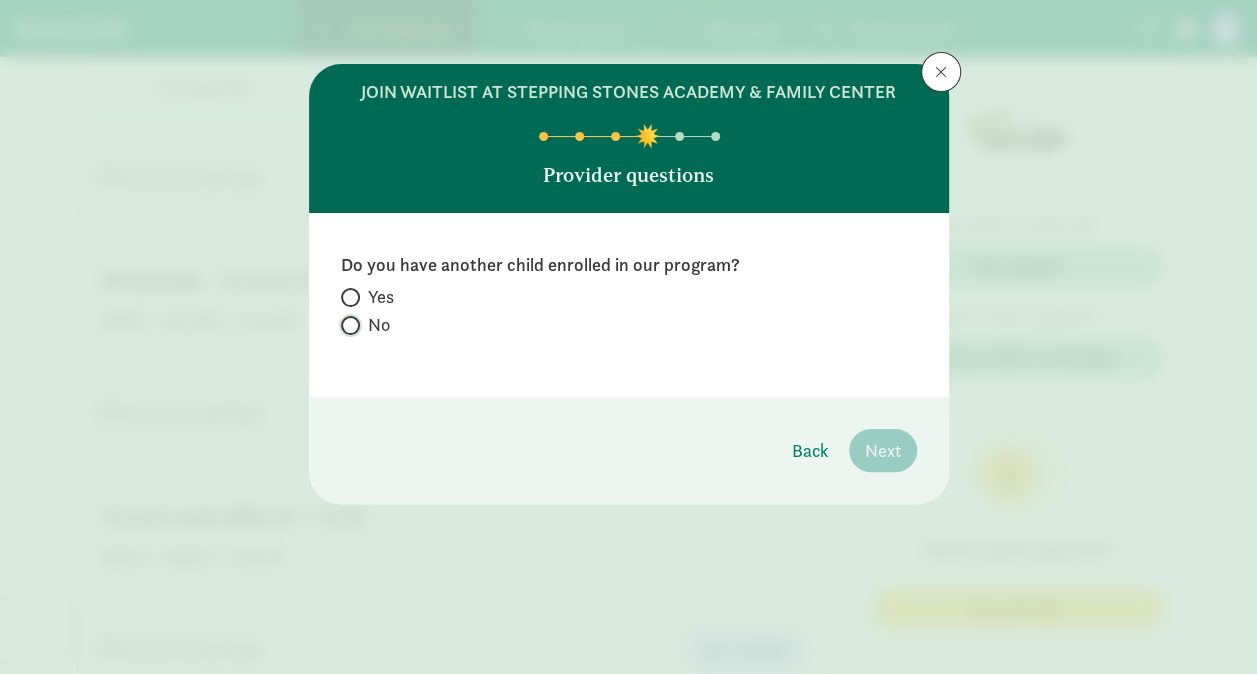 click on "No" at bounding box center (347, 325) 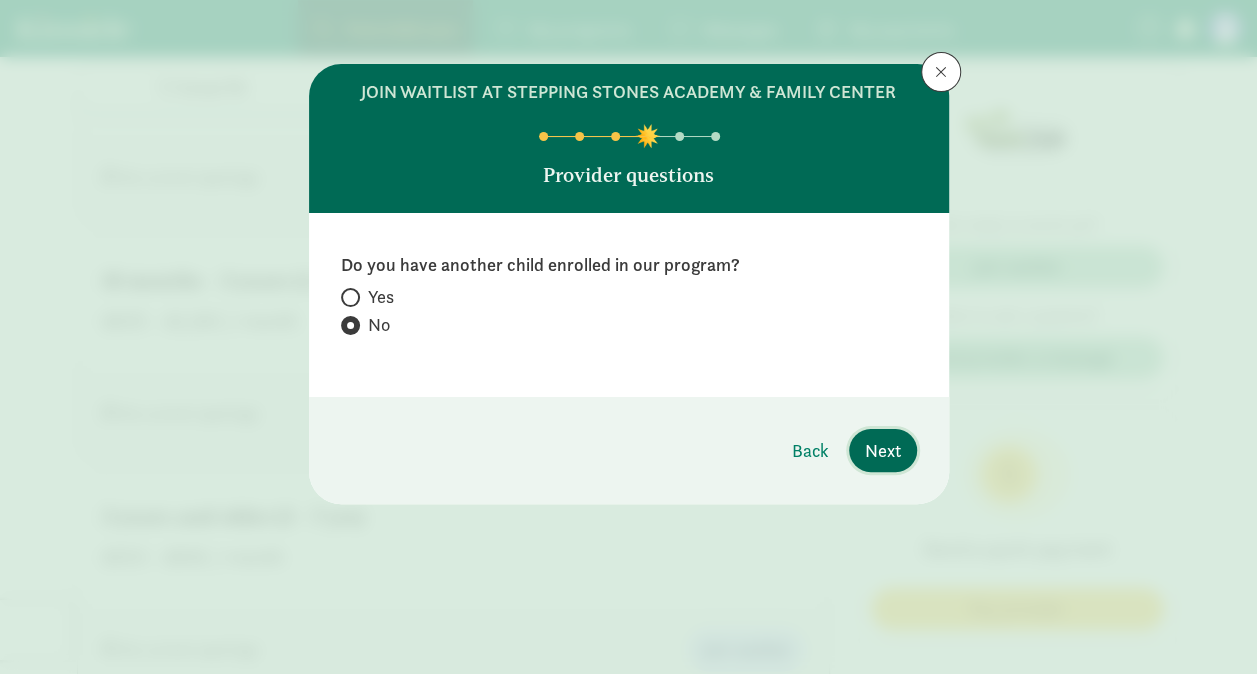 click on "Next" at bounding box center (883, 450) 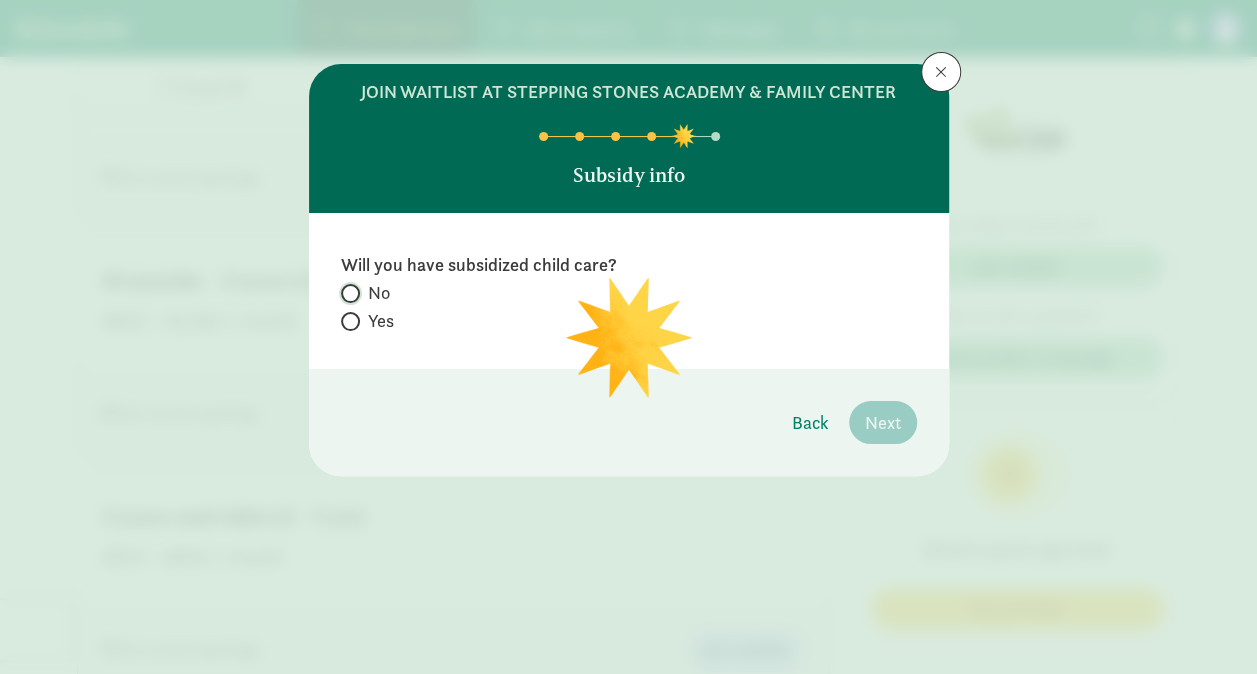 click on "No" at bounding box center (347, 293) 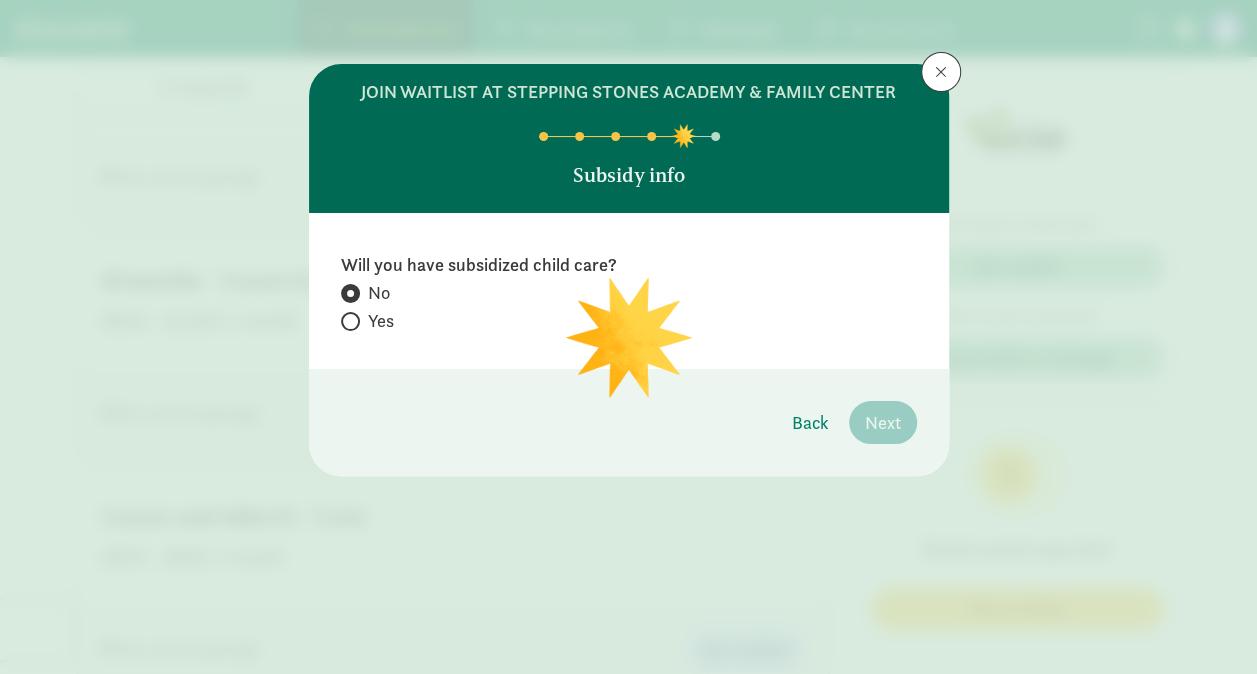 click on "Will you have subsidized child care?
No
Yes" at bounding box center [629, 291] 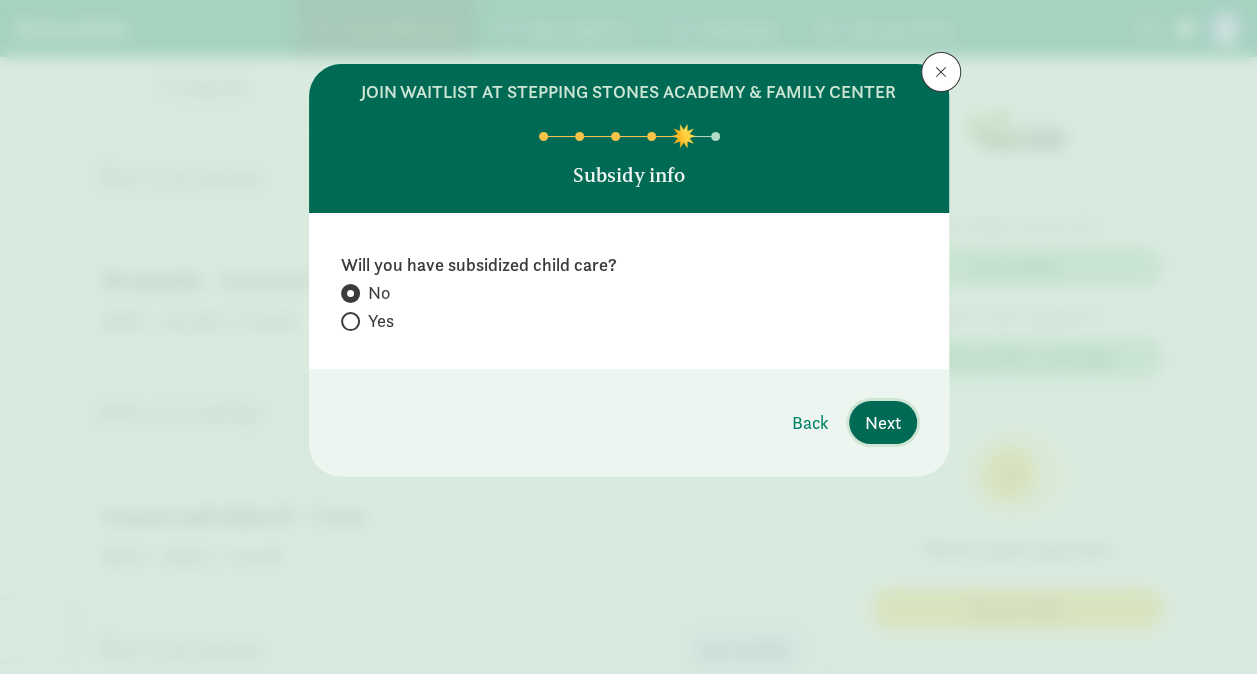 click on "Next" at bounding box center (883, 422) 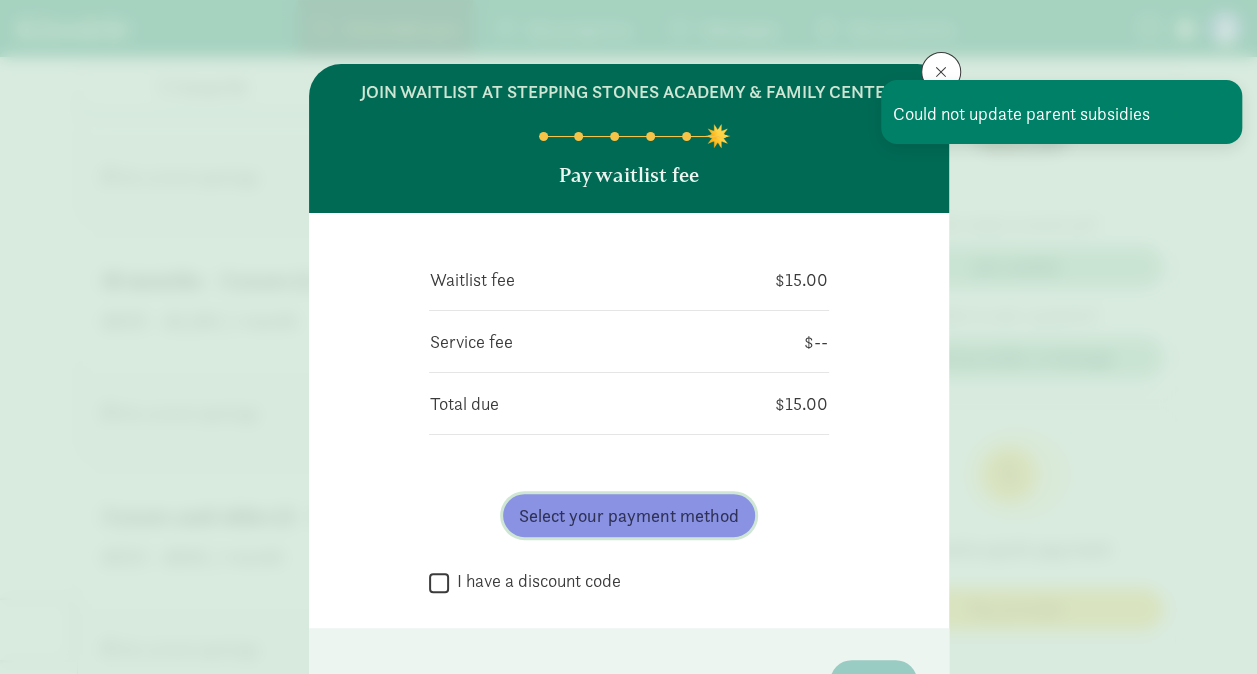 click on "Select your payment method" at bounding box center (629, 515) 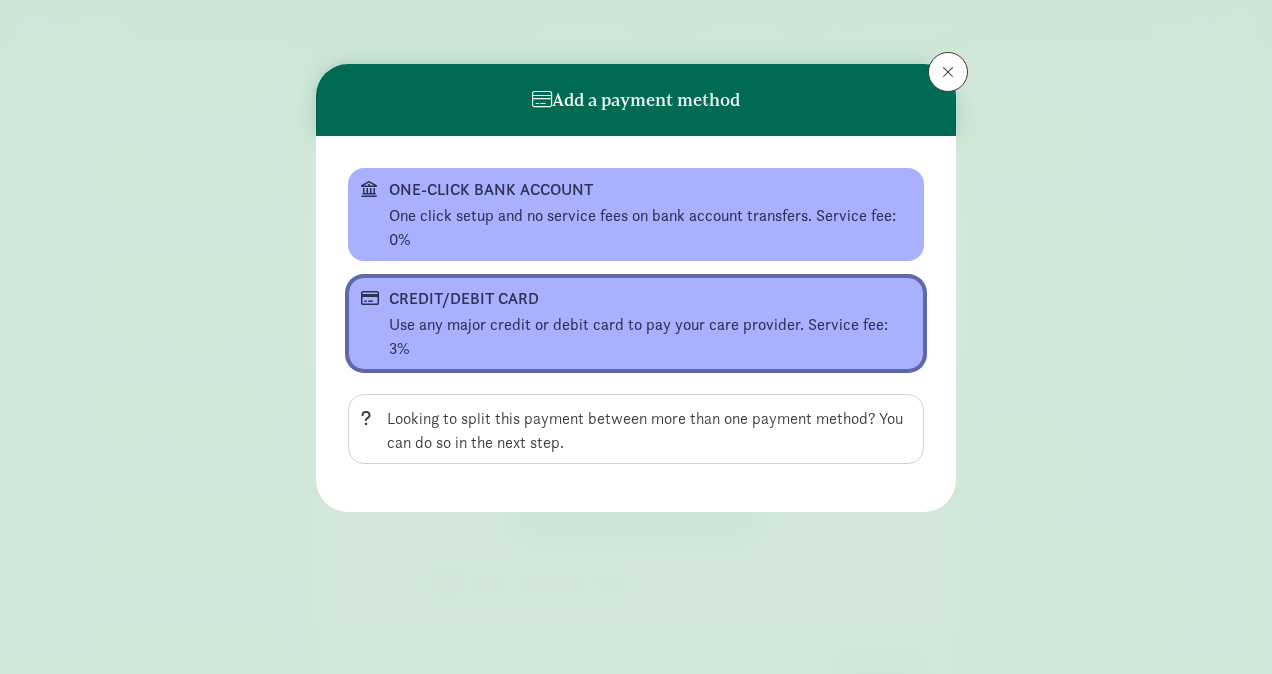 click on "CREDIT/DEBIT CARD" at bounding box center [634, 299] 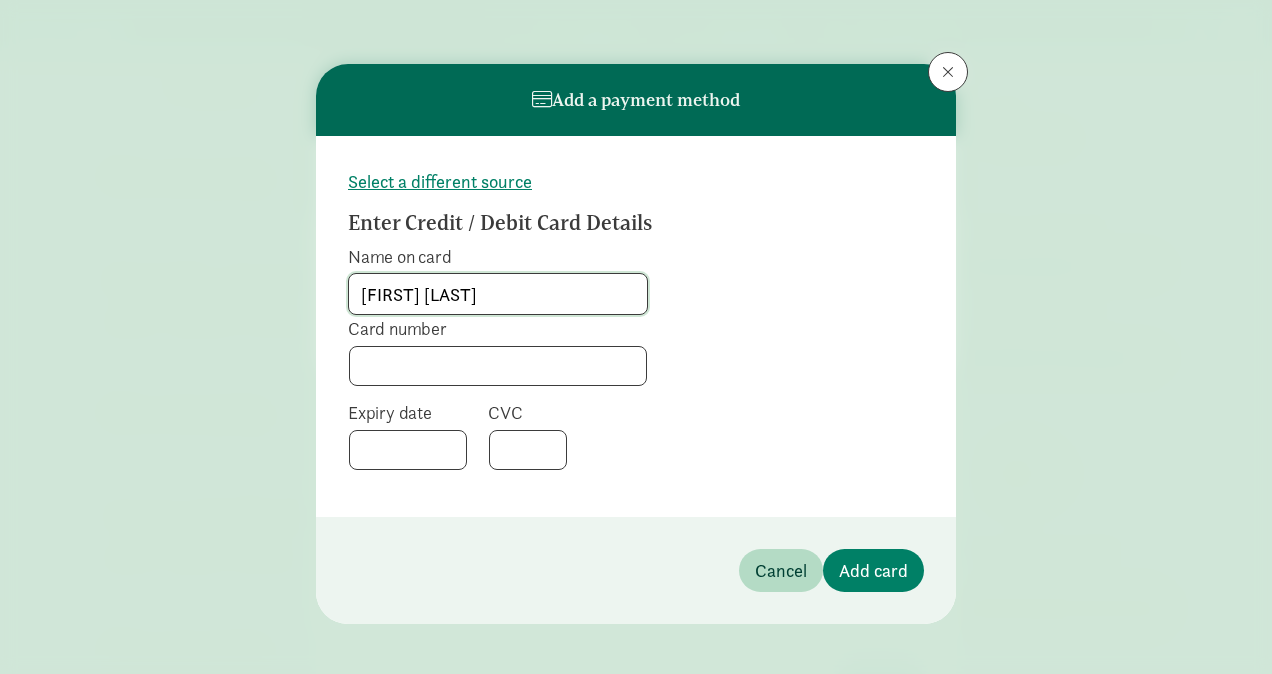 click on "Allison Lindemann" 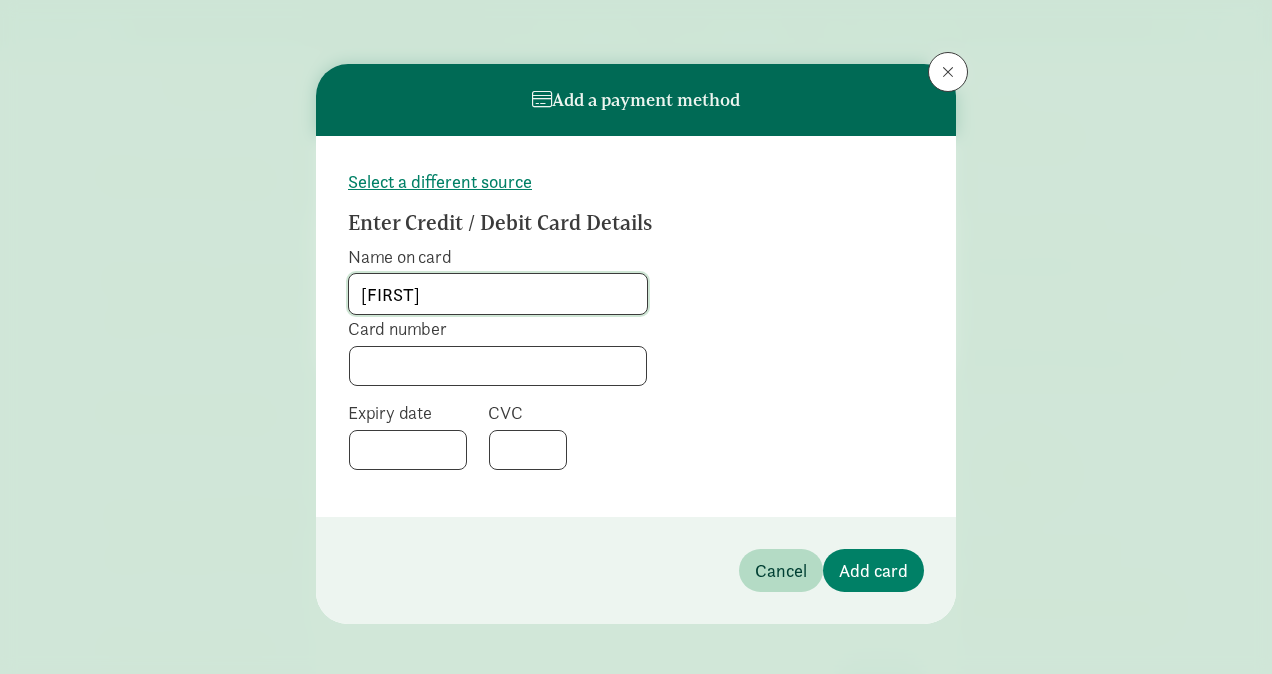 type on "A" 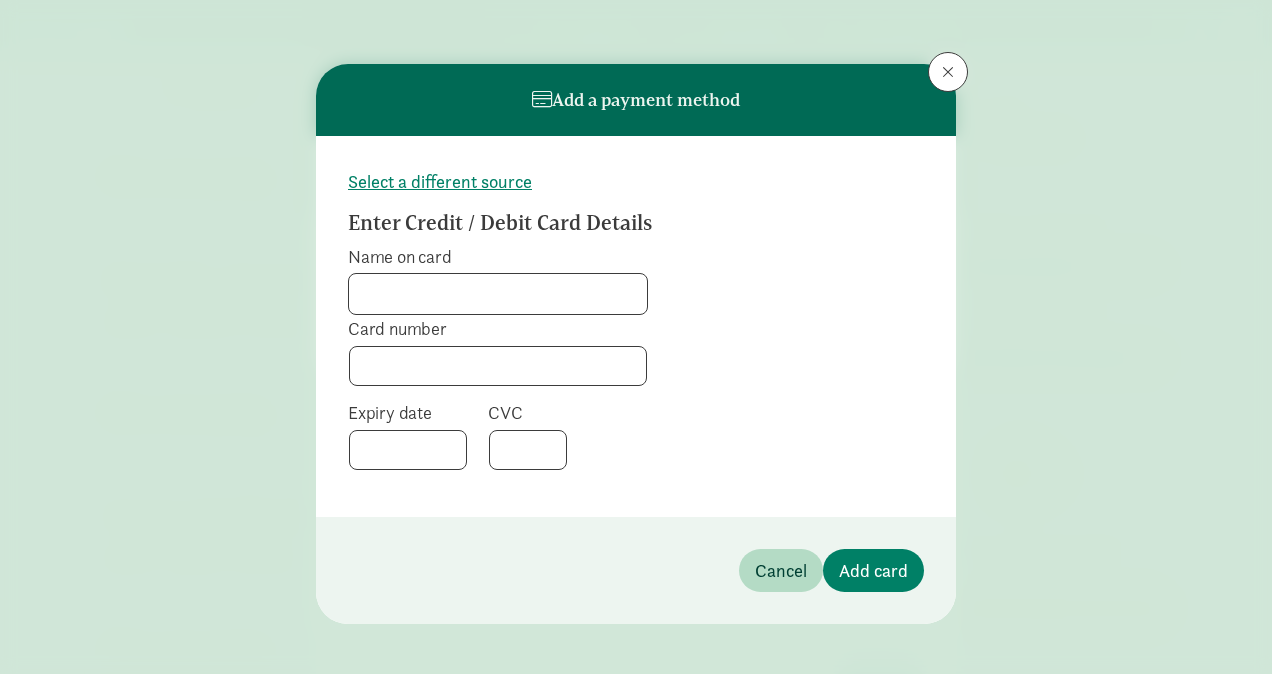 click 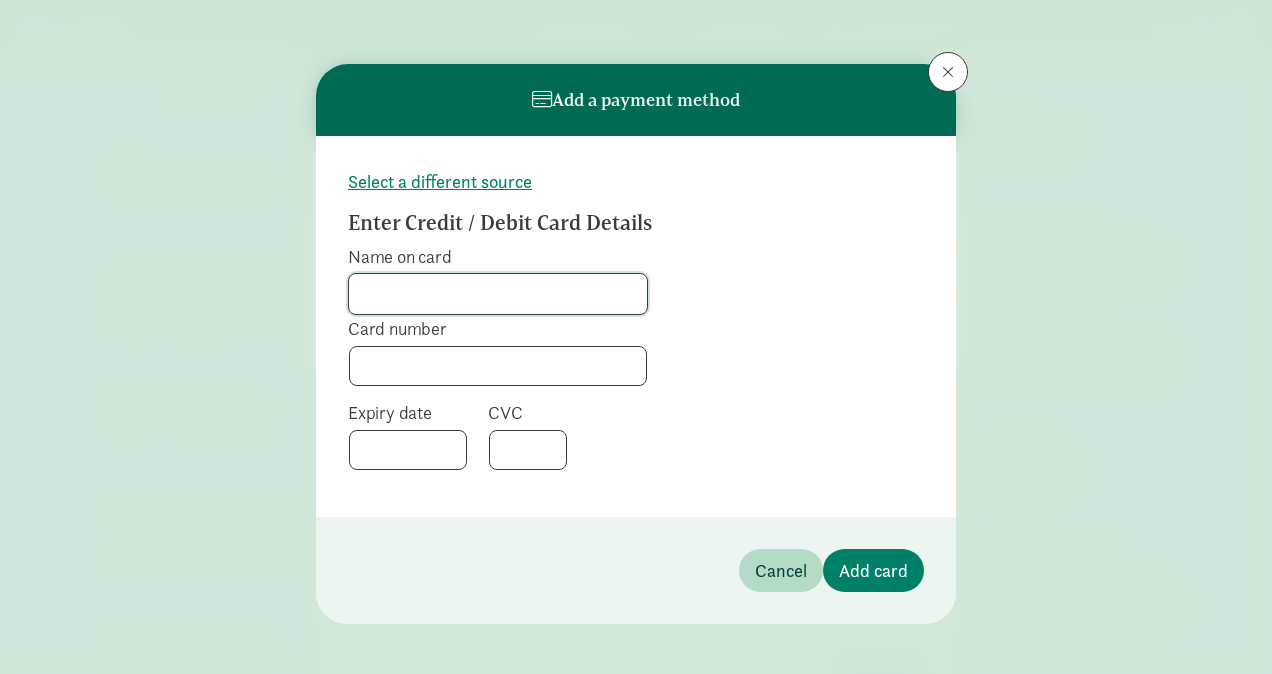 click on "Name on card" 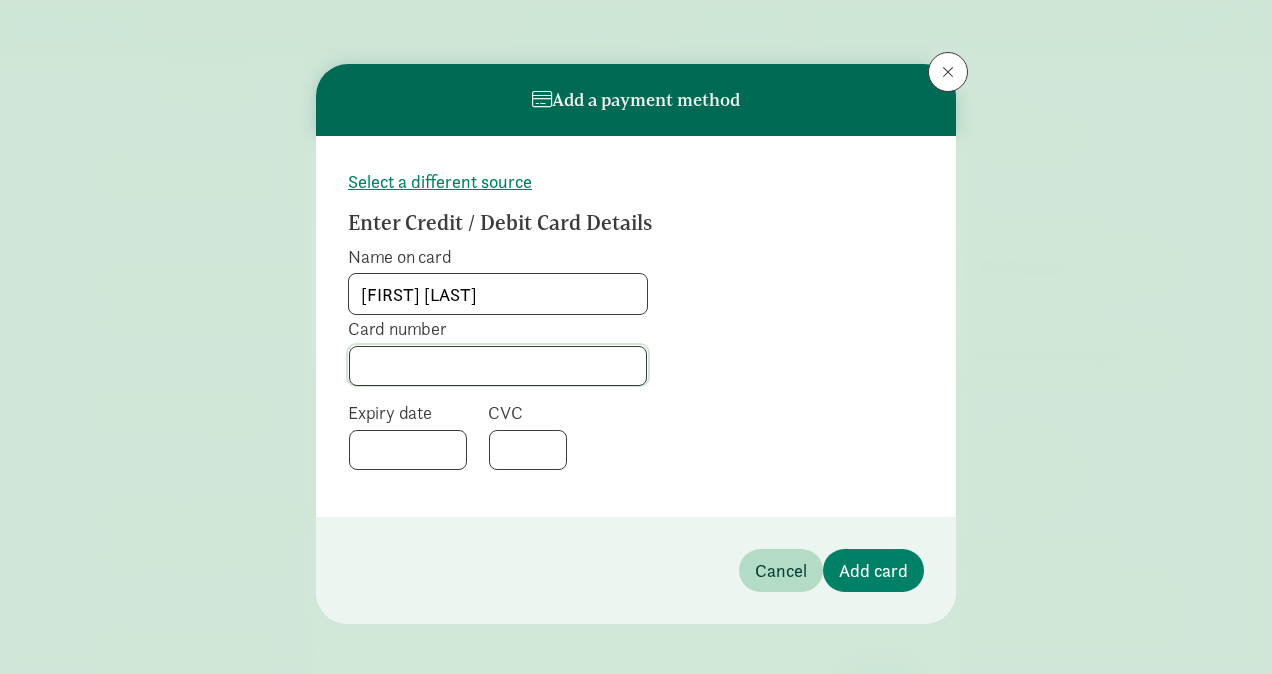 click 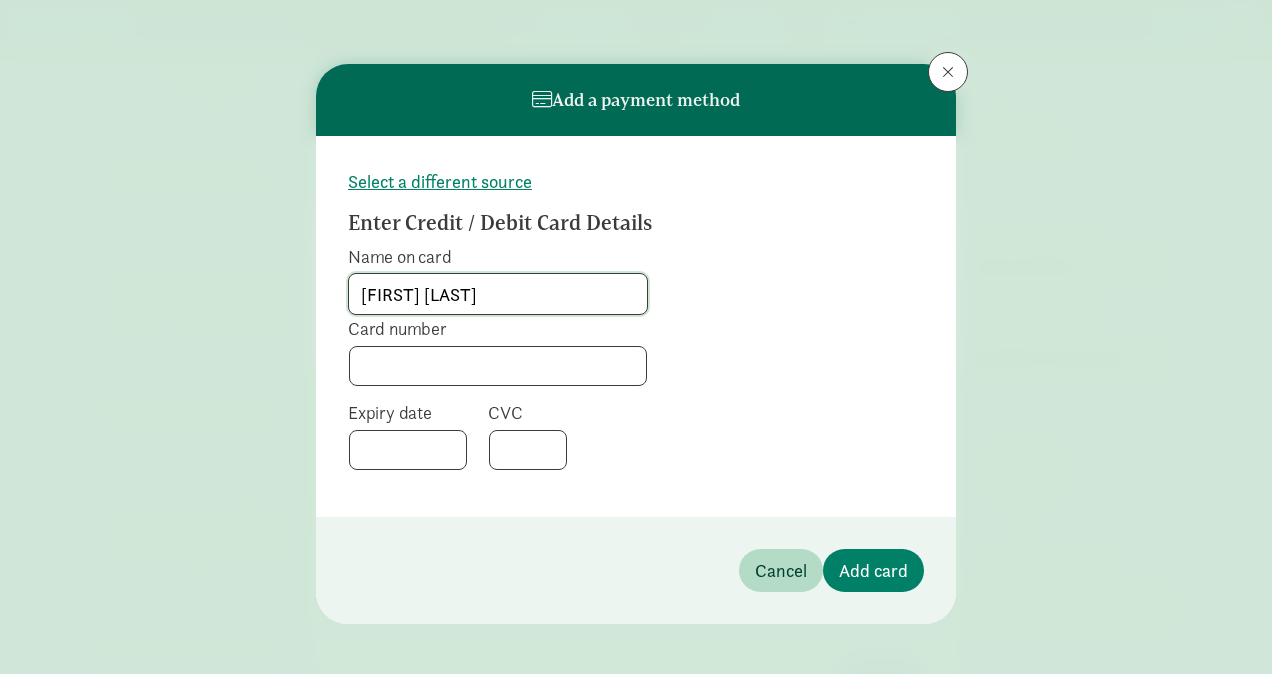 click on "Allison Lindemann" 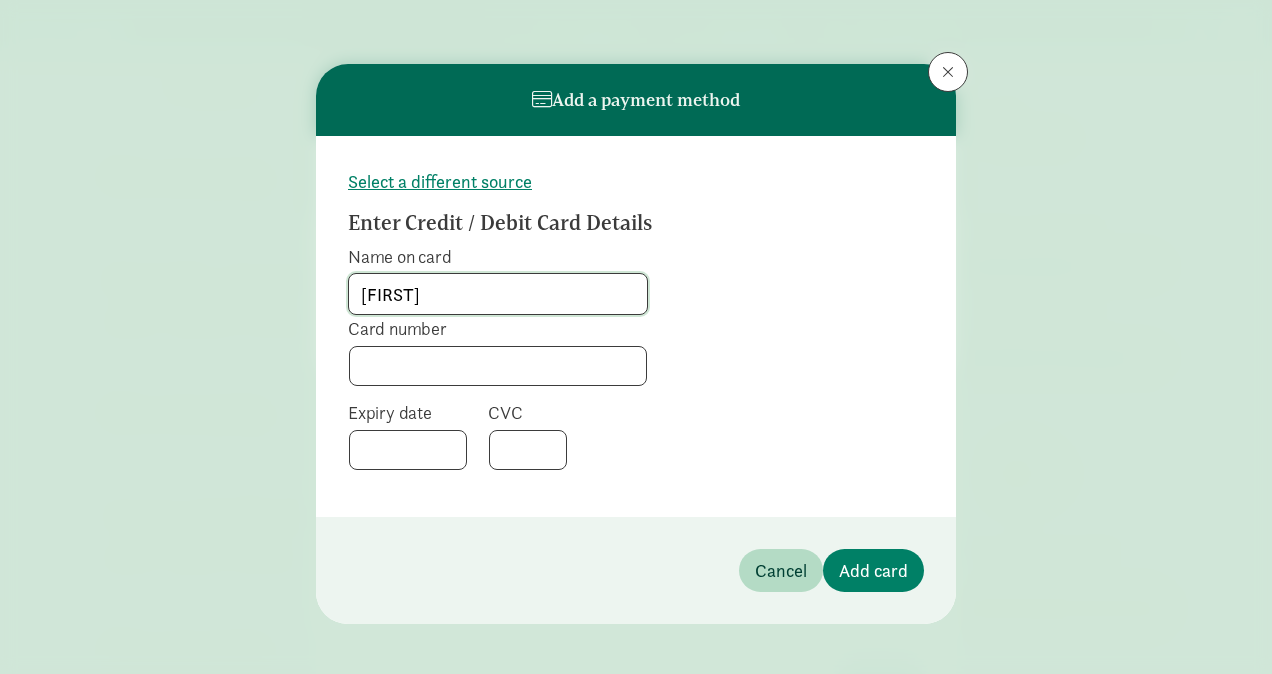 type on "A" 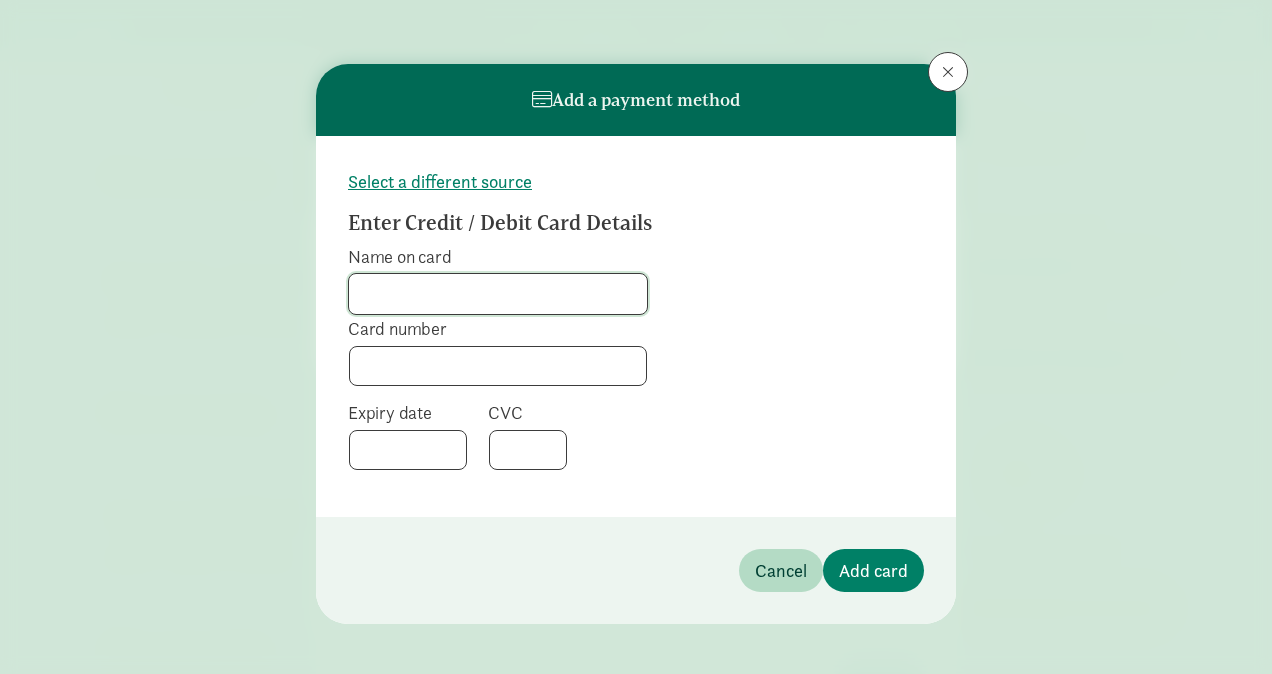 type 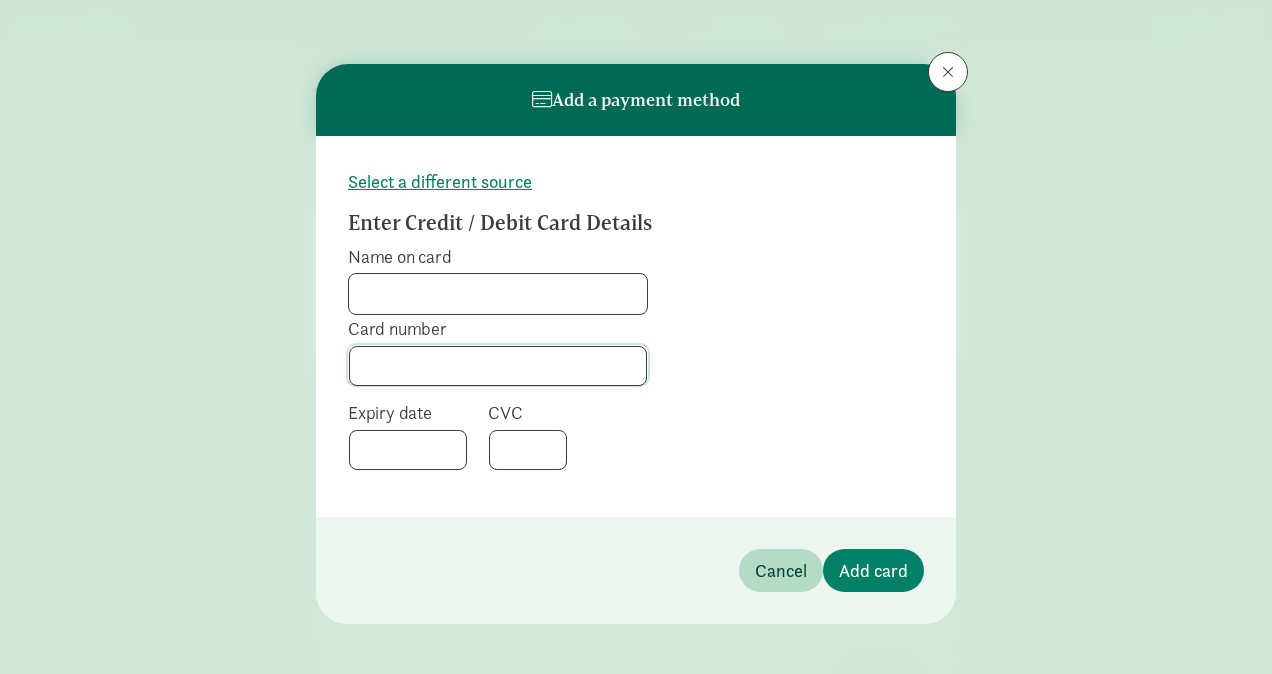 click 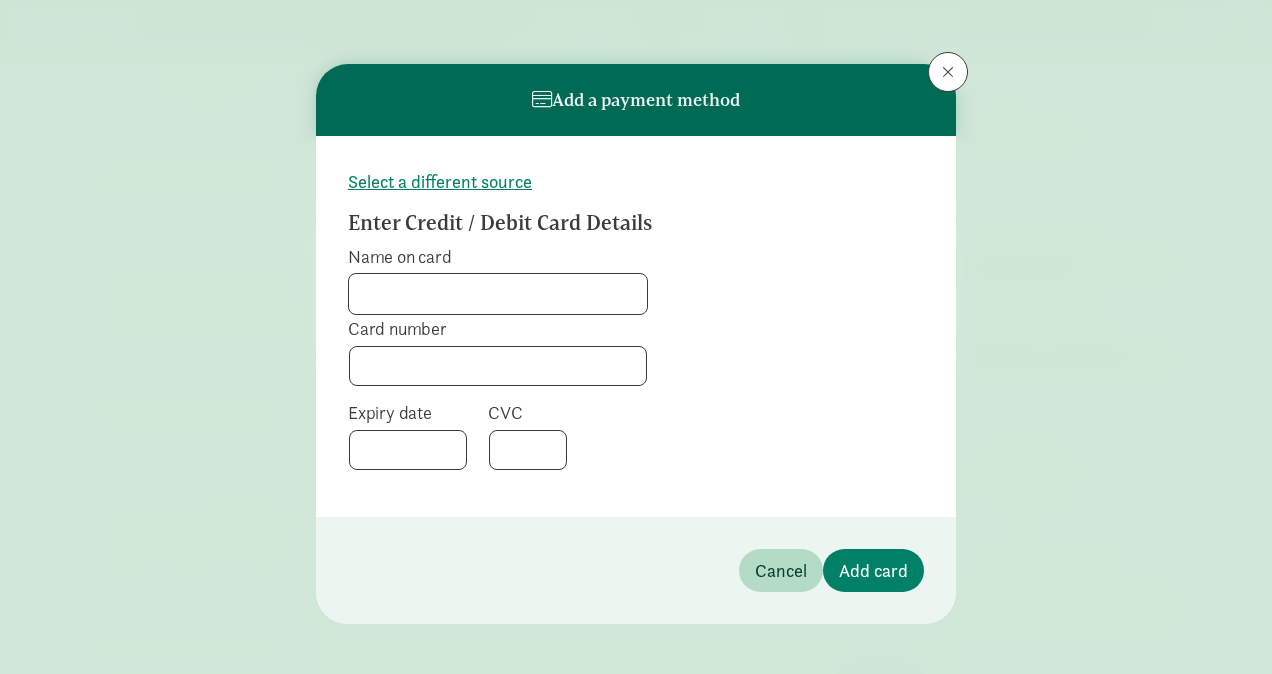 click on "Card number" at bounding box center (498, 359) 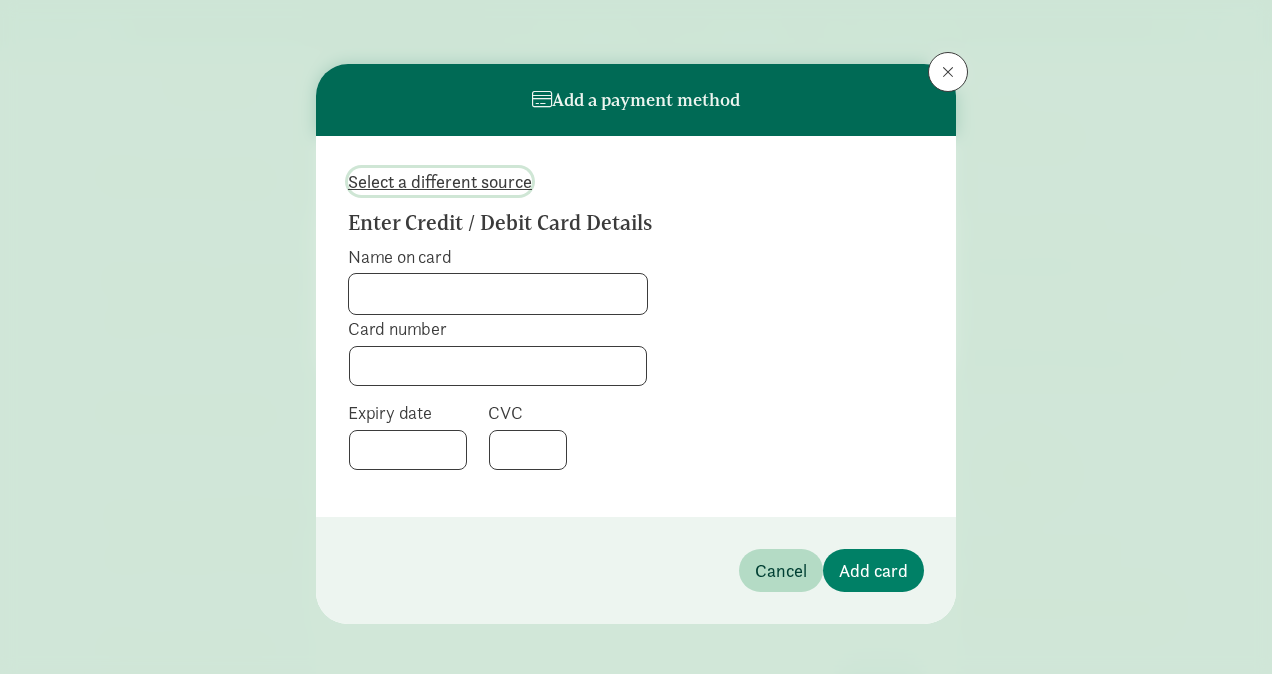 click on "Select a different source" at bounding box center (440, 181) 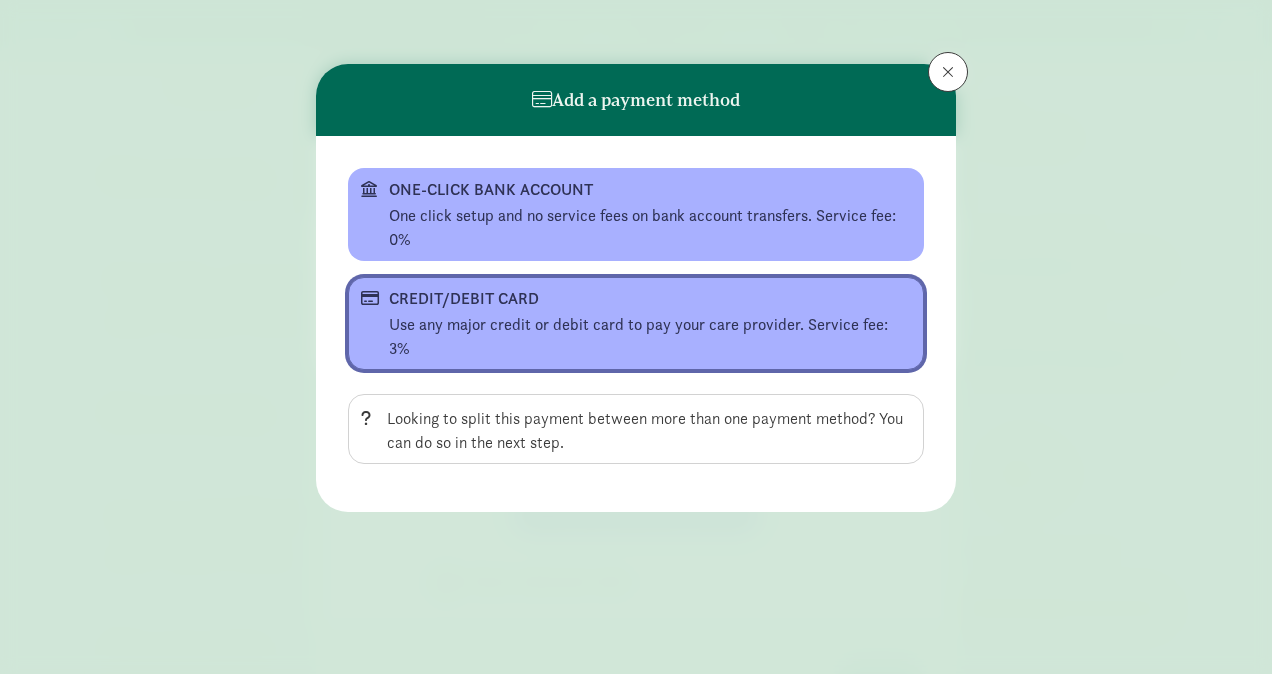 click on "Use any major credit or debit card to pay your care provider. Service fee: 3%" at bounding box center [650, 337] 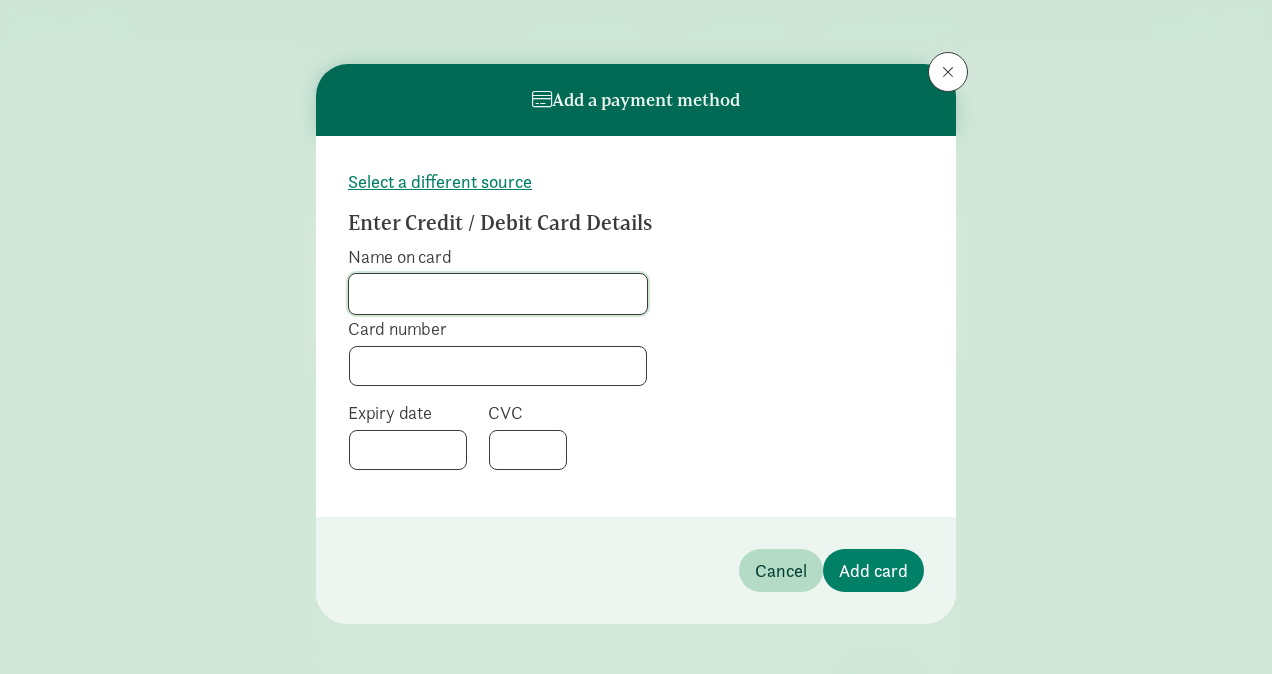 click on "Name on card" 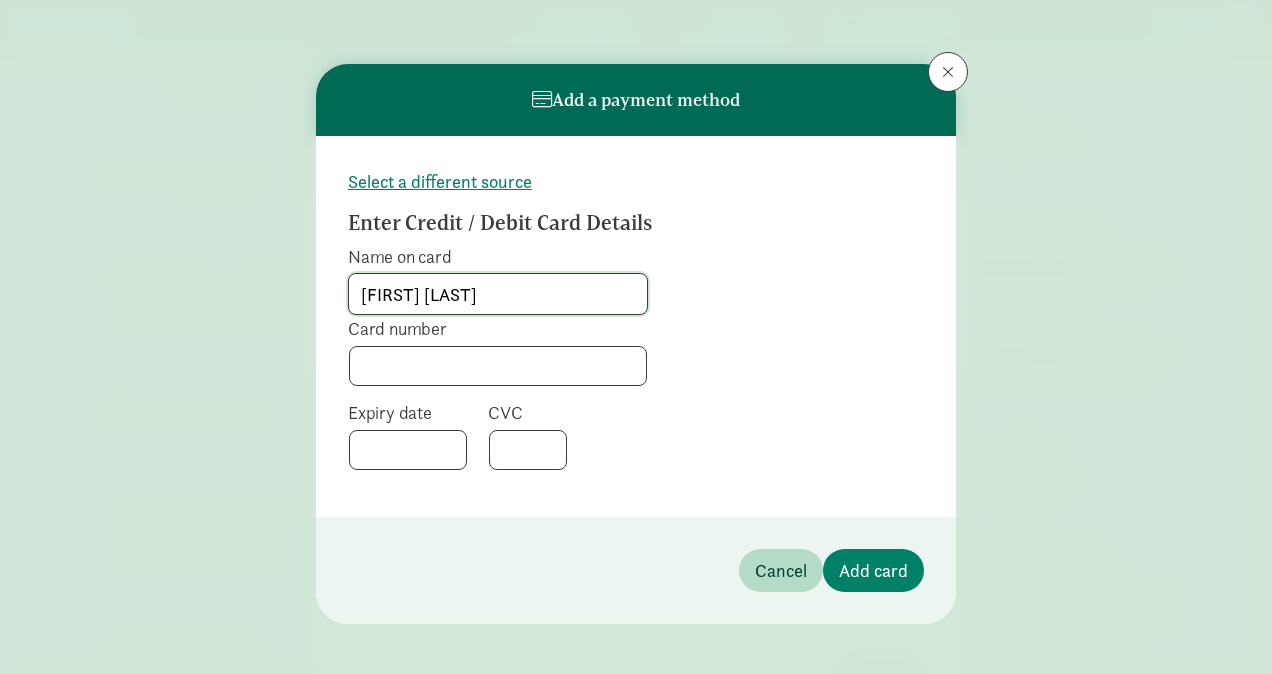 type on "Allison Lindemann" 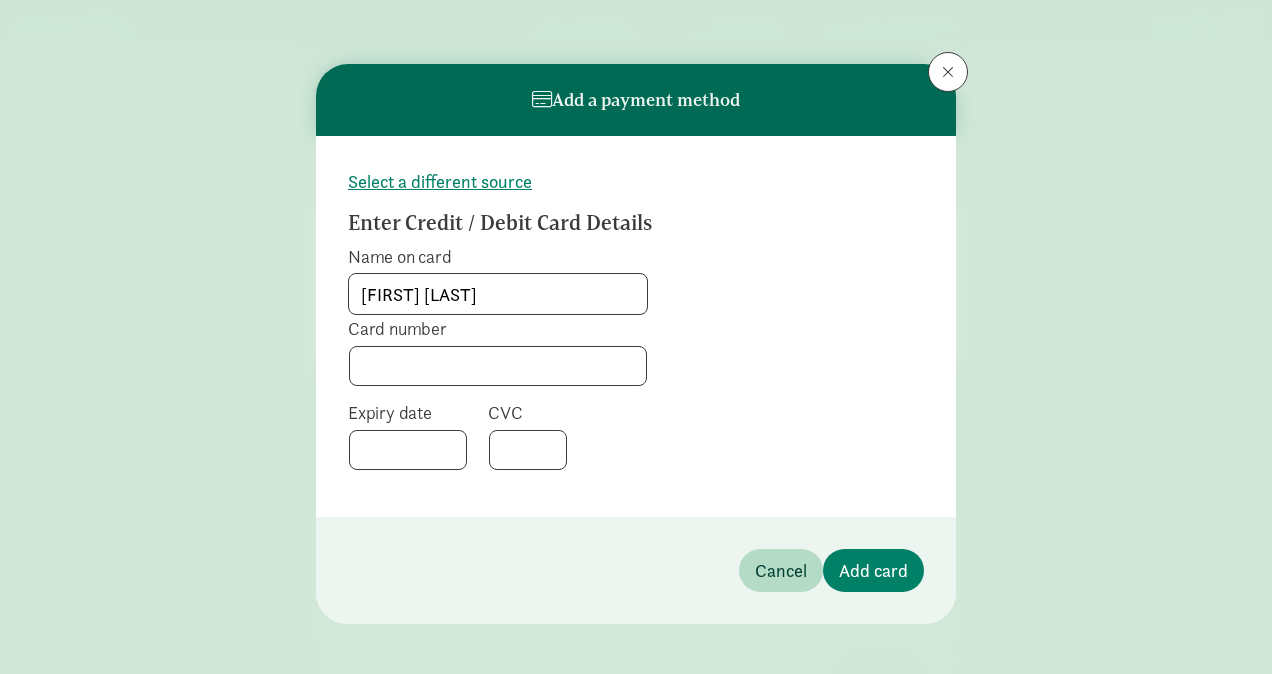 click on "Select a different source
Enter Credit / Debit Card Details
Name on card       Allison Lindemann       Card number           Expiry date           CVC" at bounding box center [636, 326] 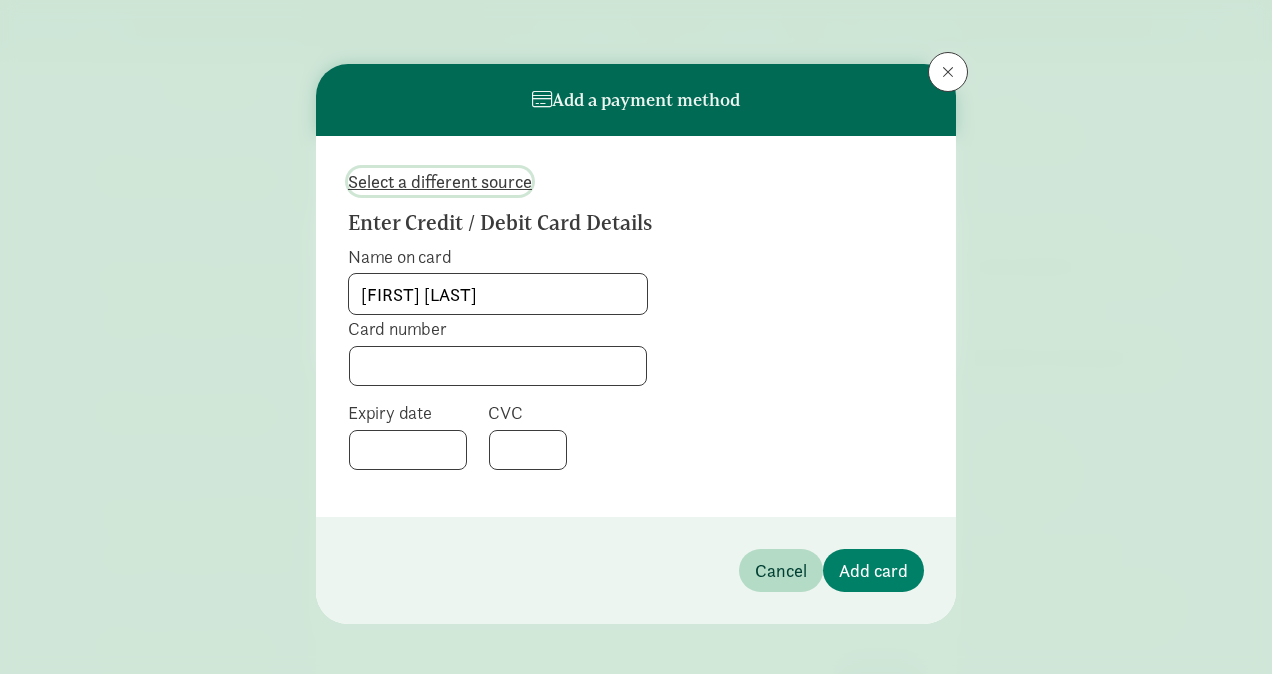 click on "Select a different source" at bounding box center [440, 181] 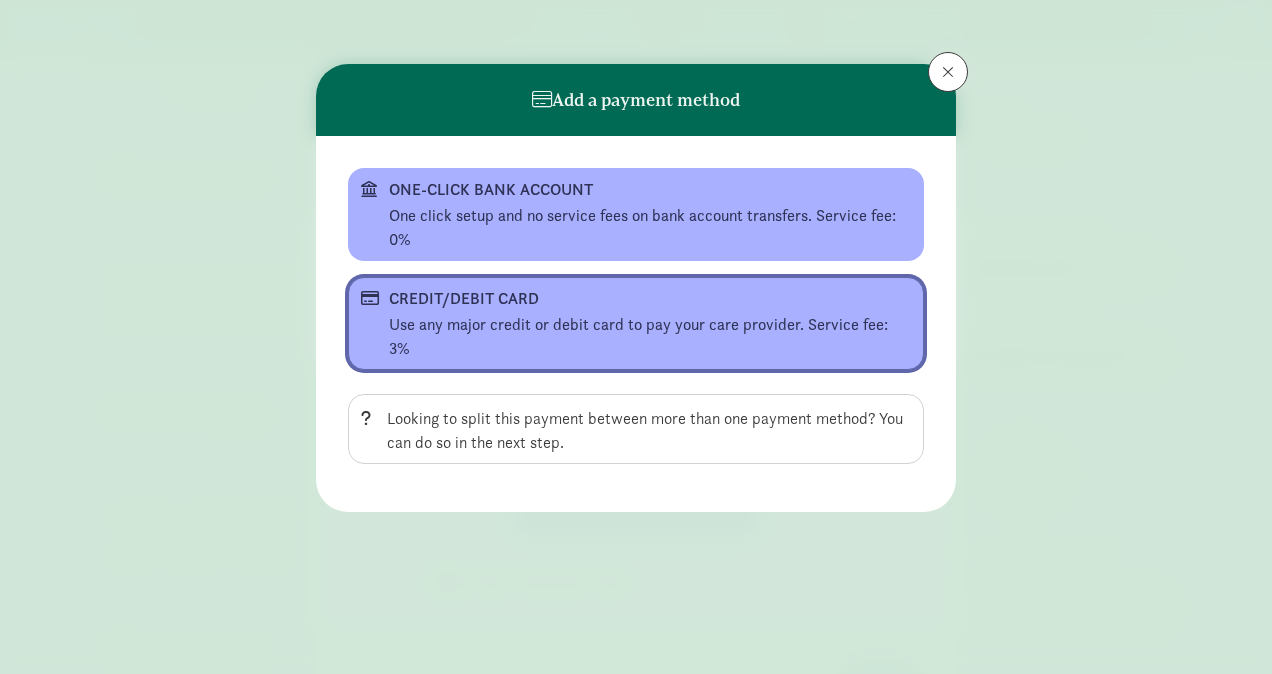 click on "CREDIT/DEBIT CARD" at bounding box center [634, 299] 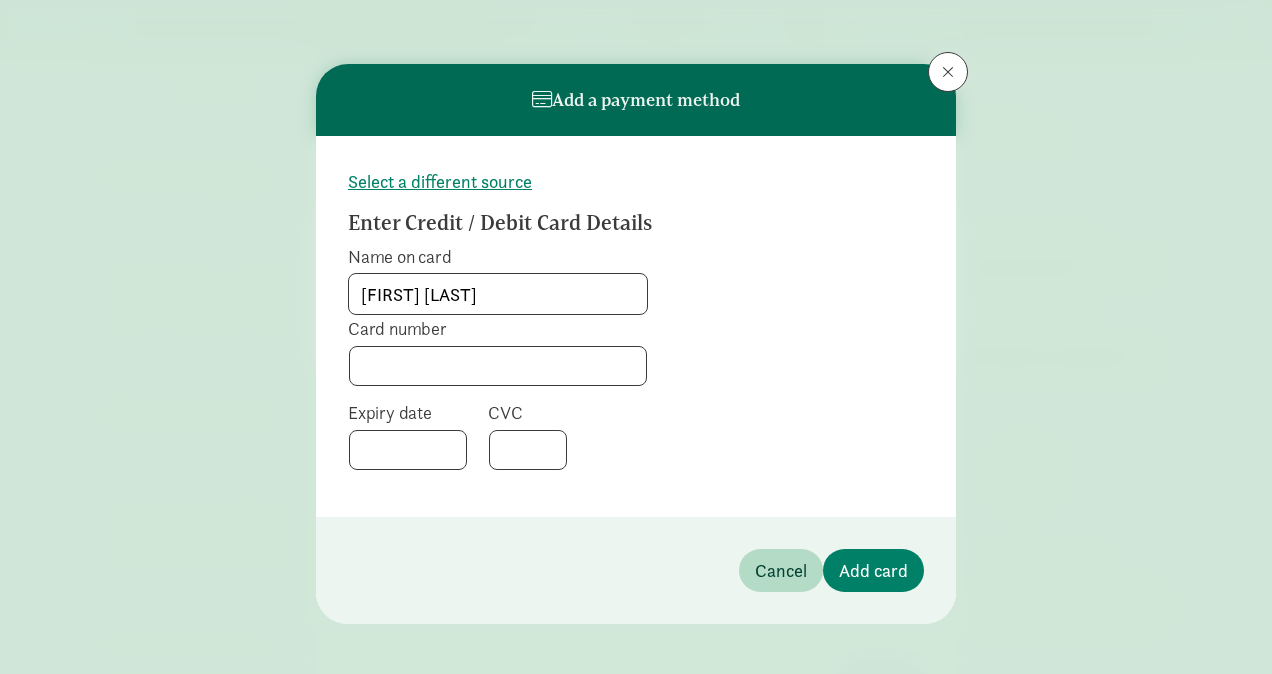 click 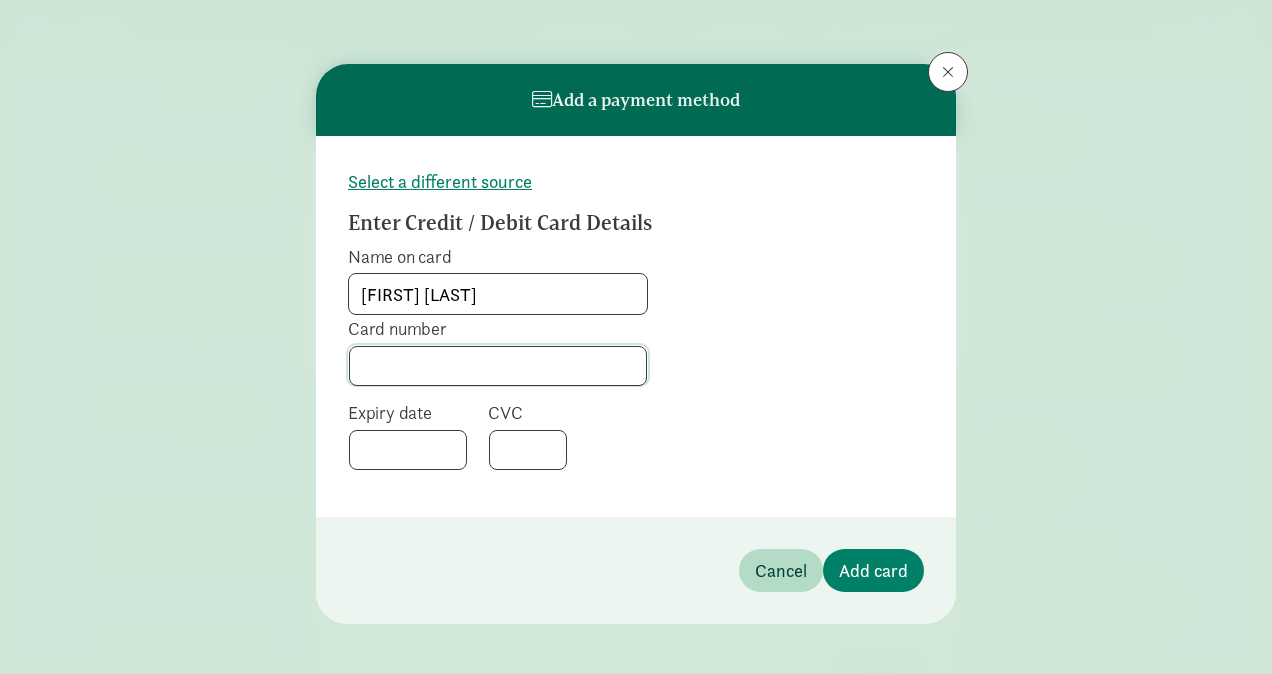 click 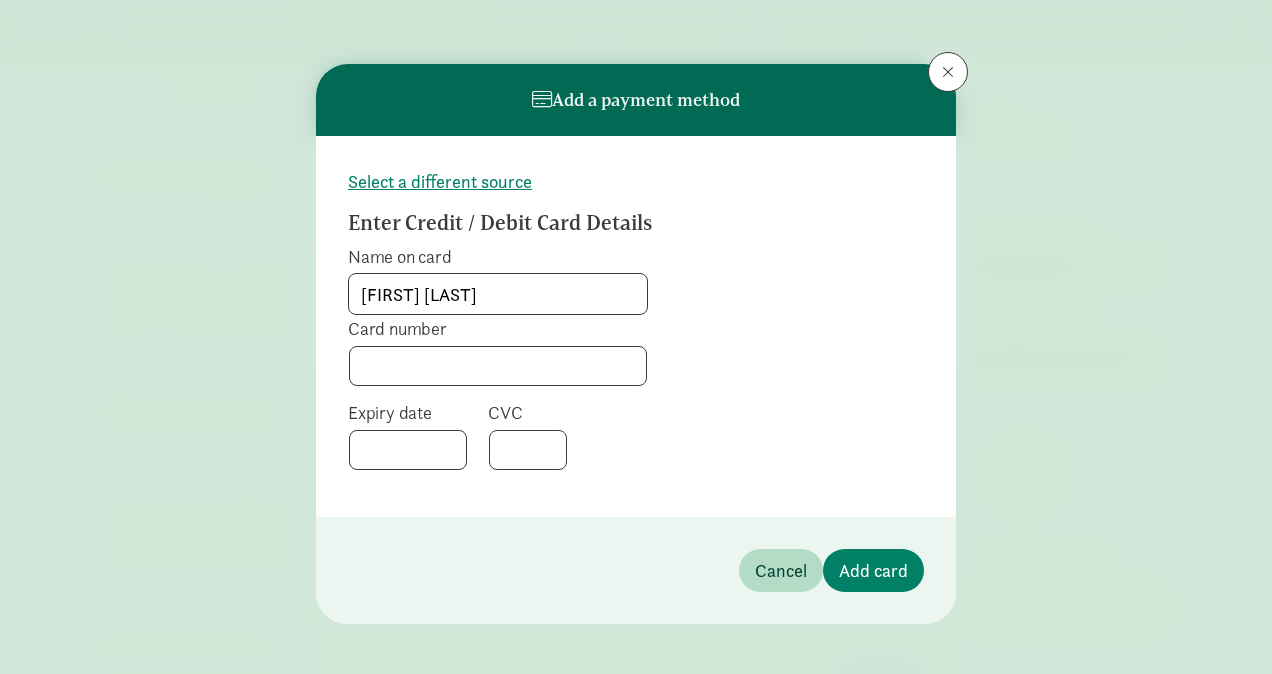 drag, startPoint x: 462, startPoint y: 375, endPoint x: 502, endPoint y: 343, distance: 51.224995 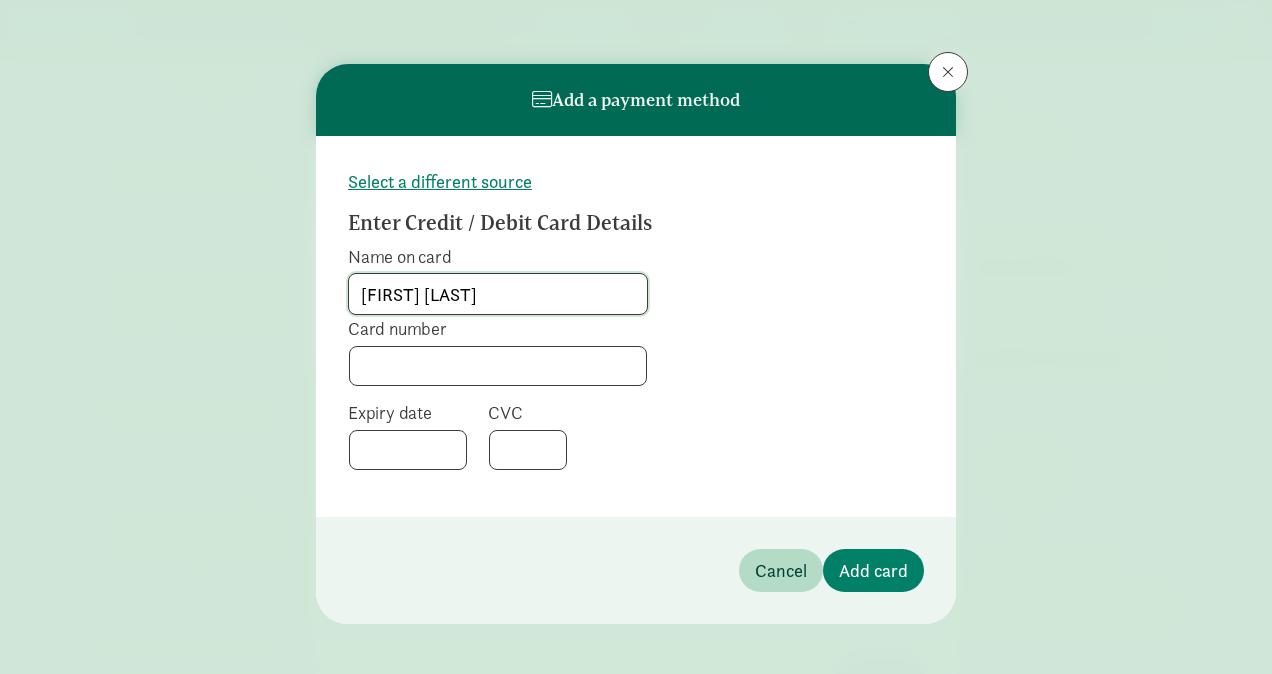 click on "Allison Lindemann" 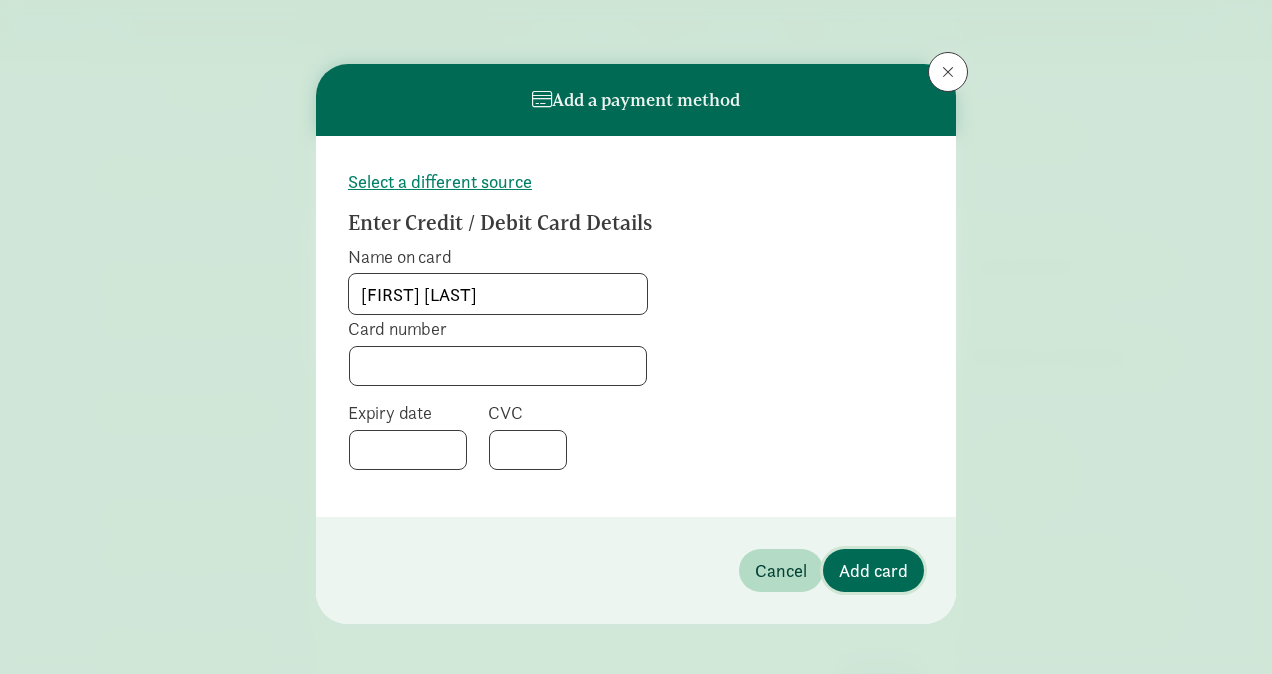click on "Add card" at bounding box center (873, 570) 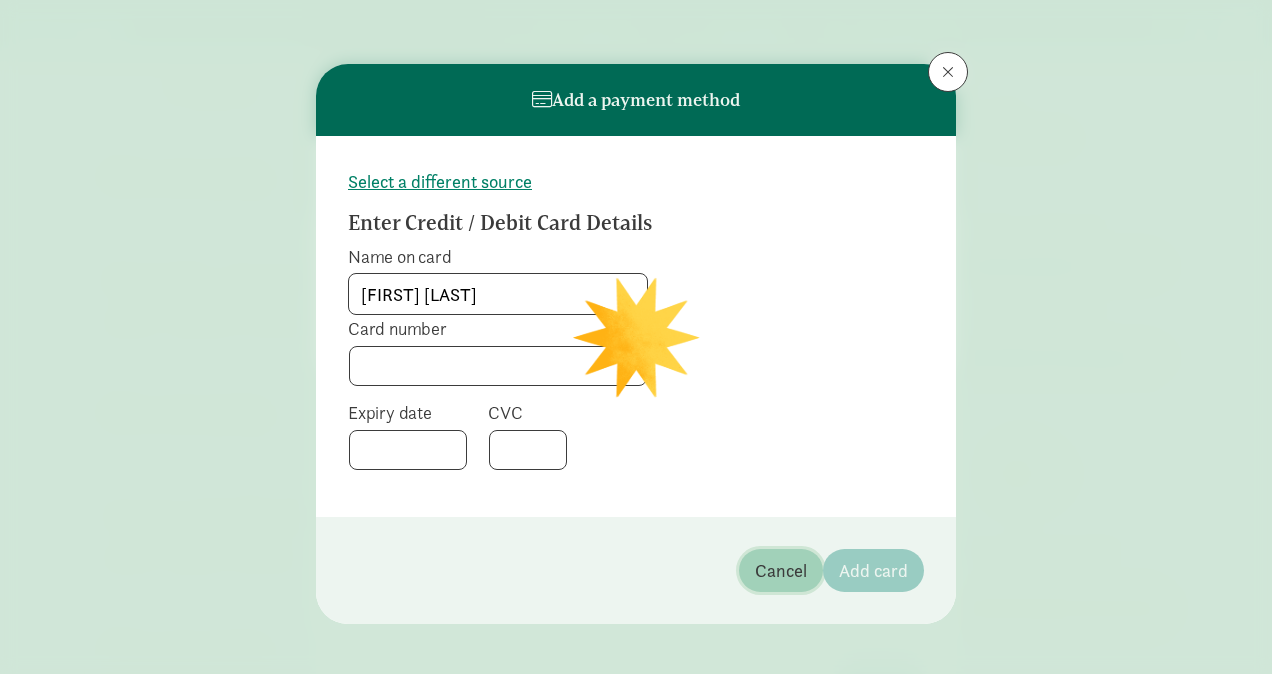 click on "Cancel" at bounding box center (781, 570) 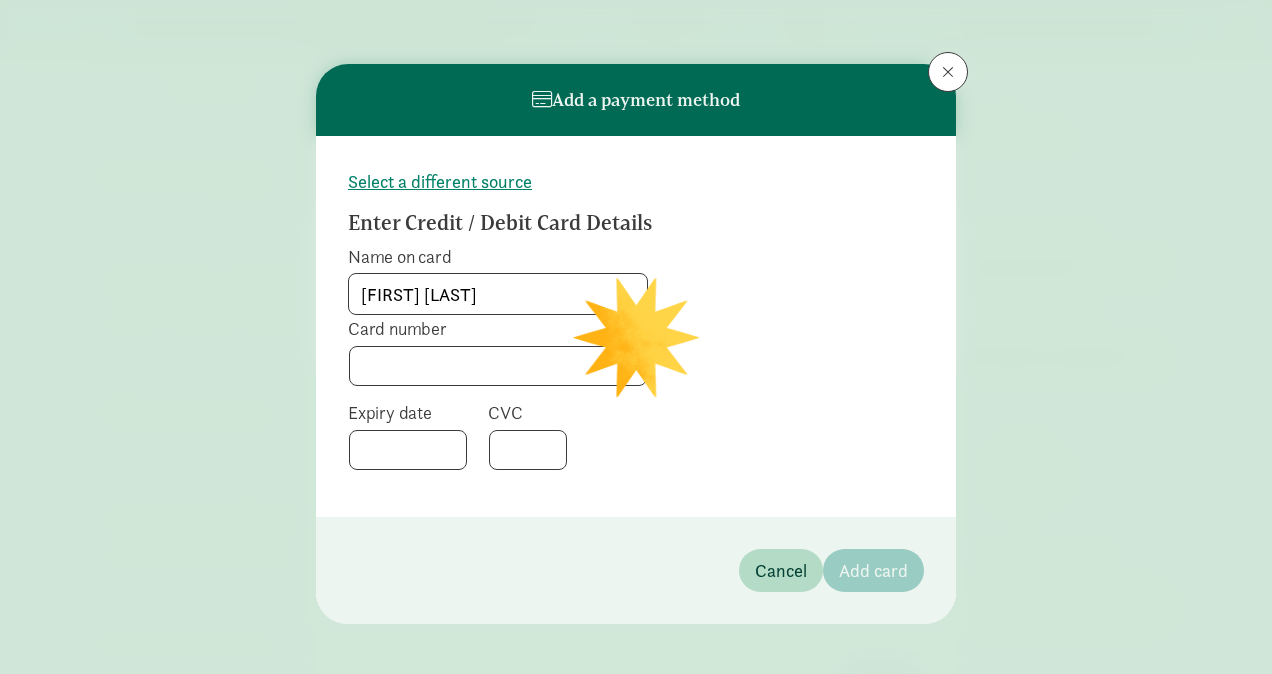 click 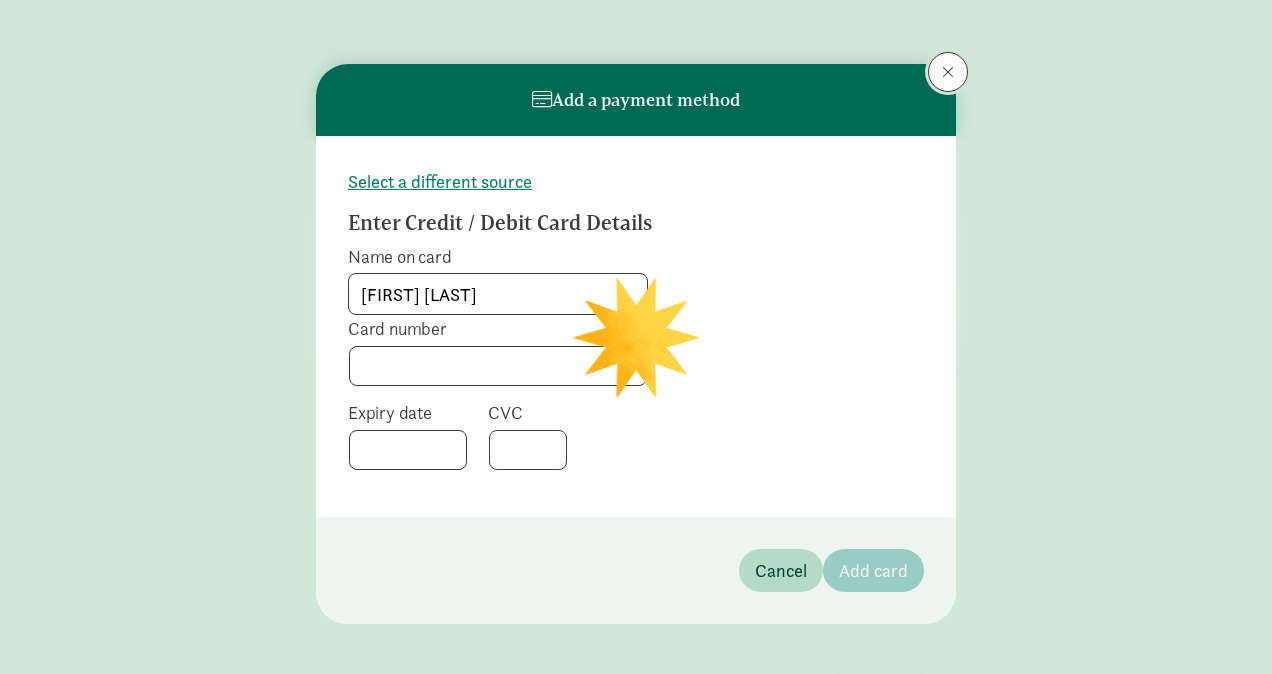 click at bounding box center [948, 72] 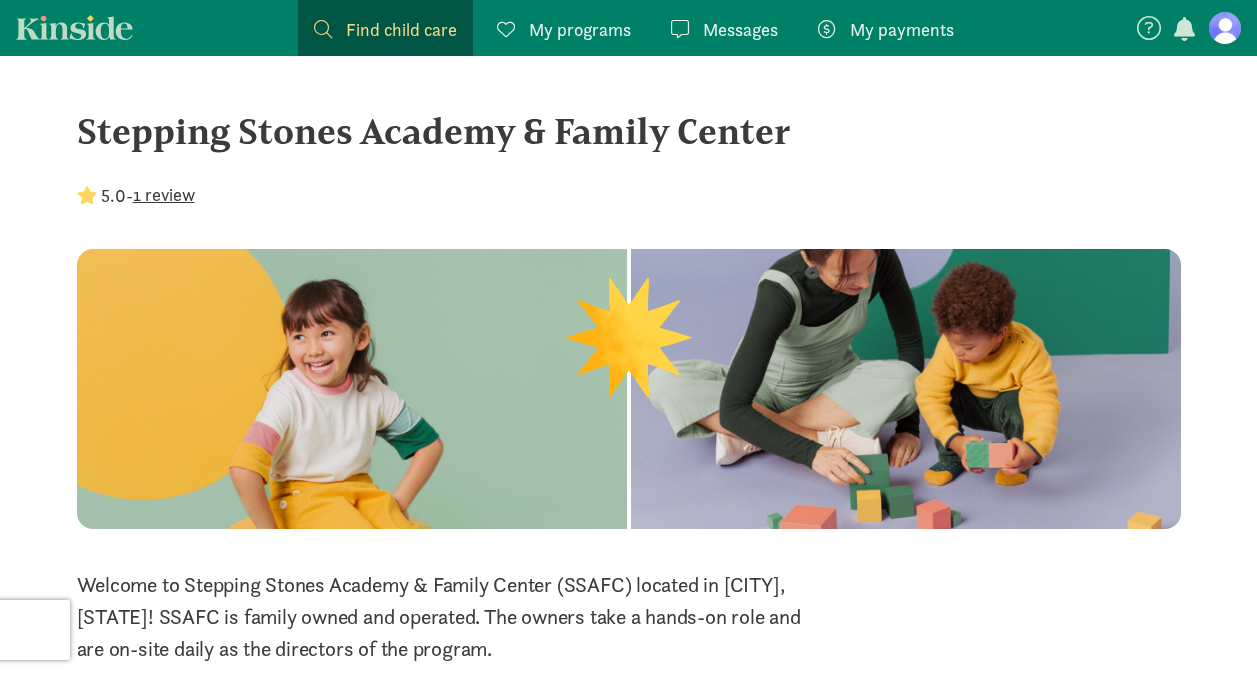 scroll, scrollTop: 0, scrollLeft: 0, axis: both 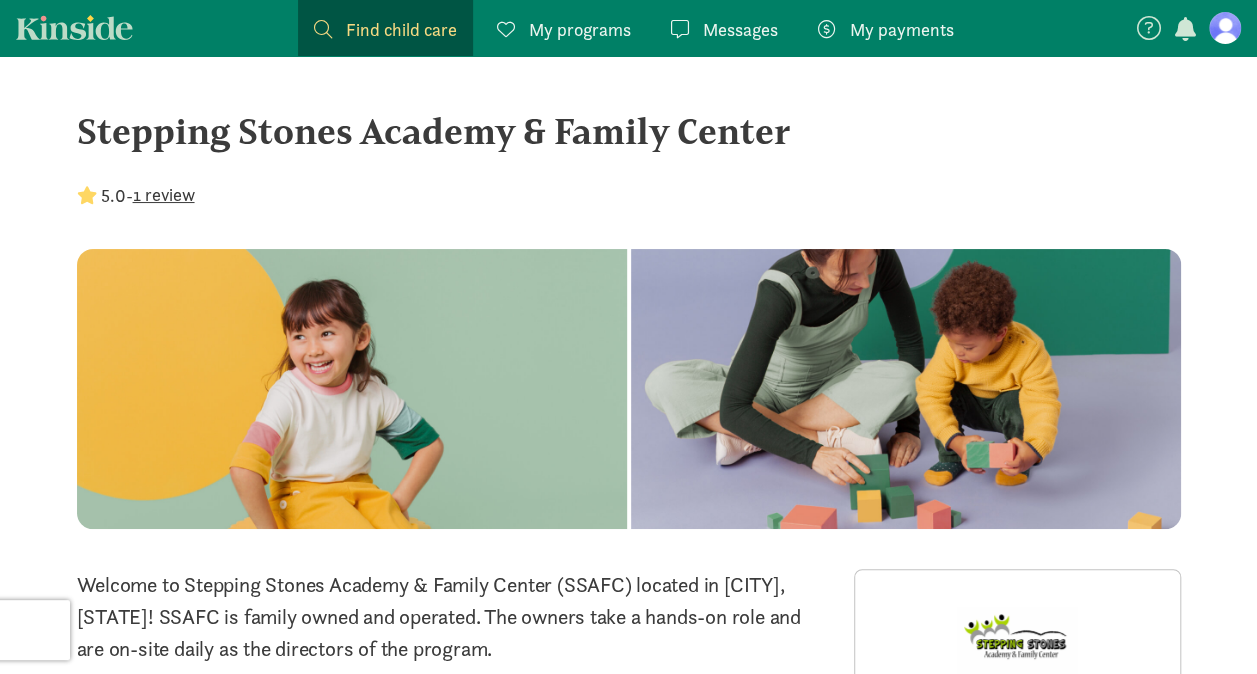click on "Stepping Stones Academy & Family Center
5.0  -
1 review" at bounding box center [629, 176] 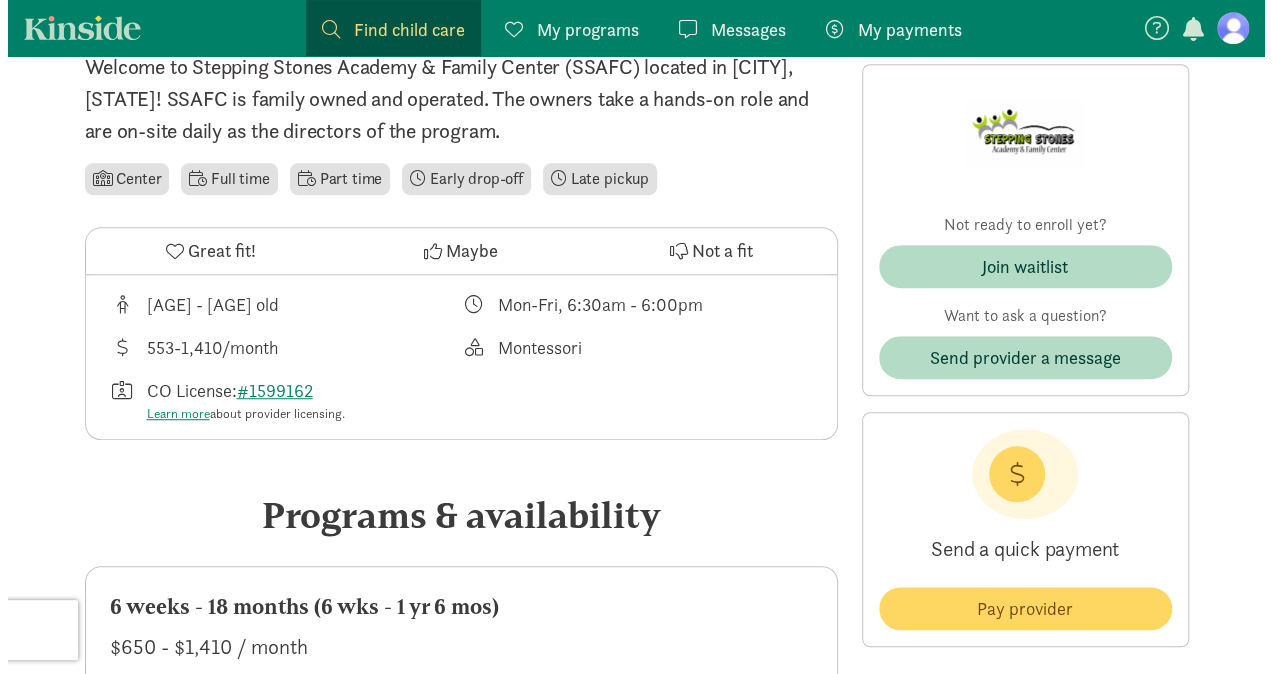 scroll, scrollTop: 520, scrollLeft: 0, axis: vertical 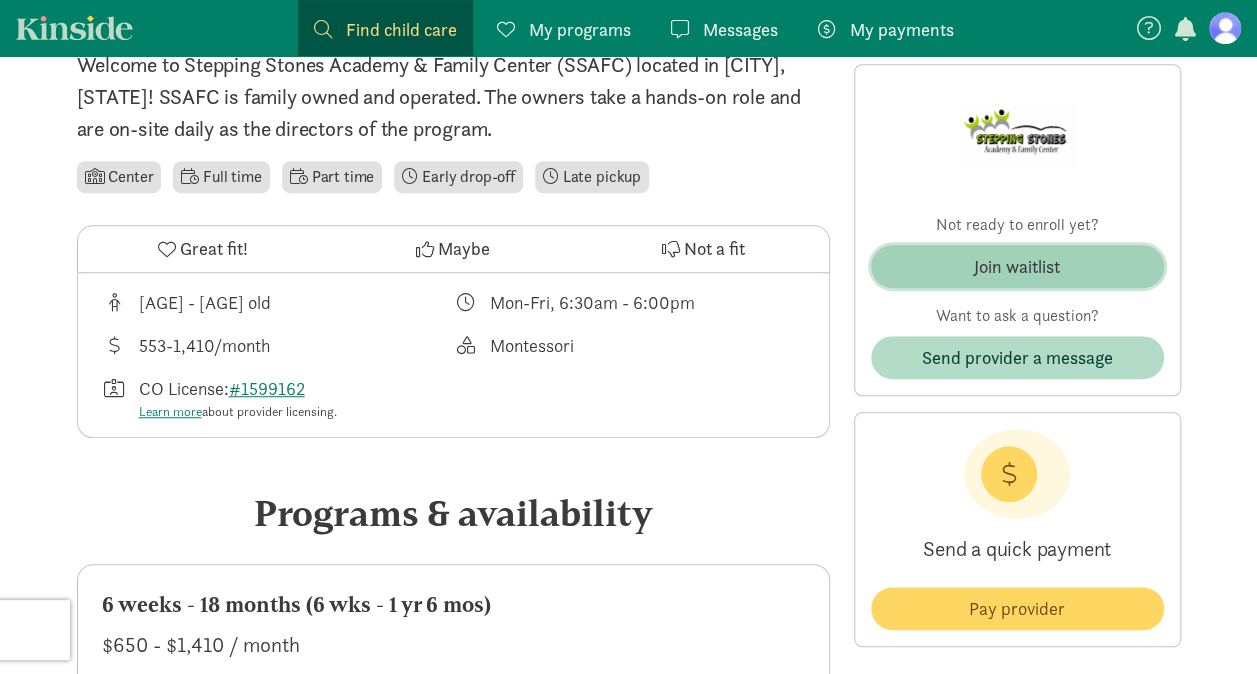 click on "Join waitlist" 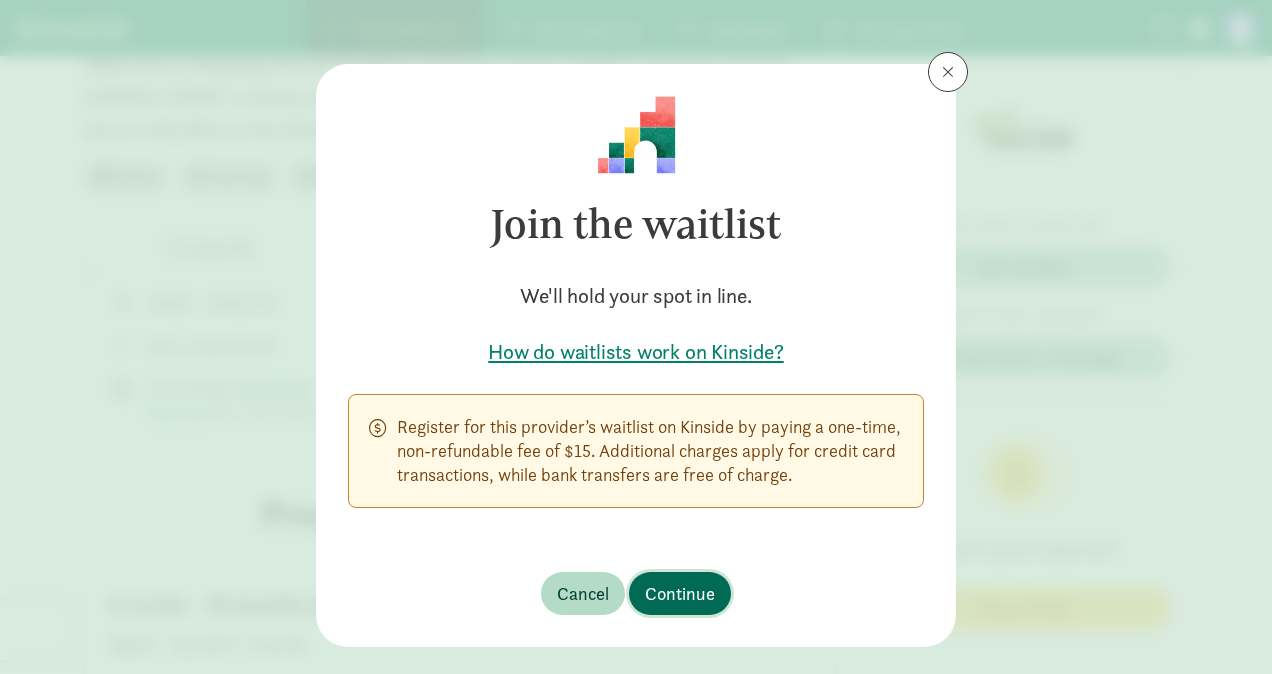 click on "Continue" at bounding box center [680, 593] 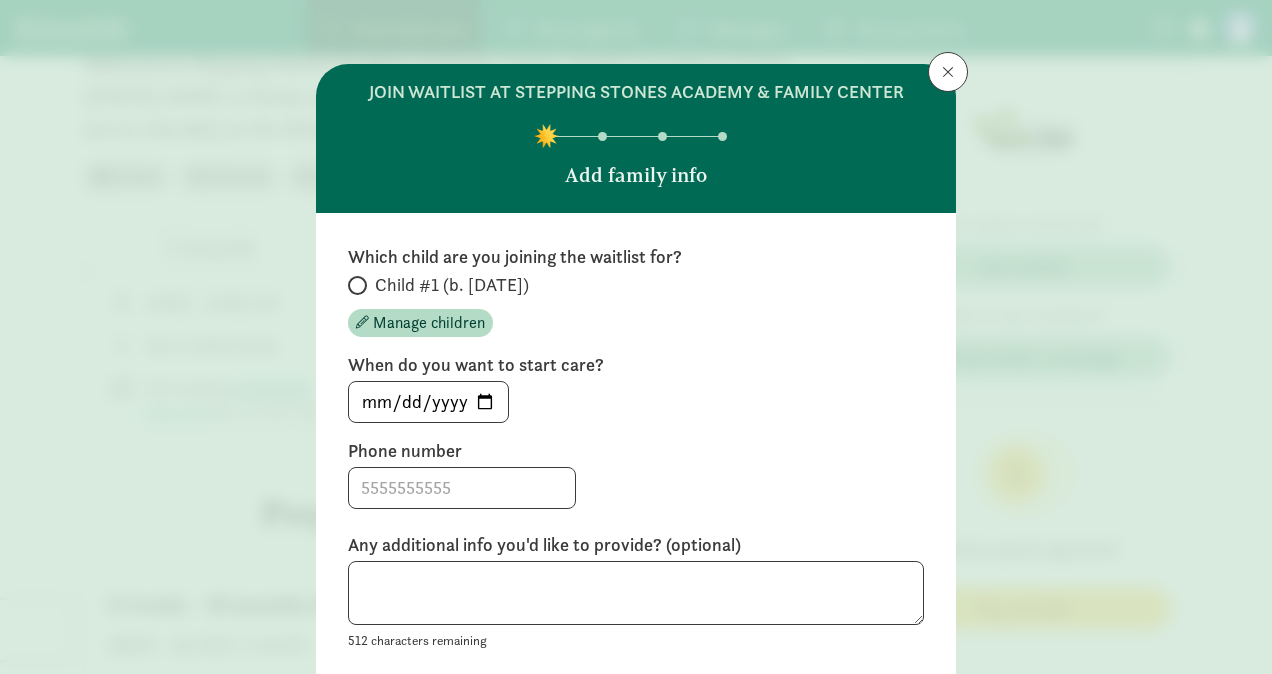 click on "Which child are you joining the waitlist for?        Child #1 (b. February 2026)
Manage children" at bounding box center (636, 291) 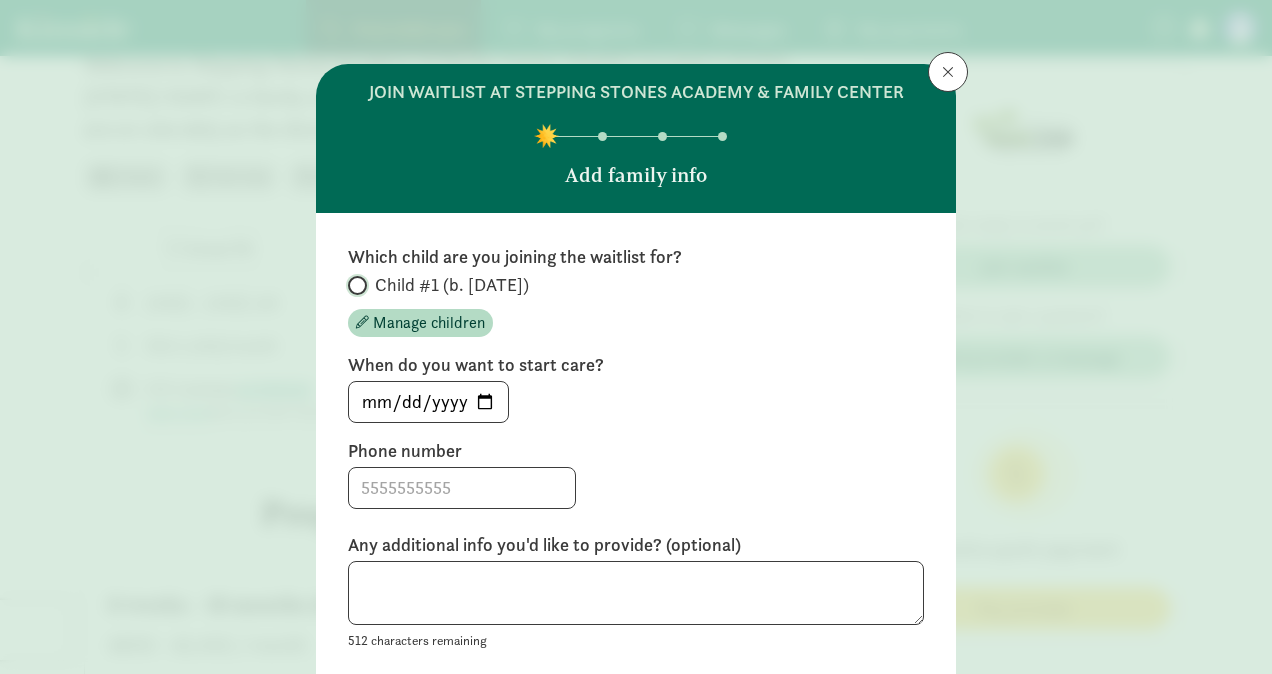 click on "Child #1 (b. [MONTH] [YEAR])" at bounding box center (354, 285) 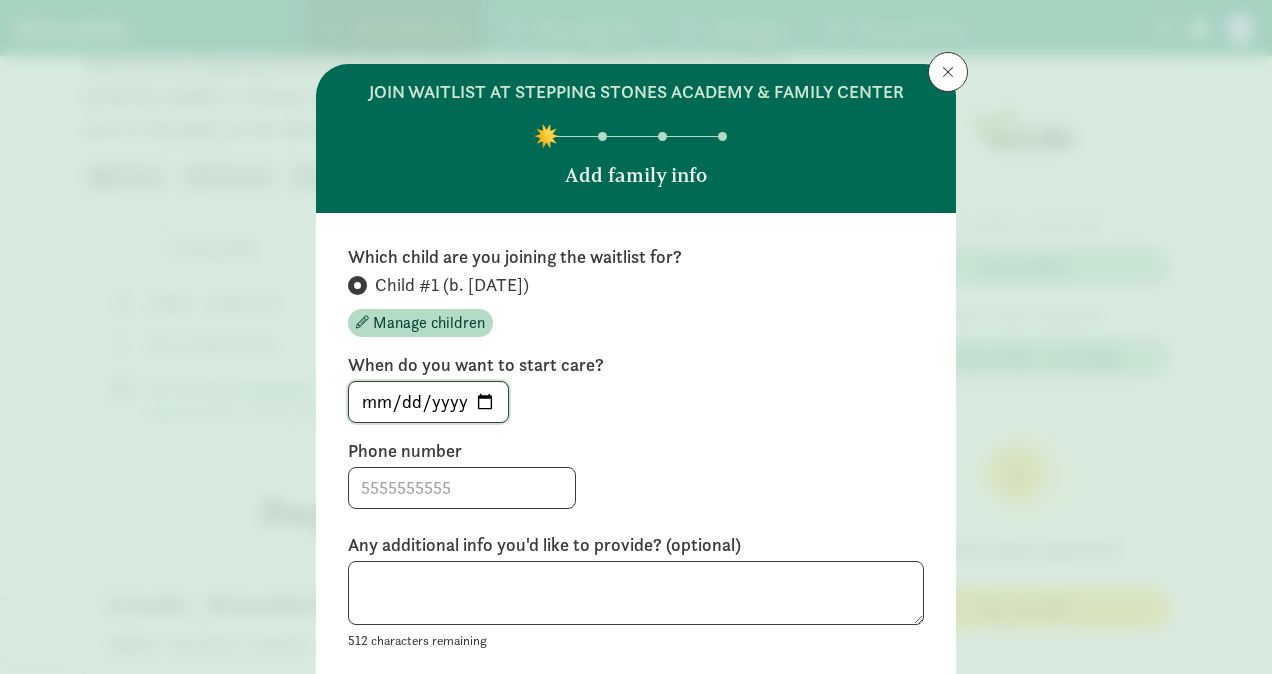 click on "[DATE]" 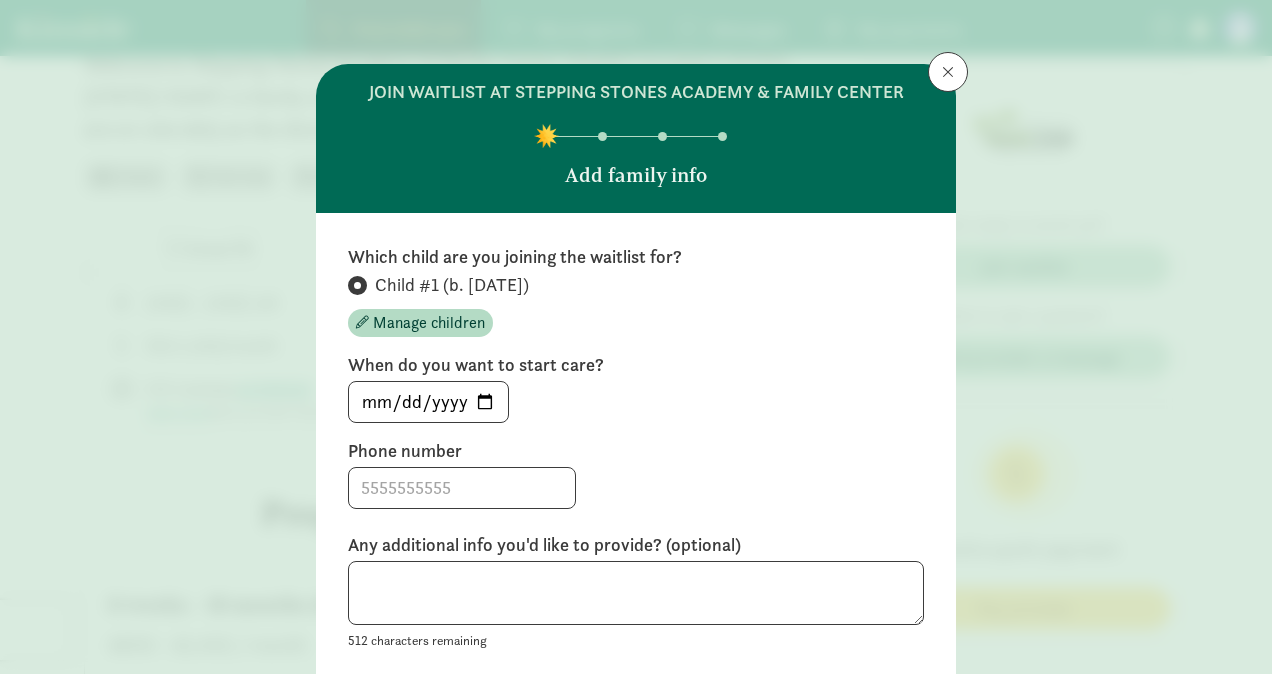type on "[DATE]" 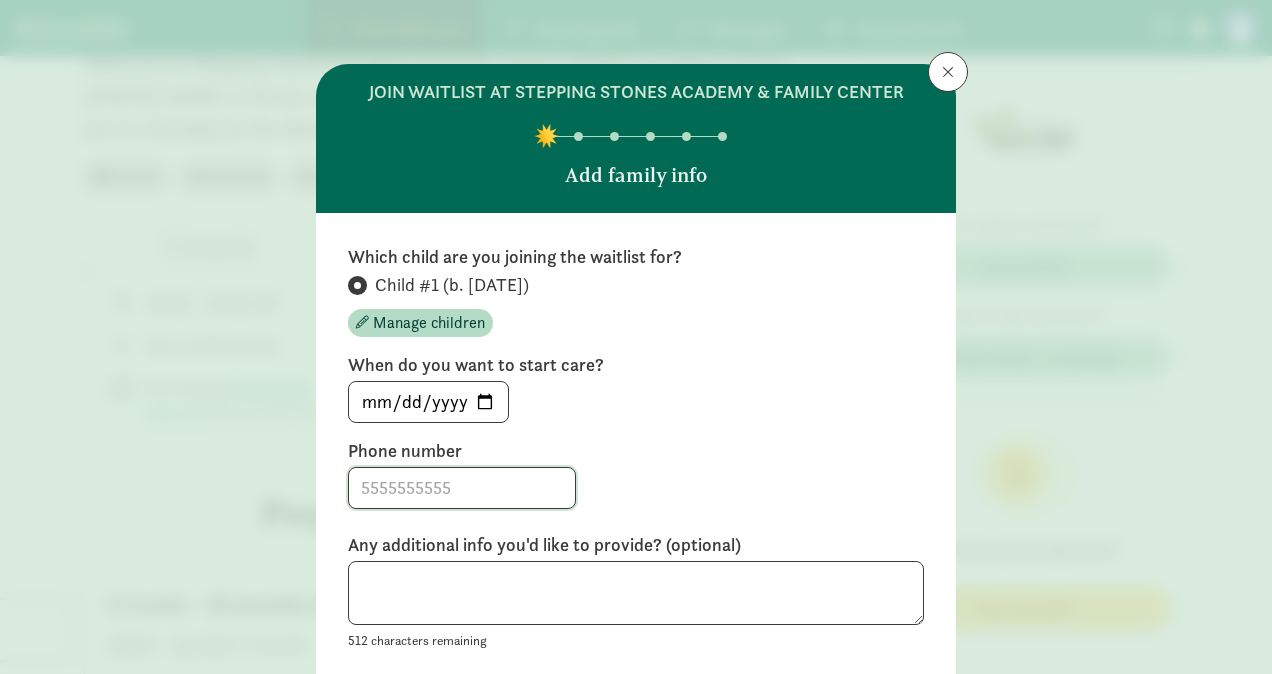 click 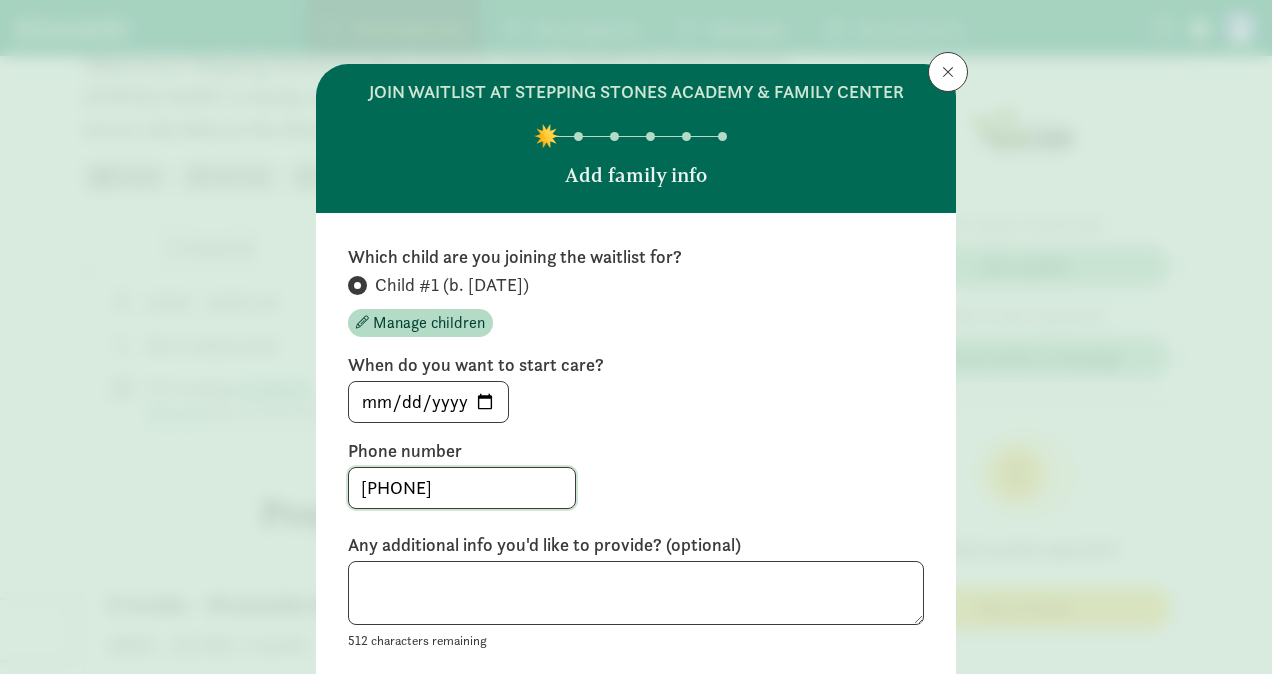 type on "3039215611" 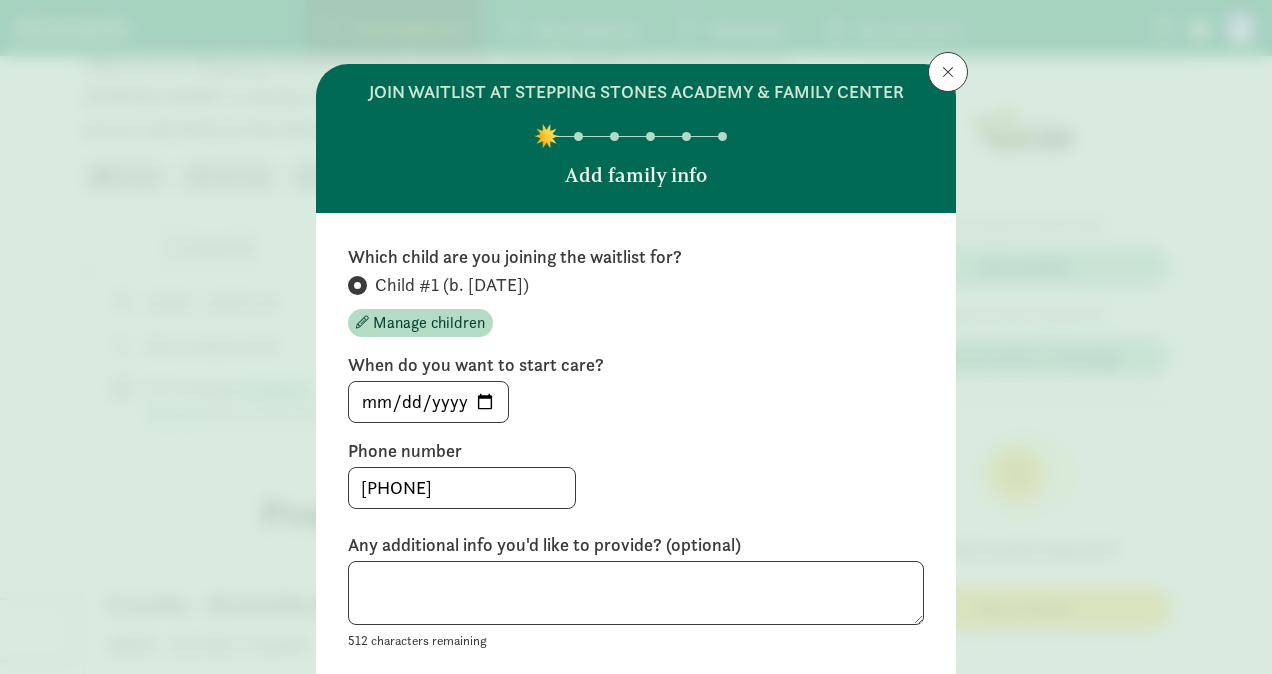 click on "3039215611" at bounding box center [636, 488] 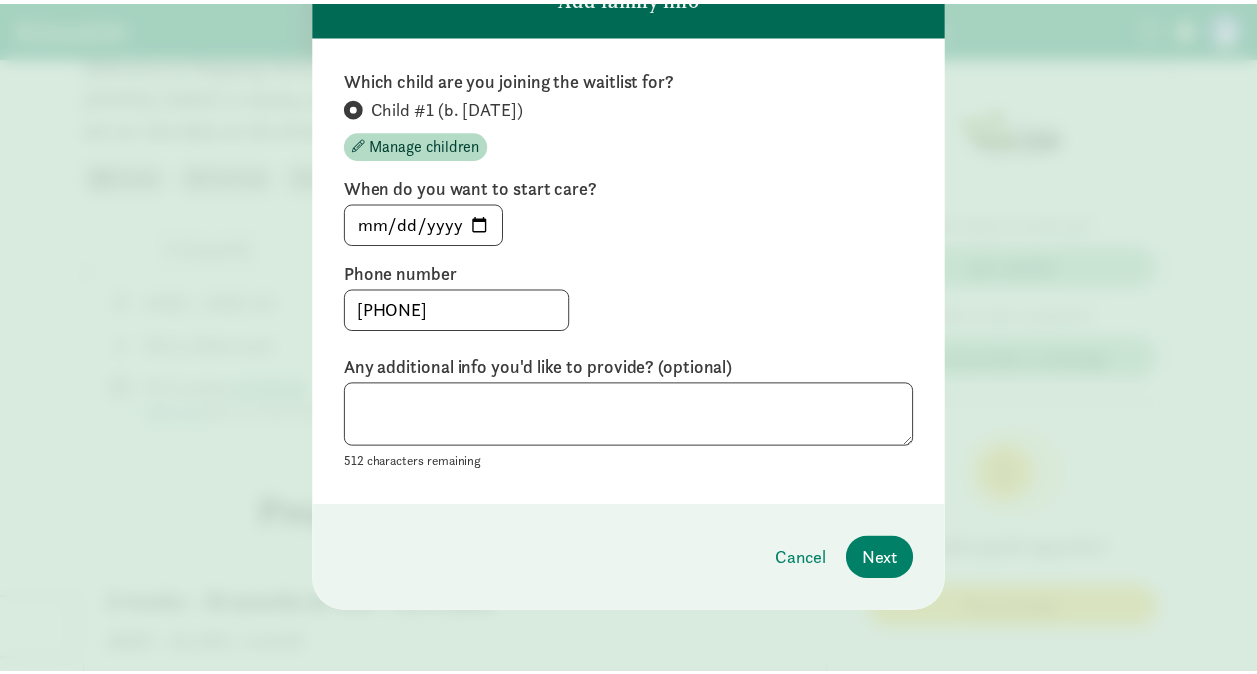 scroll, scrollTop: 179, scrollLeft: 0, axis: vertical 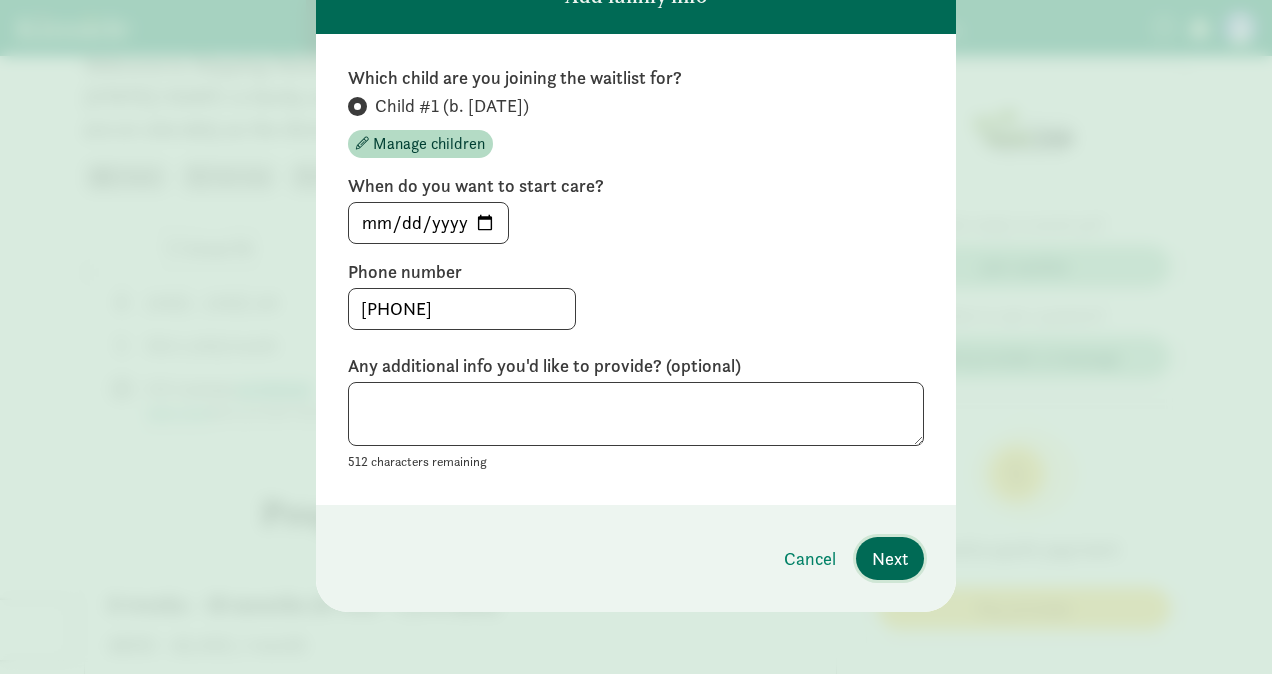 click on "Next" at bounding box center [890, 558] 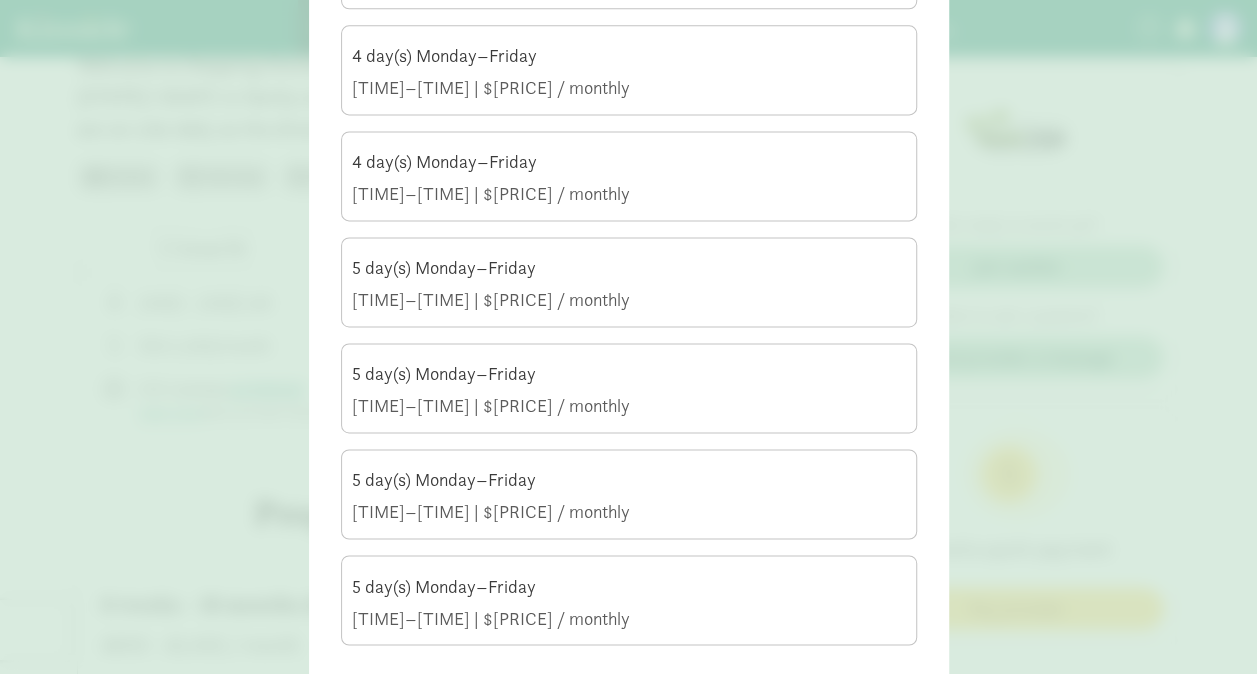scroll, scrollTop: 1487, scrollLeft: 0, axis: vertical 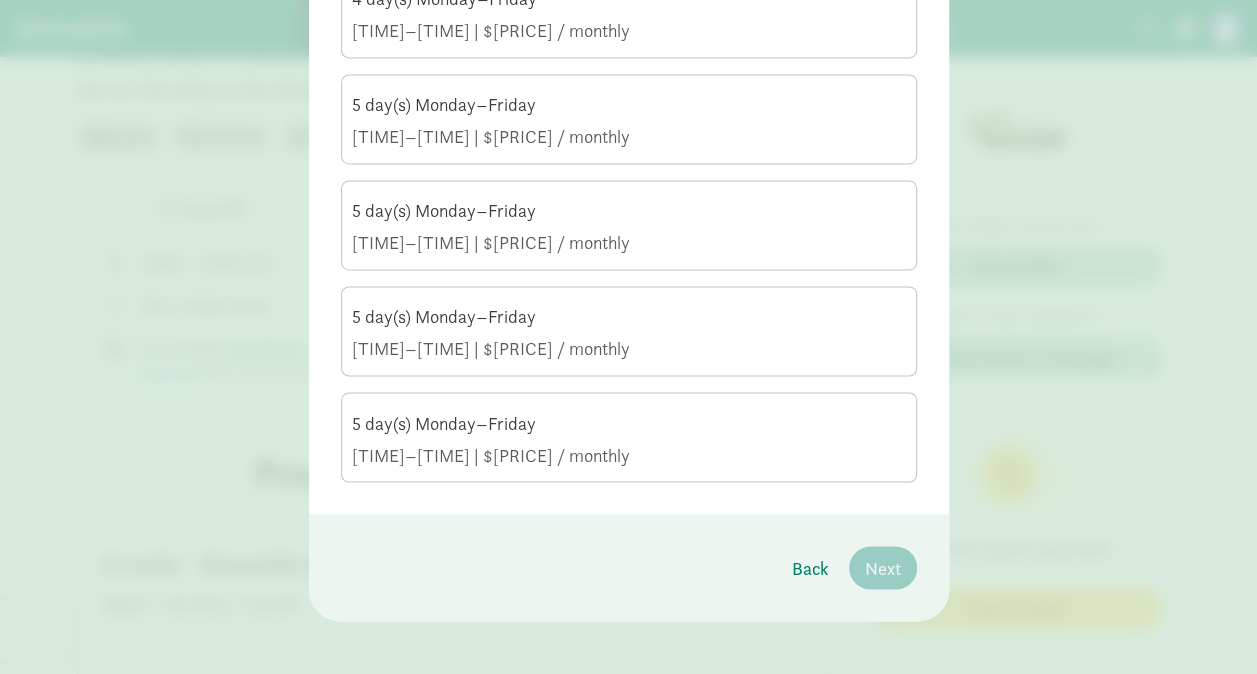 click on "8:30 AM–6:00 PM | $1,410.00 / monthly" 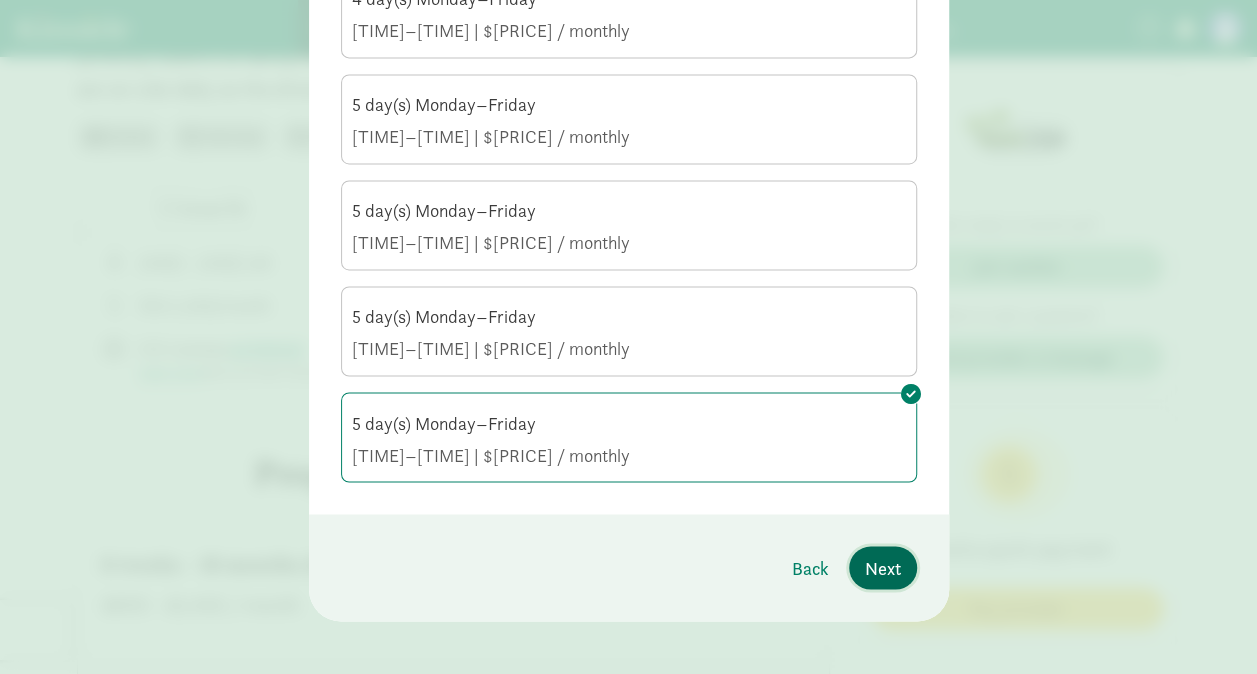 click on "Next" at bounding box center [883, 567] 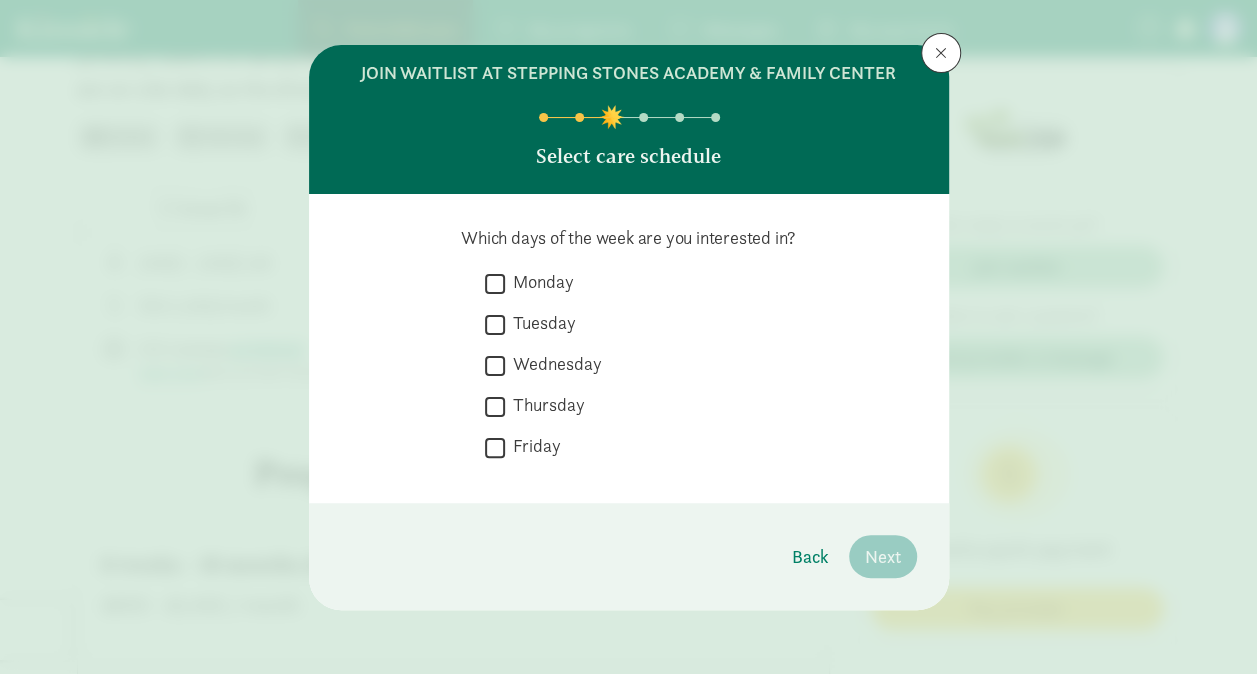 scroll, scrollTop: 19, scrollLeft: 0, axis: vertical 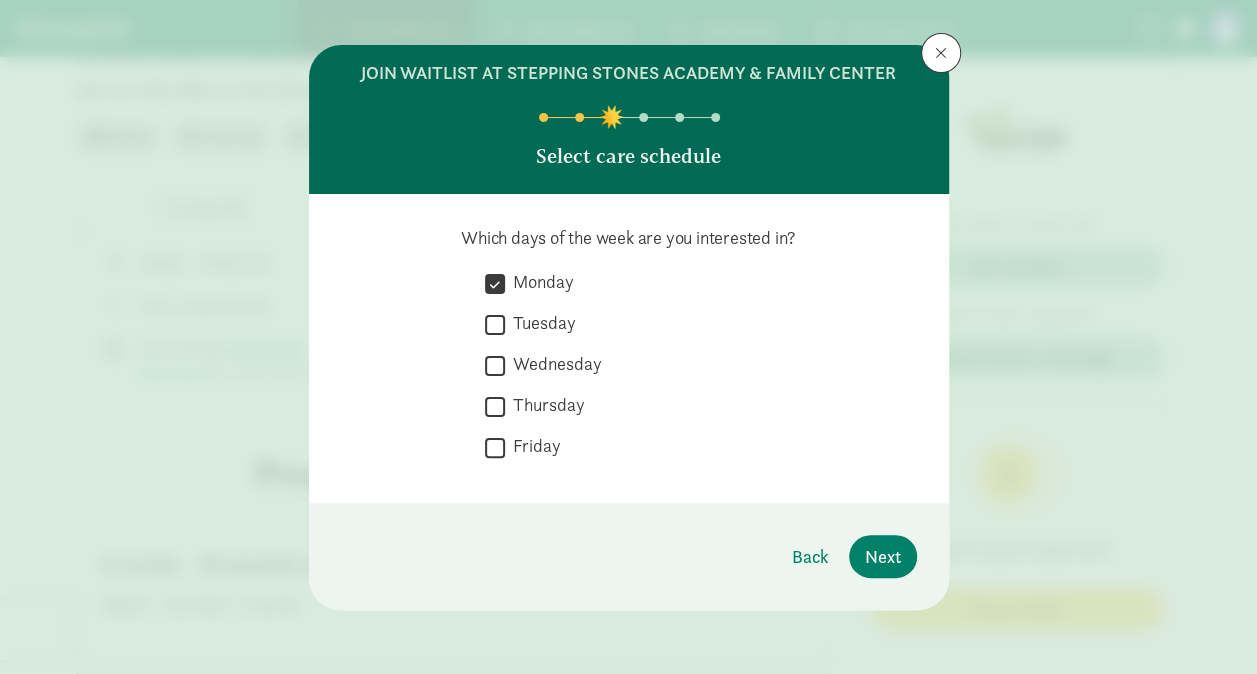 click on "Tuesday" at bounding box center (495, 324) 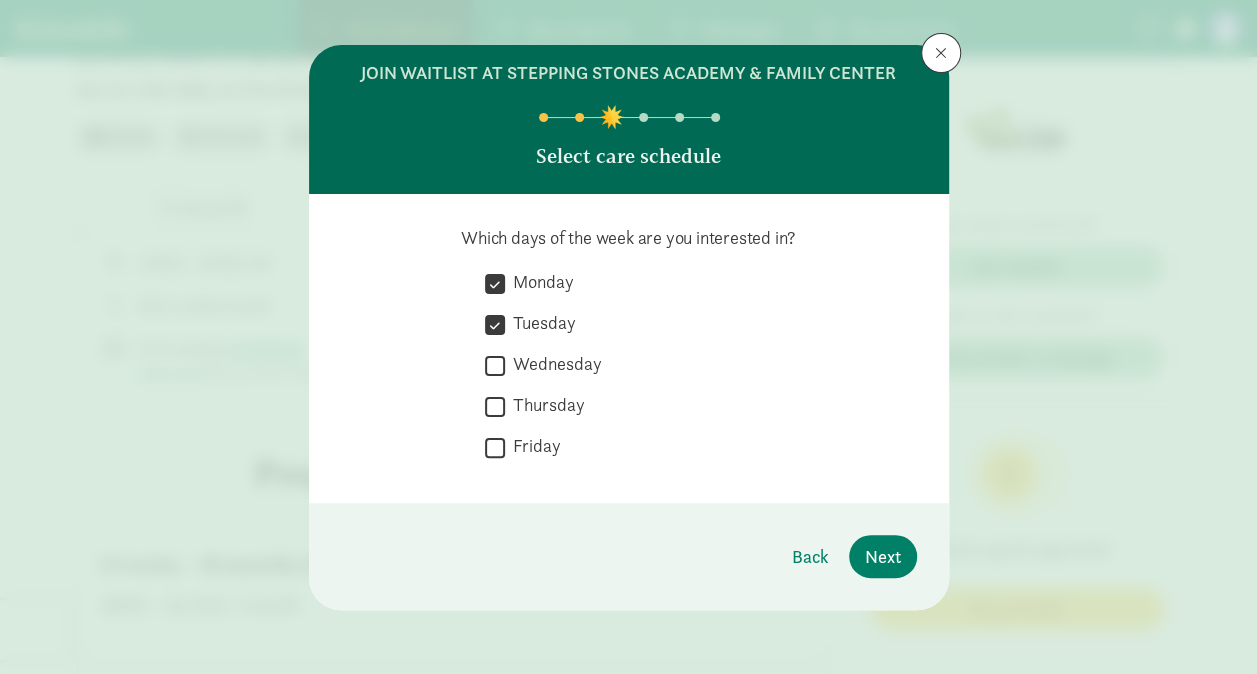 click on "Wednesday" at bounding box center (495, 365) 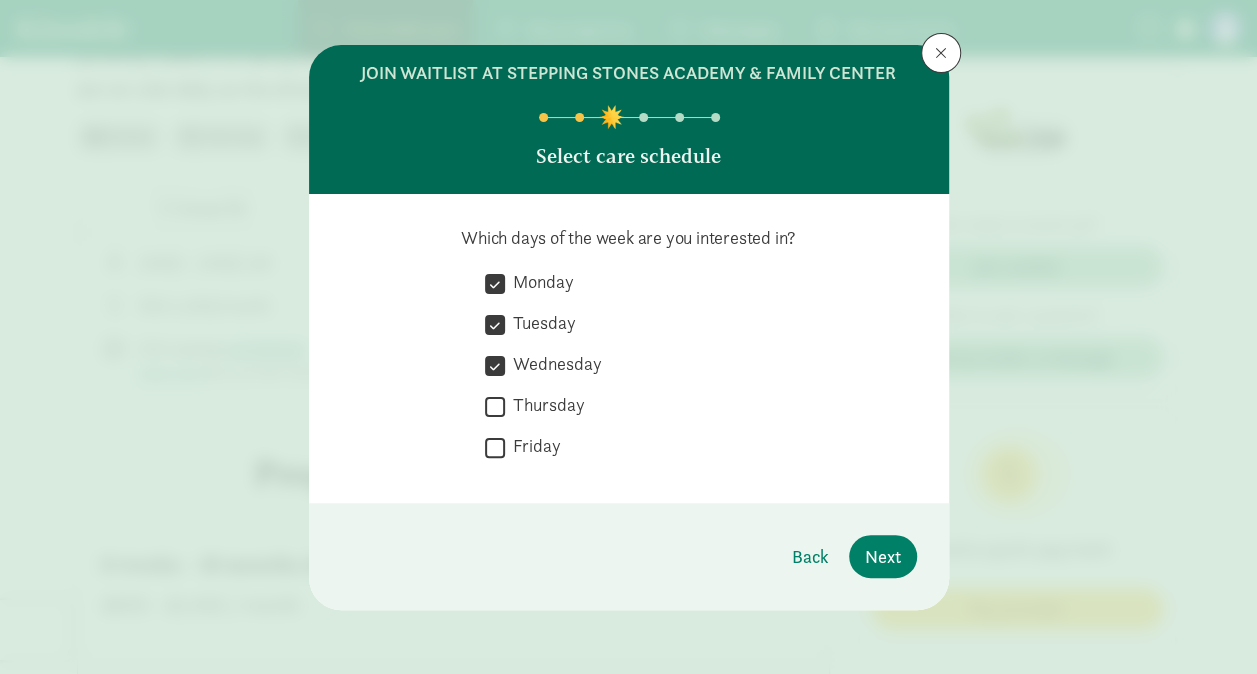click on "Thursday" at bounding box center (495, 406) 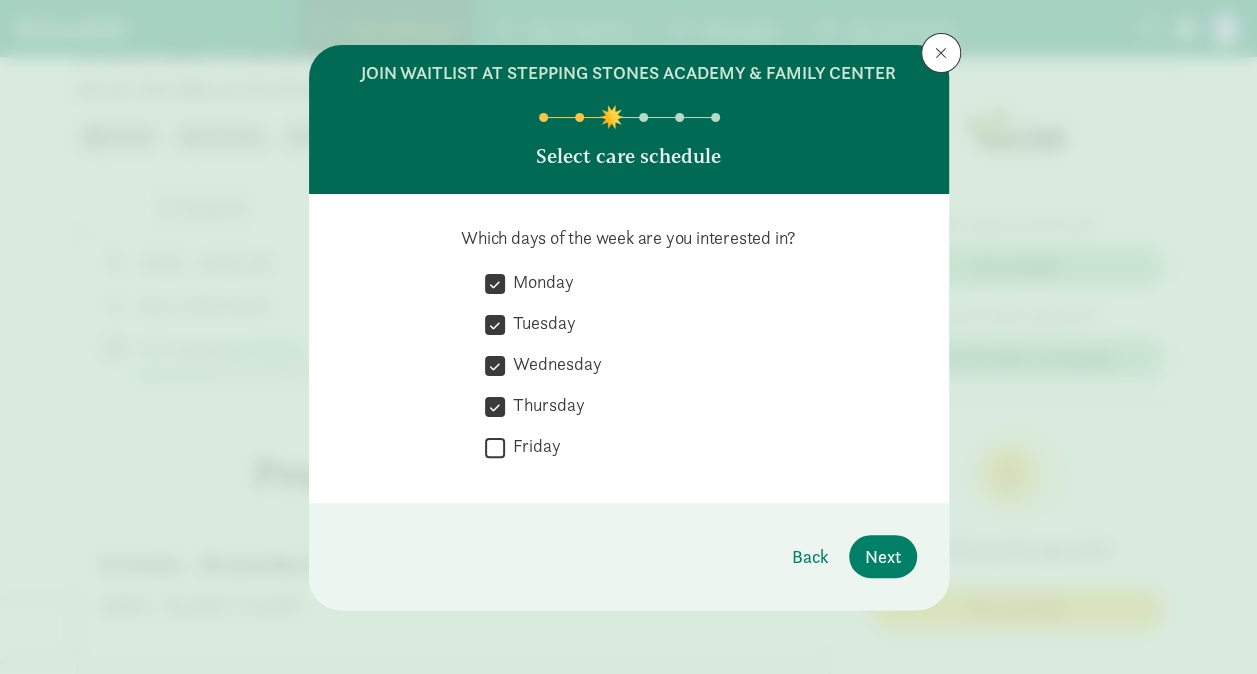 click on "Friday" at bounding box center [495, 447] 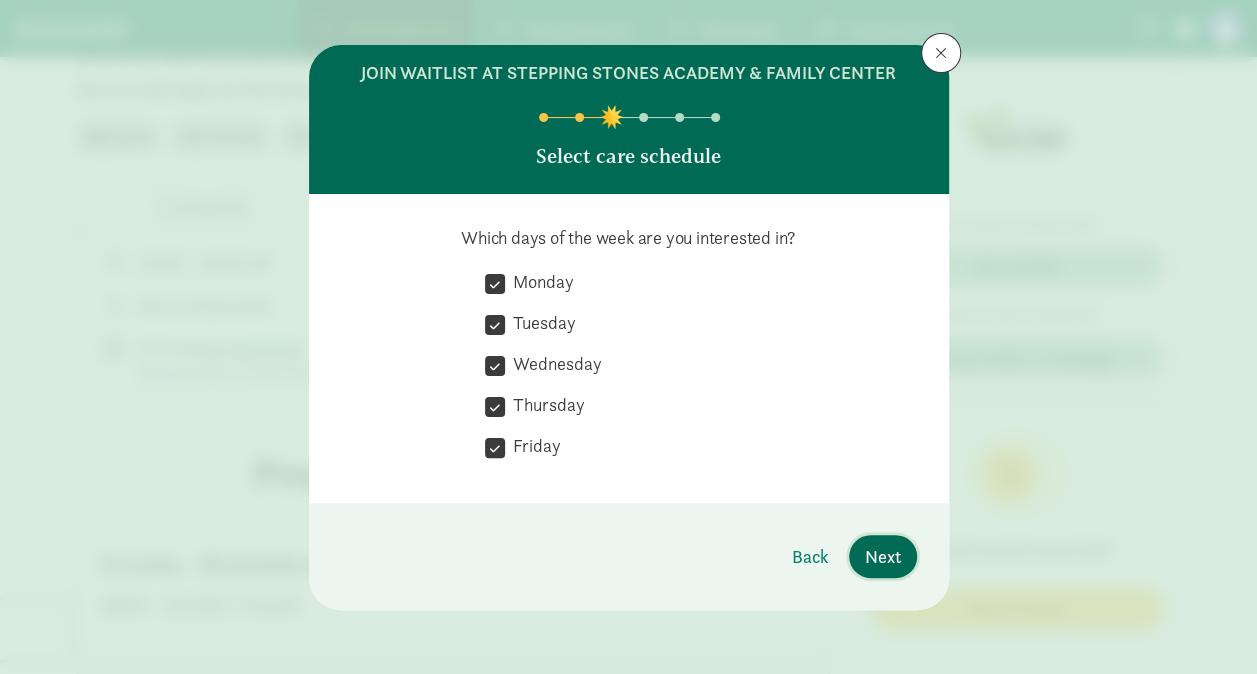 click on "Next" at bounding box center (883, 556) 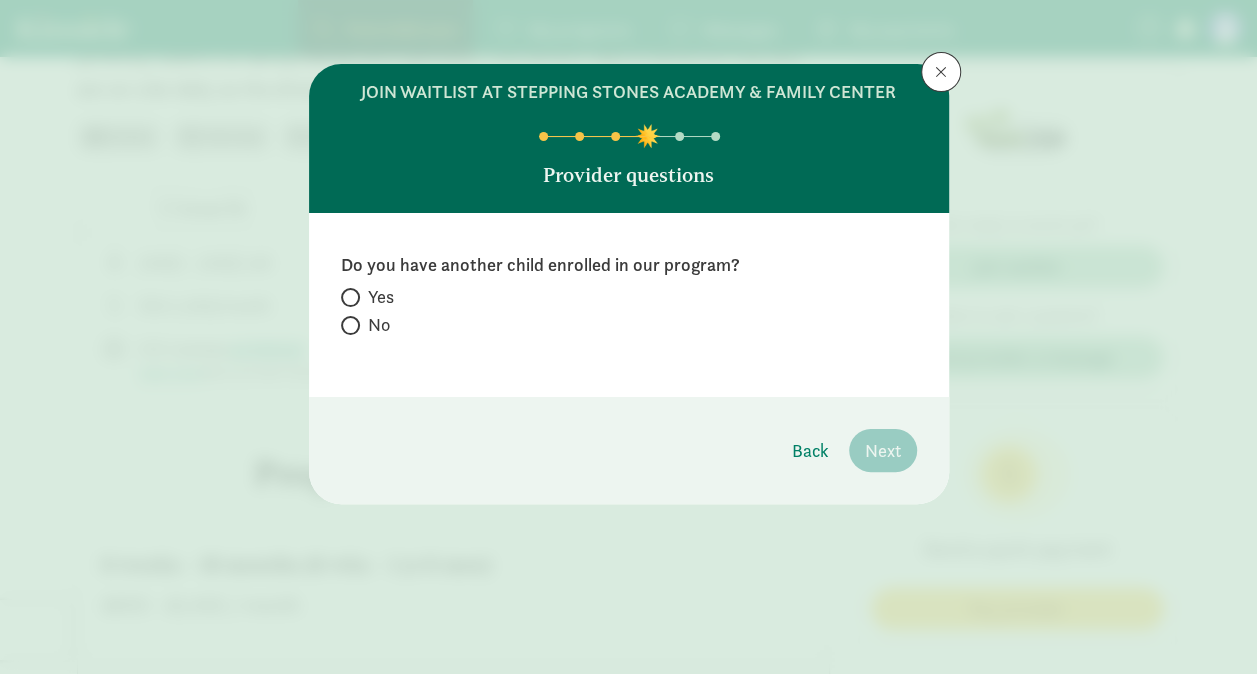 scroll, scrollTop: 0, scrollLeft: 0, axis: both 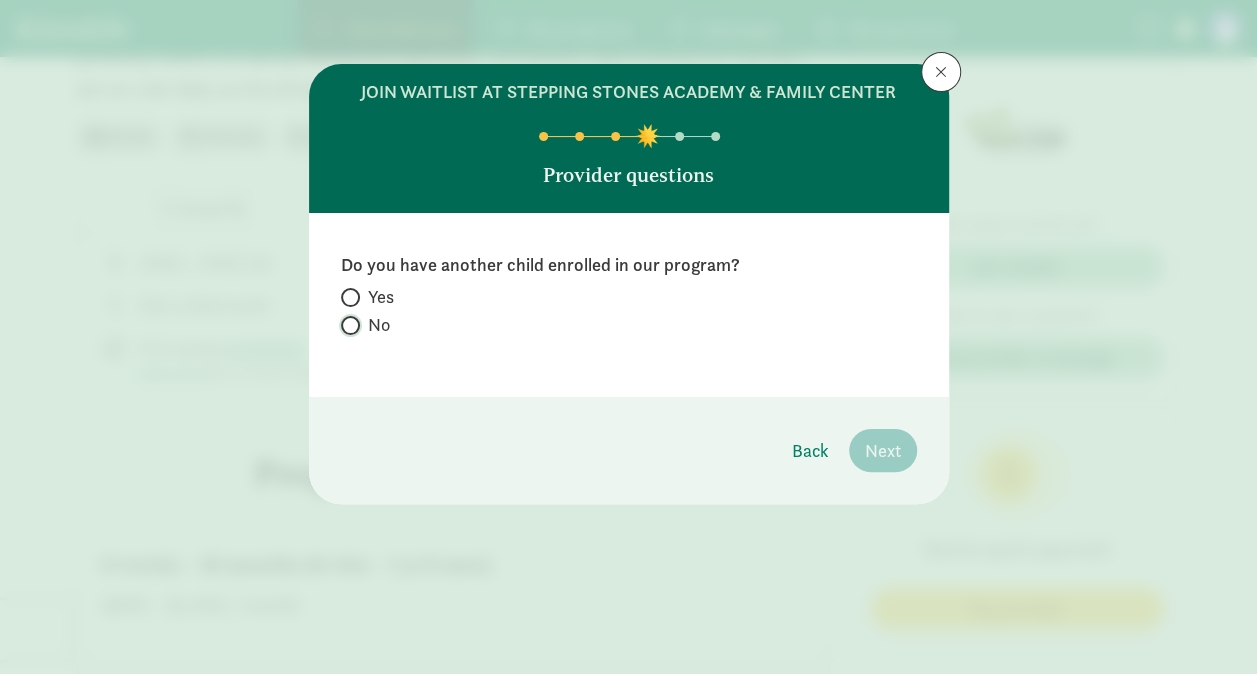 click on "No" at bounding box center (347, 325) 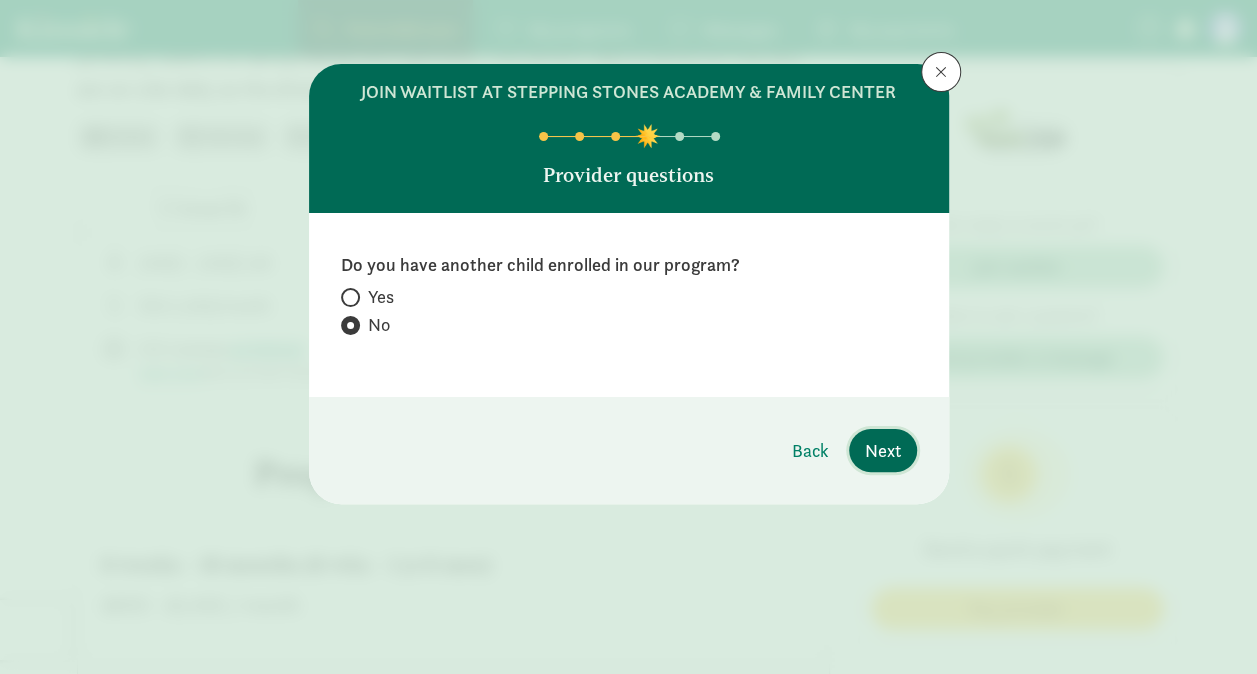 click on "Next" at bounding box center [883, 450] 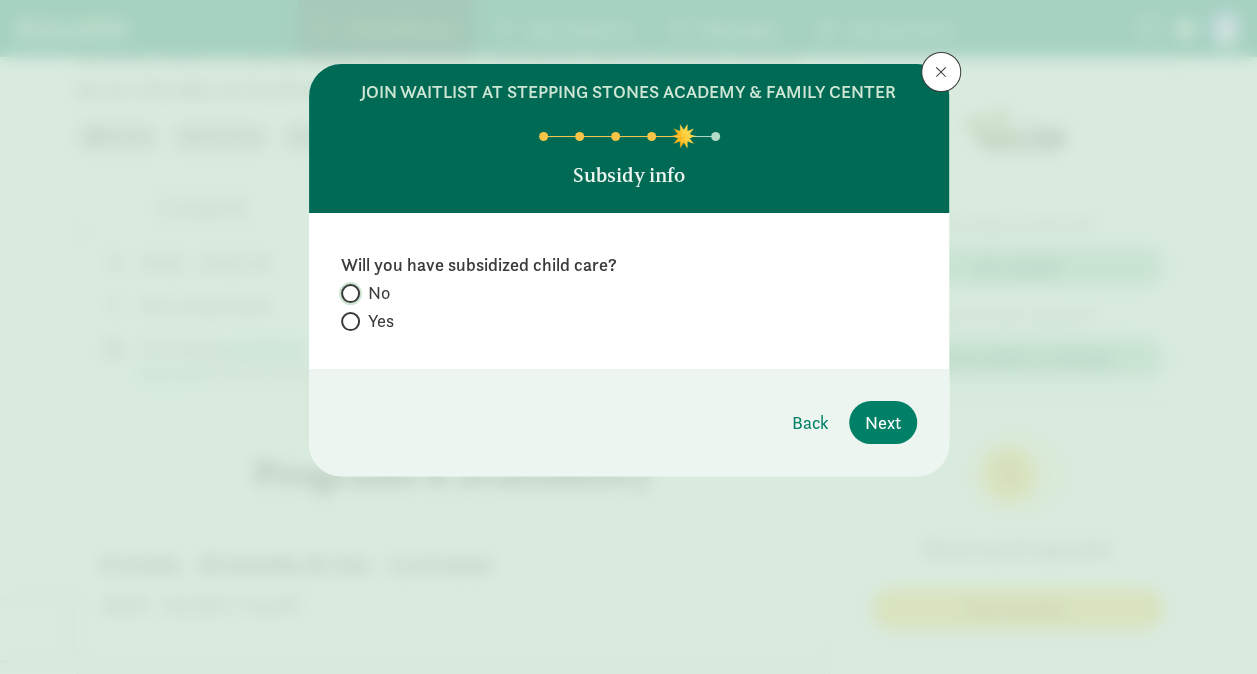 click on "No" at bounding box center [347, 293] 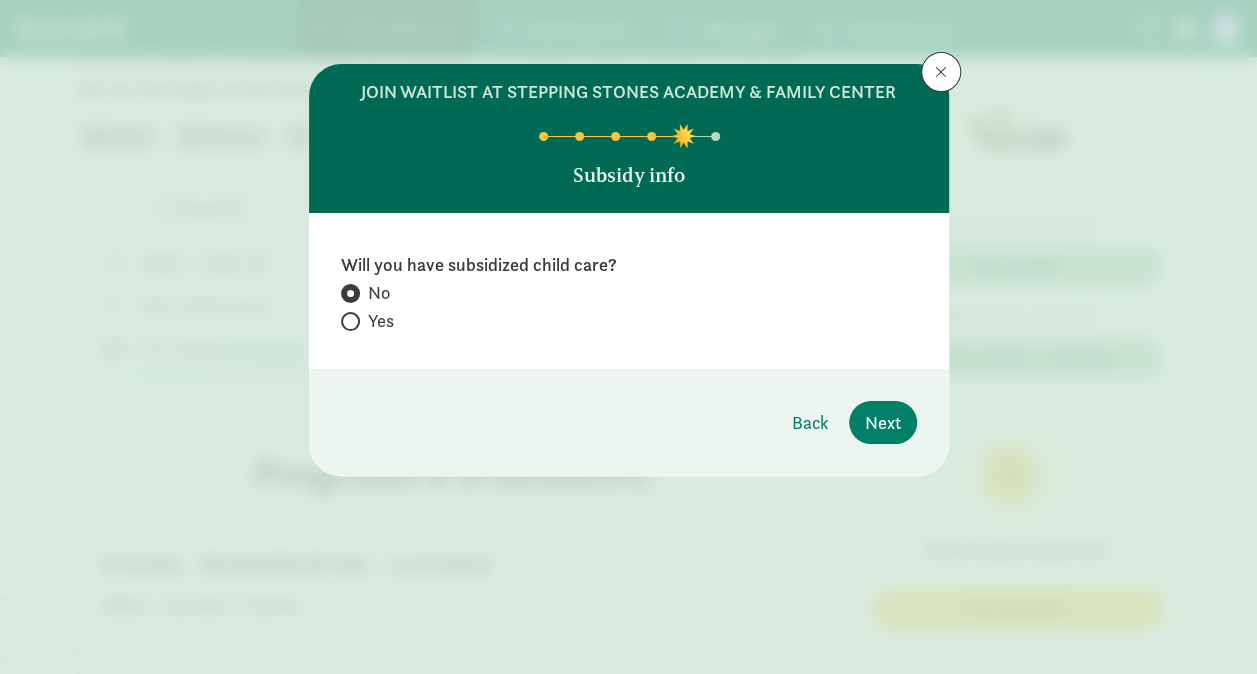 click on "Back     Next" 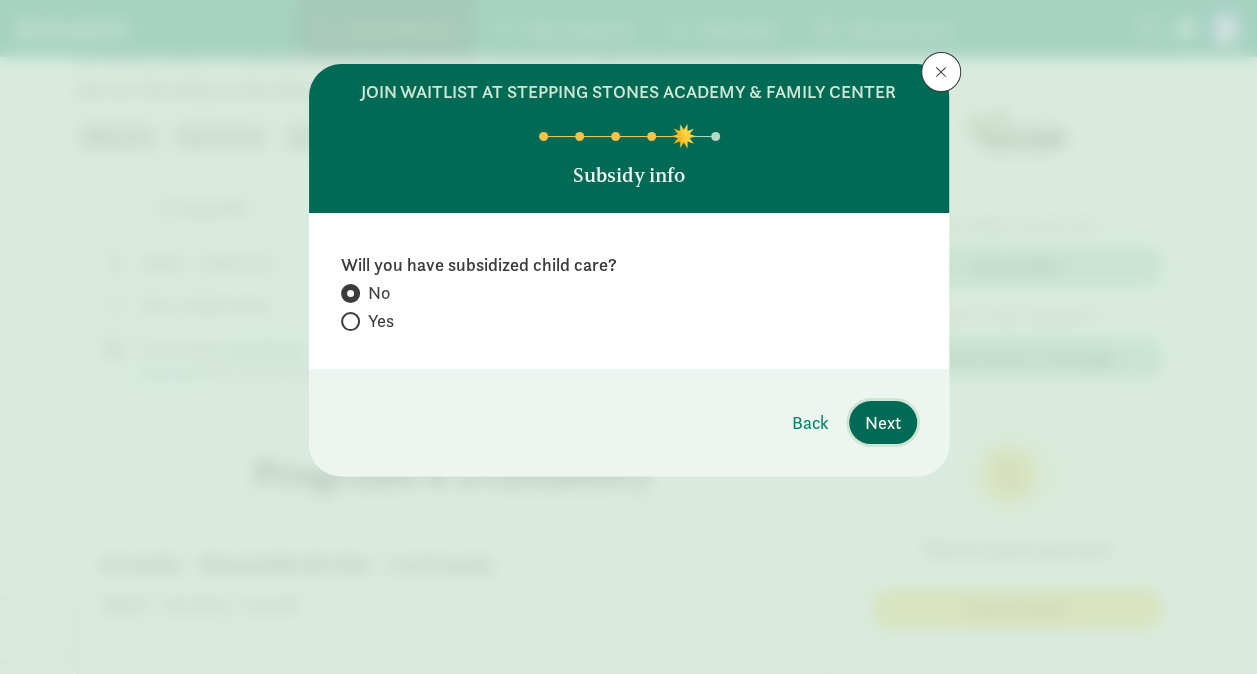 click on "Next" at bounding box center [883, 422] 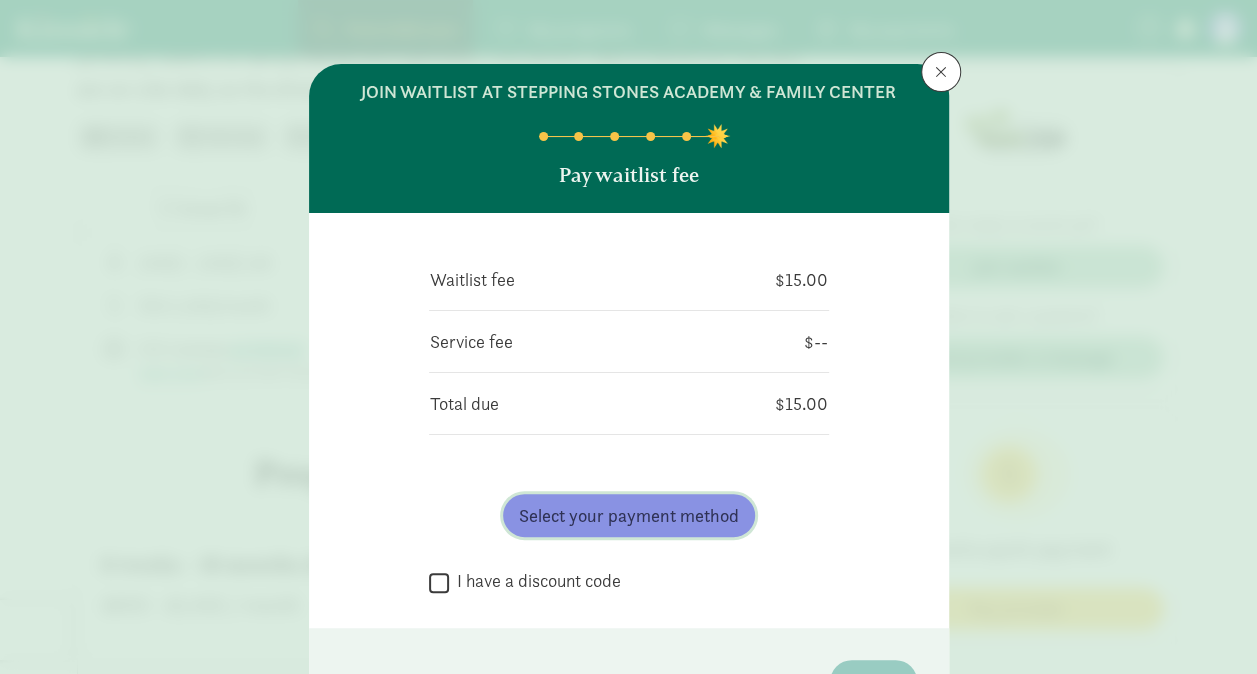 click on "Select your payment method" at bounding box center [629, 515] 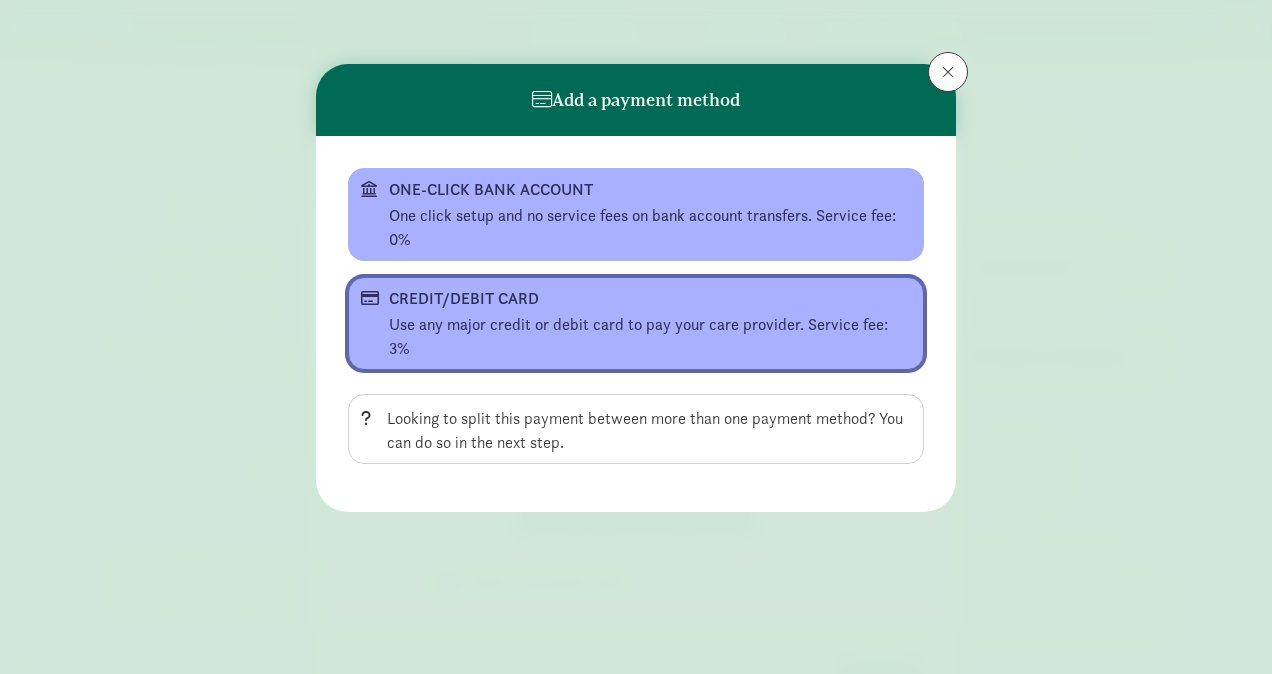 click on "Use any major credit or debit card to pay your care provider. Service fee: 3%" at bounding box center [650, 337] 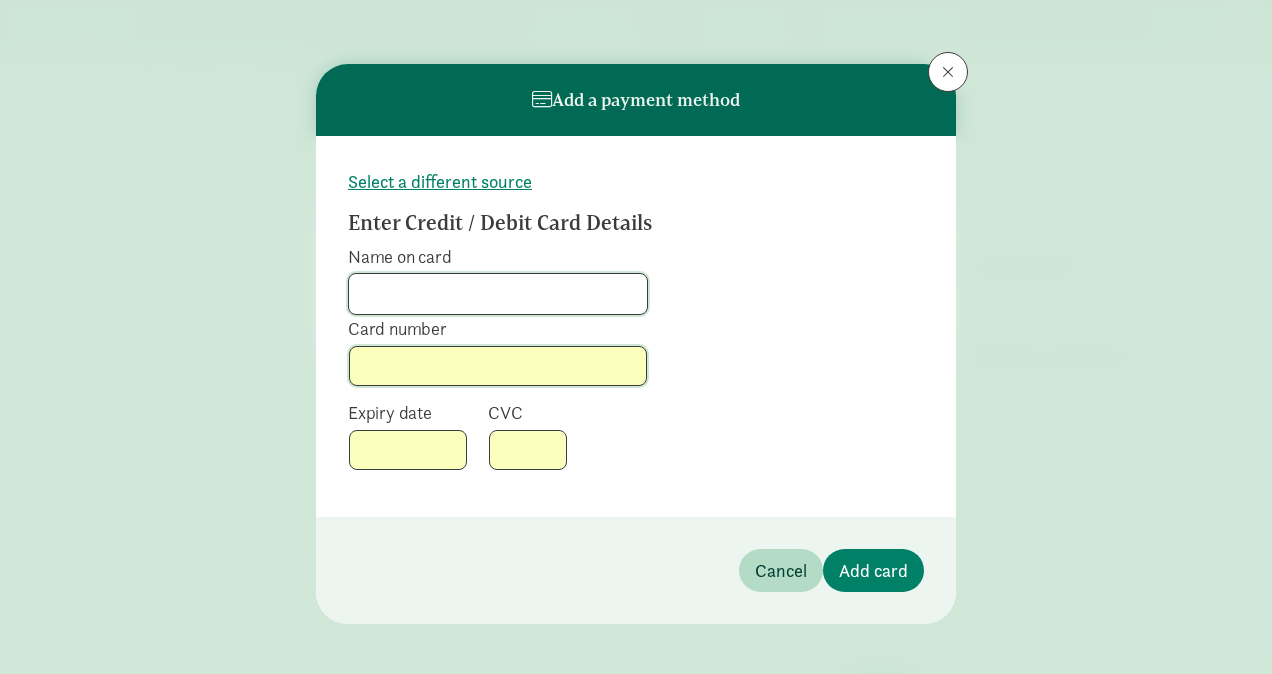 type on "Allison Lindemann" 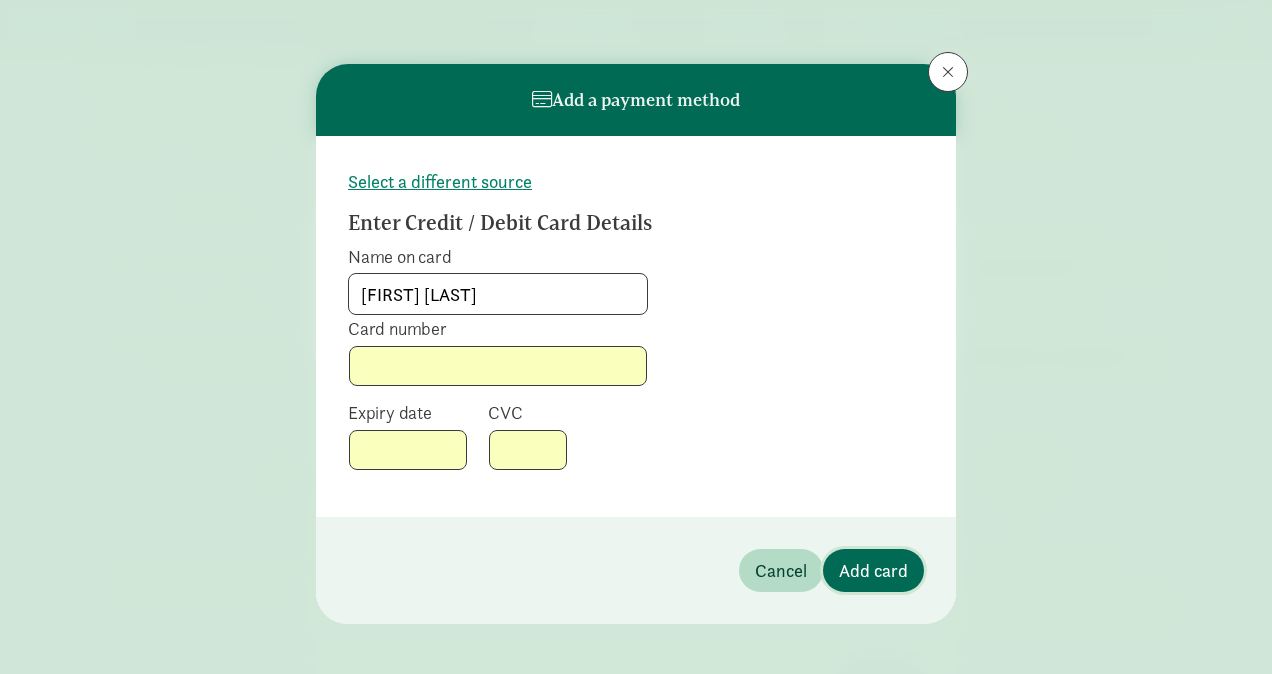 click on "Add card" at bounding box center [873, 570] 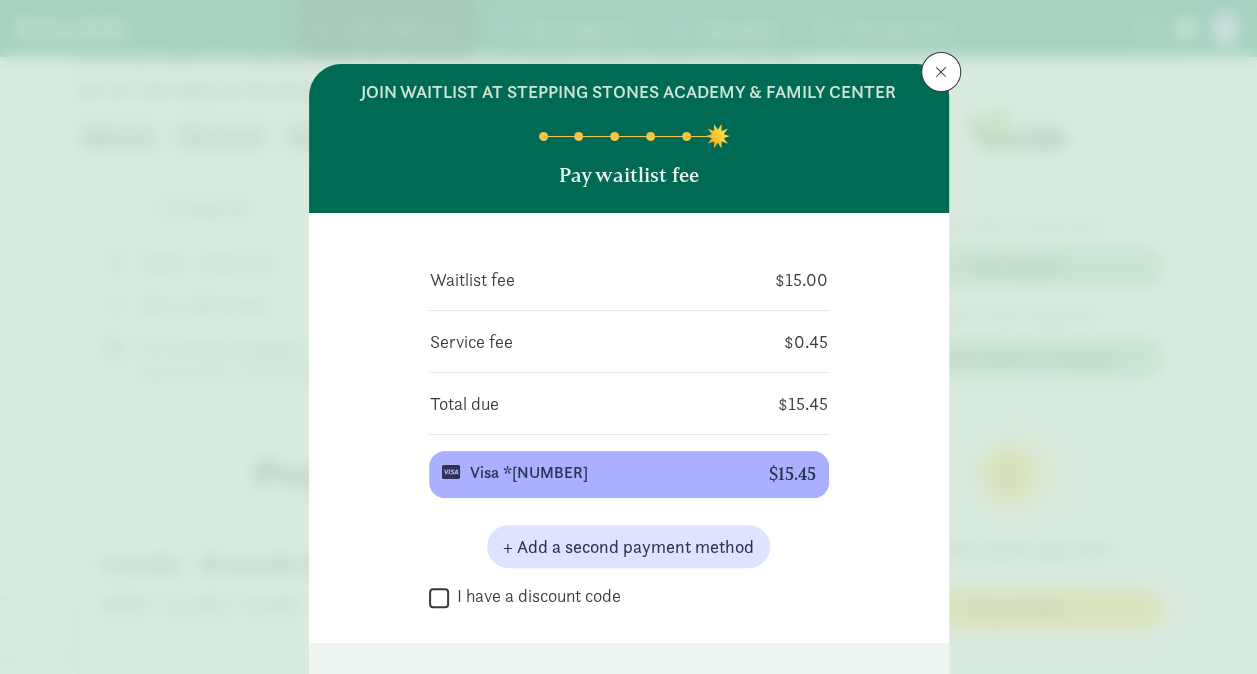 click on "Waitlist fee   $15.00       Service fee   $0.45     Total due   $15.45       Visa  *3879   $15.45           + Add a second payment method       
I have a discount code" at bounding box center [629, 428] 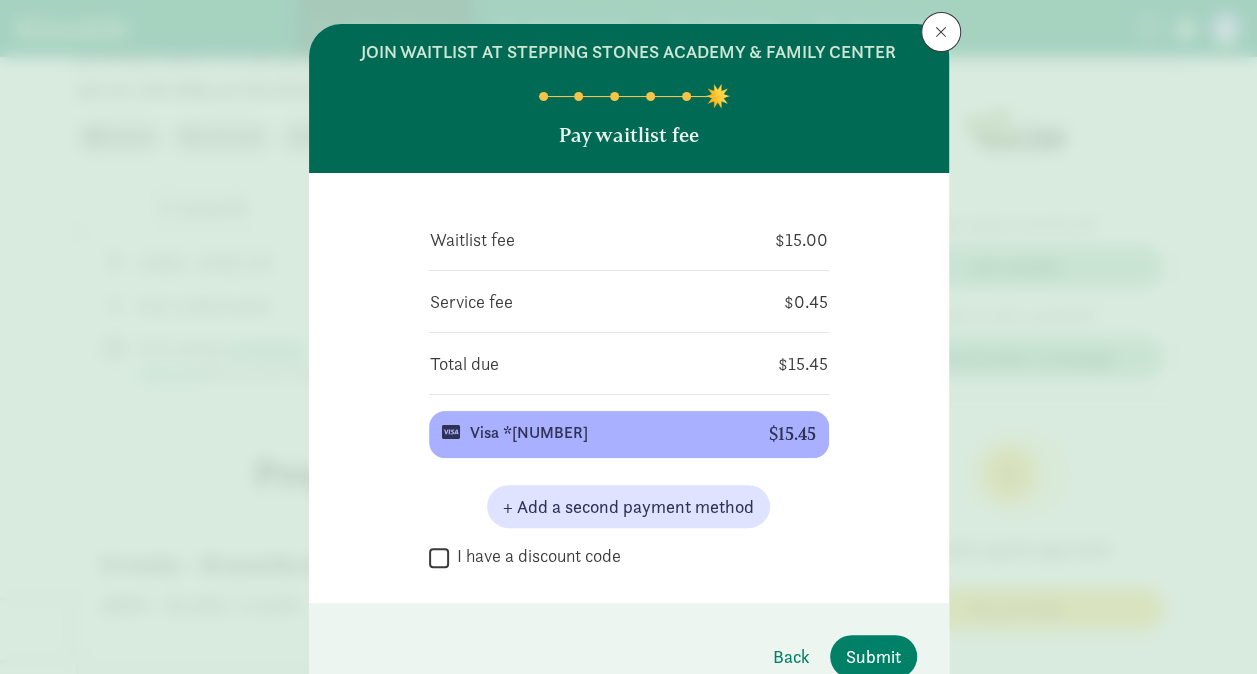 scroll, scrollTop: 80, scrollLeft: 0, axis: vertical 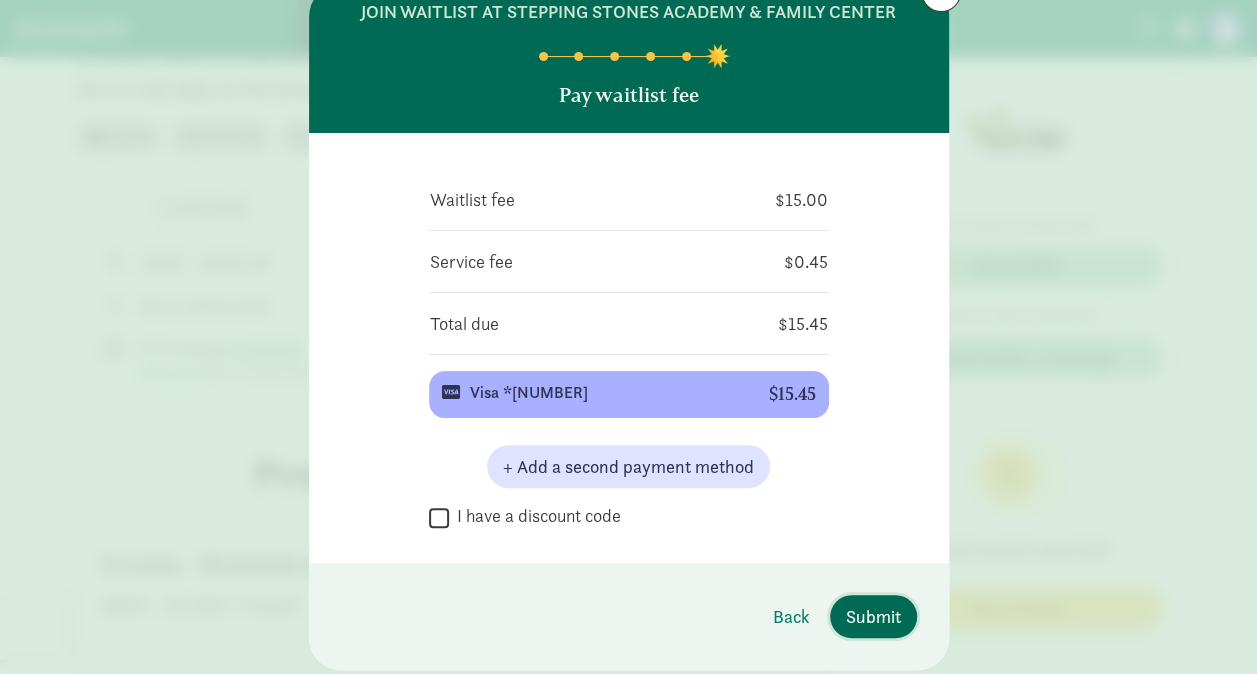 click on "Submit" at bounding box center [873, 616] 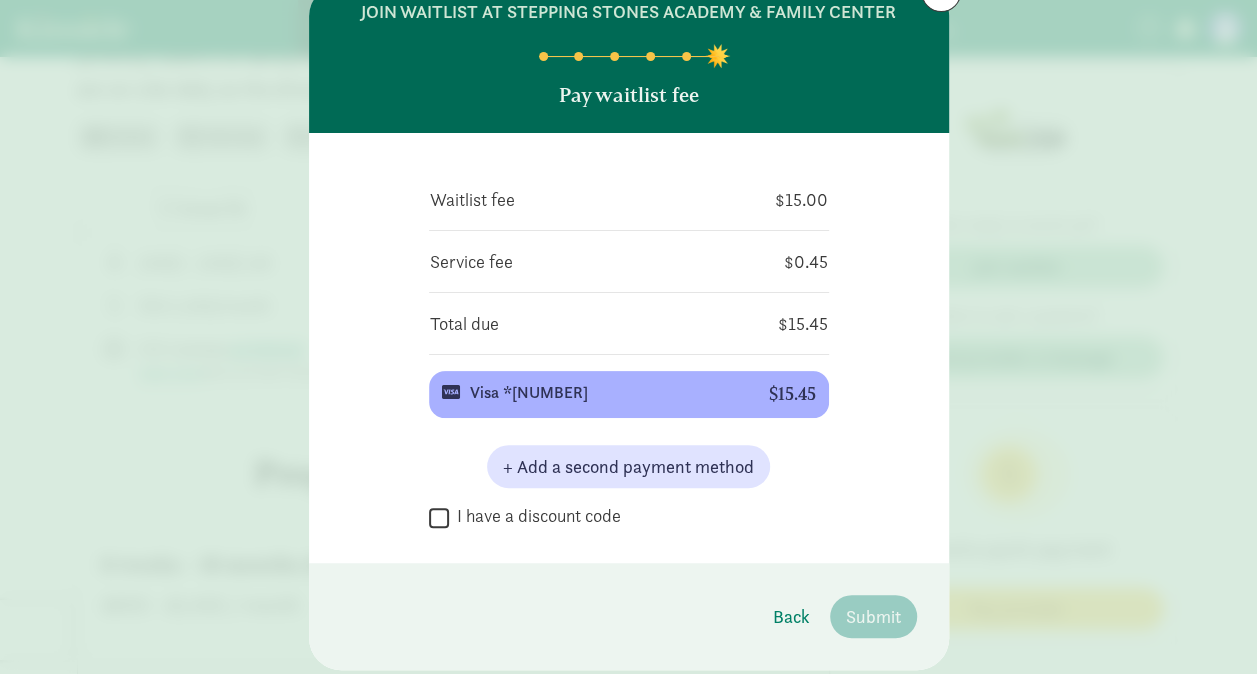 scroll, scrollTop: 0, scrollLeft: 0, axis: both 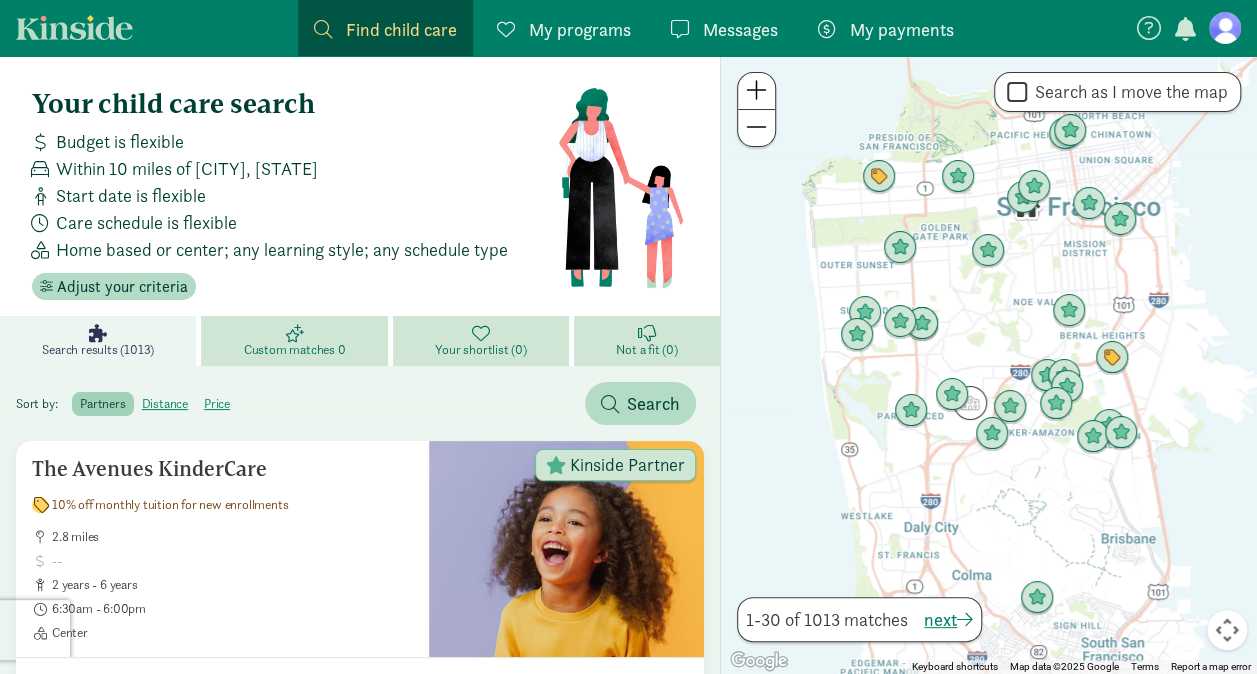 click at bounding box center [1225, 28] 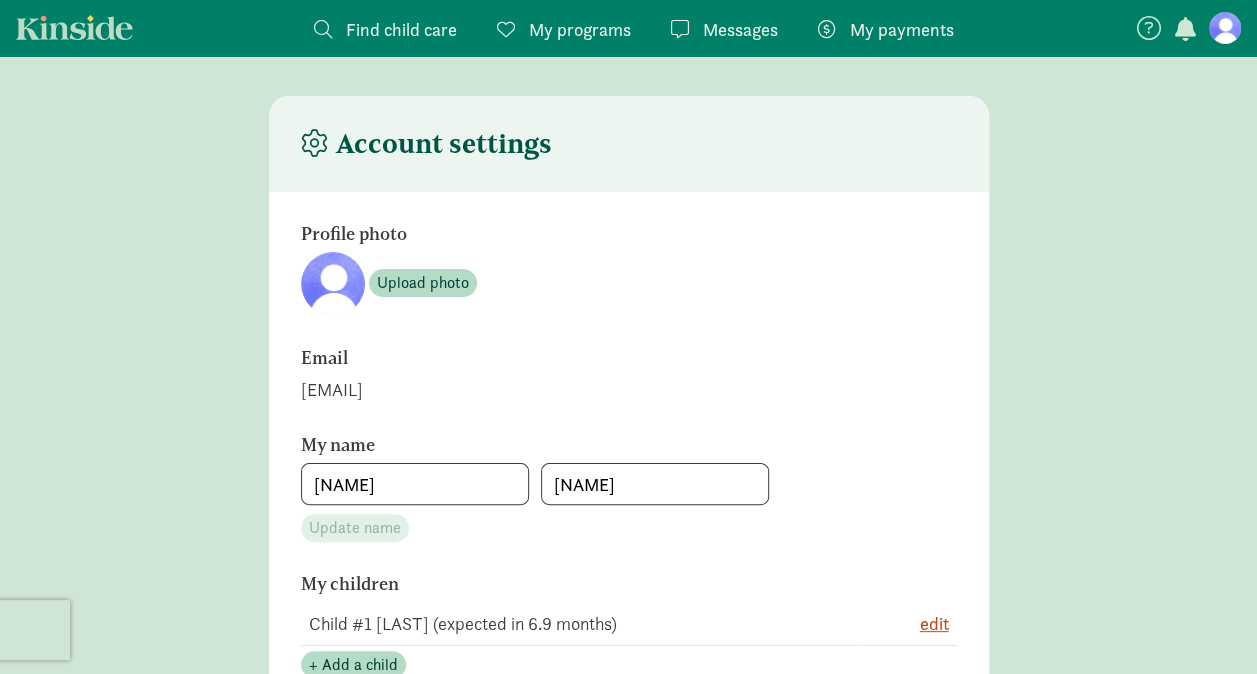 click on "Profile photo
Upload photo
Email   allison.lindemann@cuanschutz.edu   My name         ALLISON             LINDEMANN
Update name
My children       Child #1 Lindemann (expected in 6.9 months)
edit
+ Add a child
Personalized matches   Providers that fit your needs will be invited to message you on Kinside.       Allow providers to message me on Kinside       Don't allow providers to message me
Update personalized matches settings
Notification settings   Email      Receive all emails       Receive important emails only     Text alerts        3039215611         
Ok to send text notifications
Update notification settings
Payment methods       Visa  *3879   *3879
remove
+ Add a new payment method
Sign out" 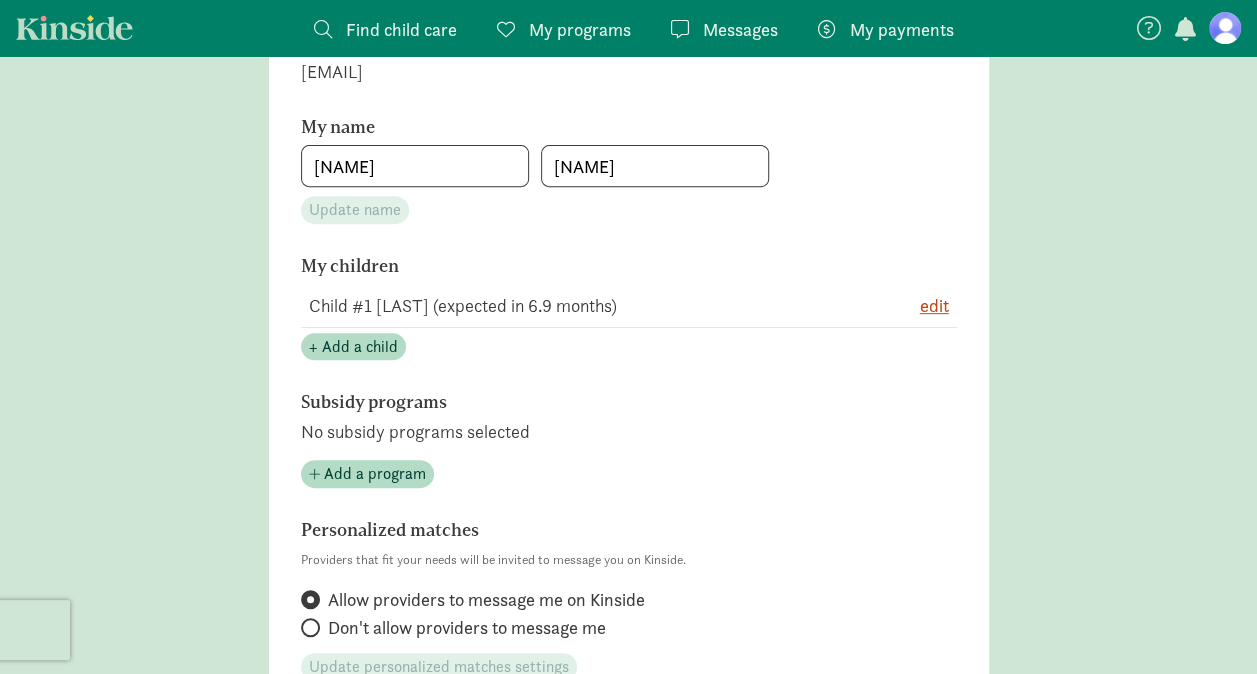 scroll, scrollTop: 320, scrollLeft: 0, axis: vertical 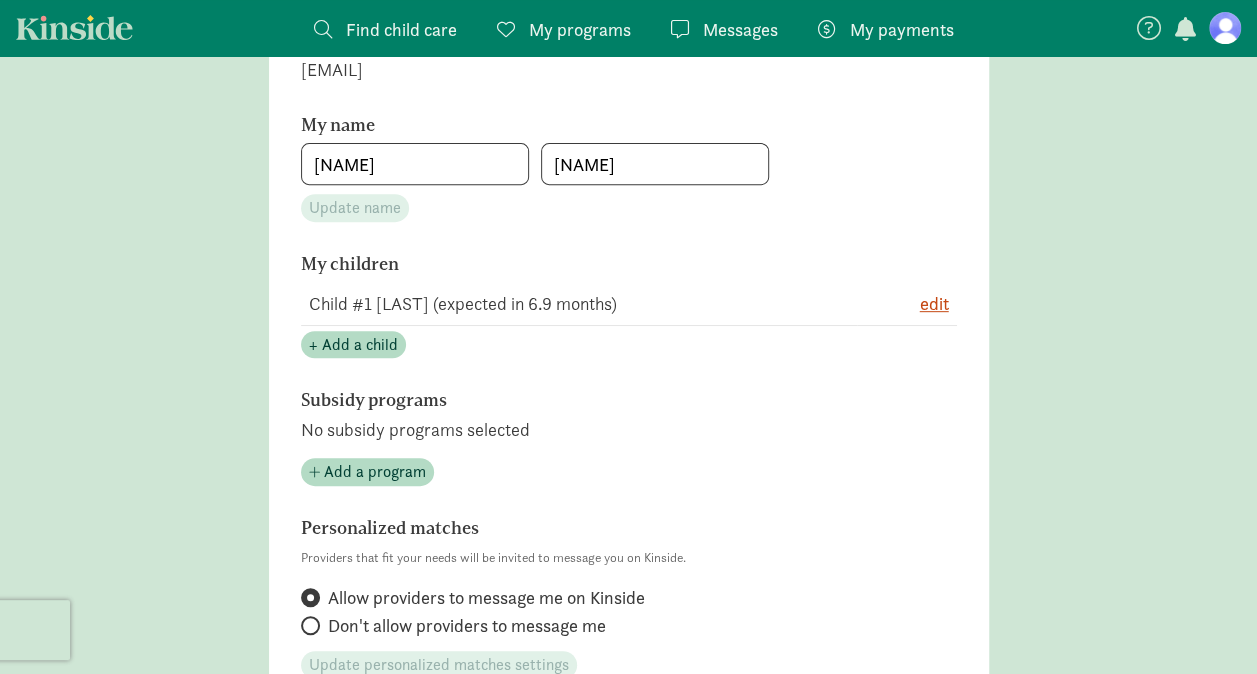 click on "Subsidy programs" at bounding box center [576, 400] 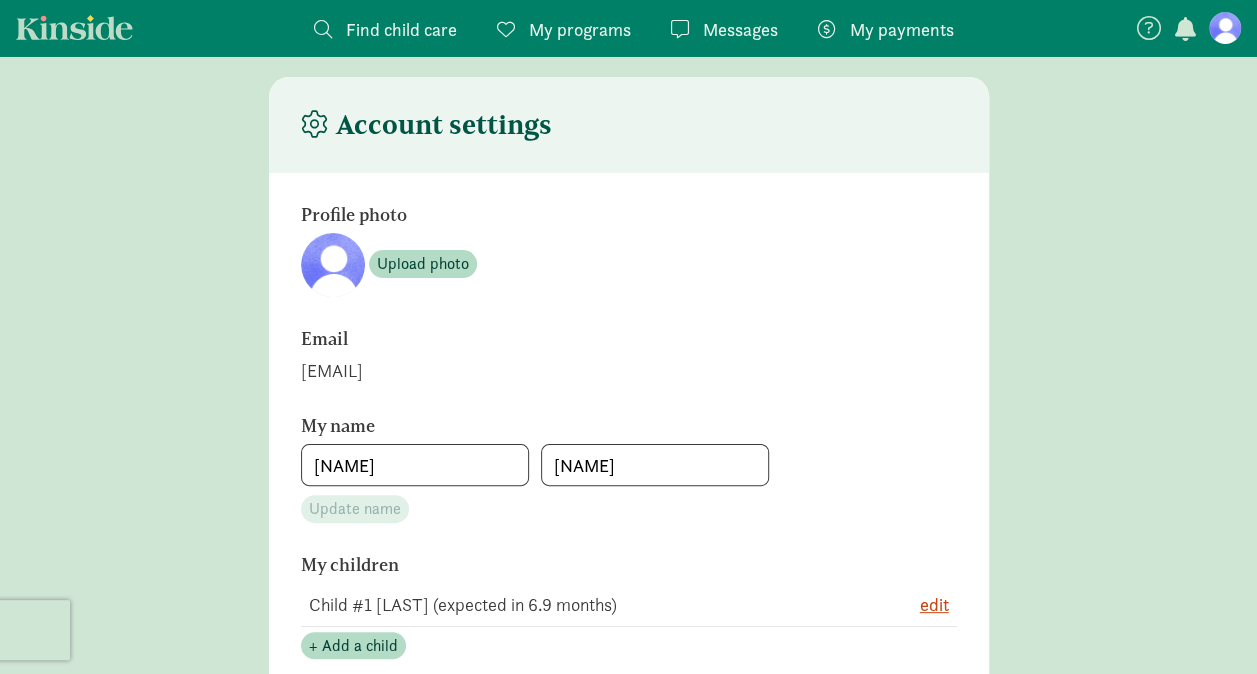 scroll, scrollTop: 0, scrollLeft: 0, axis: both 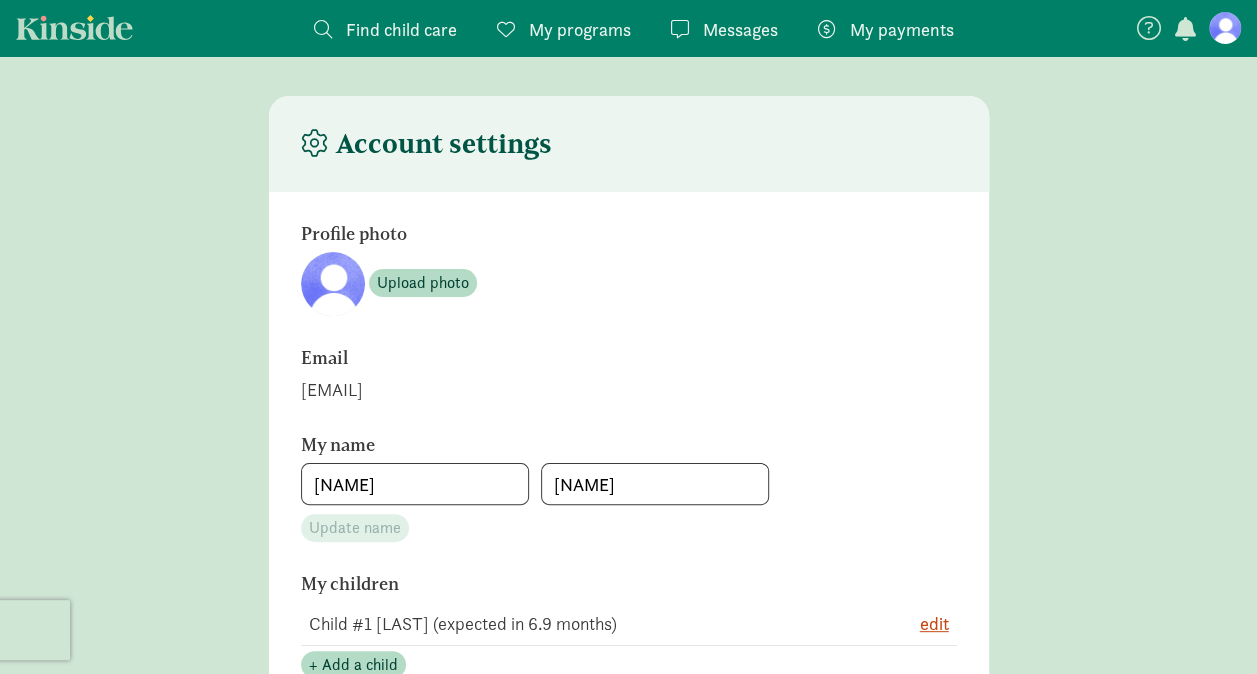 click on "My programs" at bounding box center (580, 29) 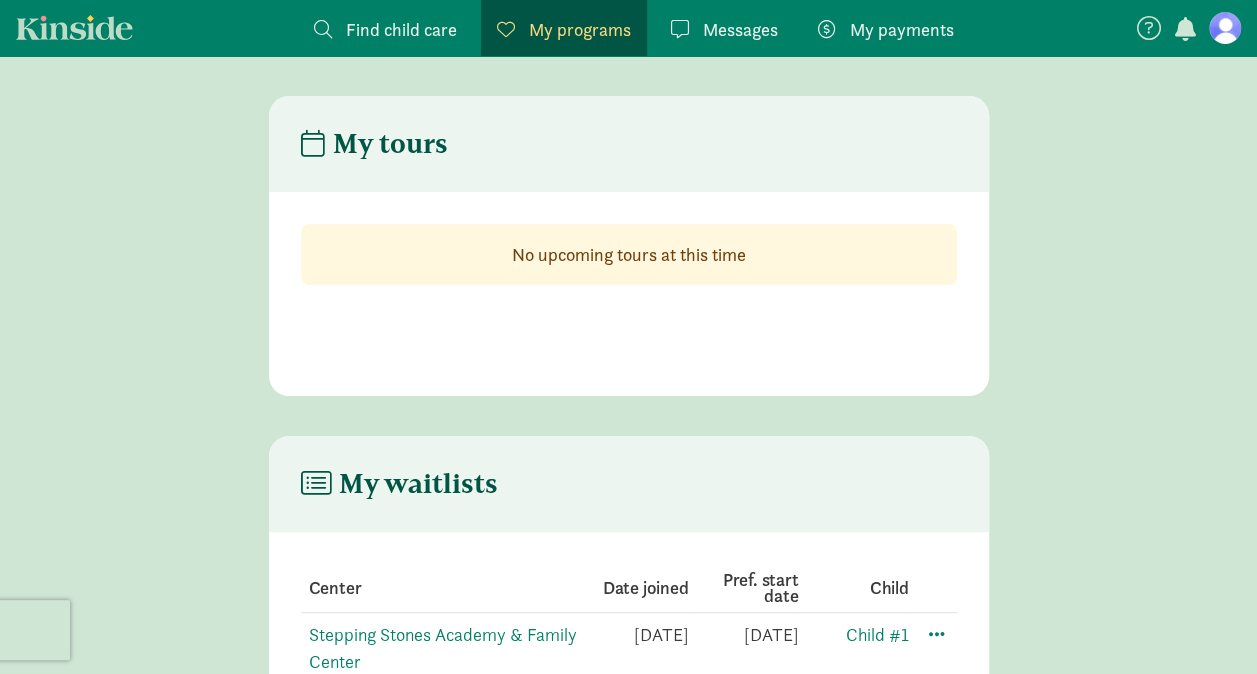 click on "My waitlists       Center Date joined Pref. start date Child   Stepping Stones Academy & Family Center [DATE] [DATE] Child #1" 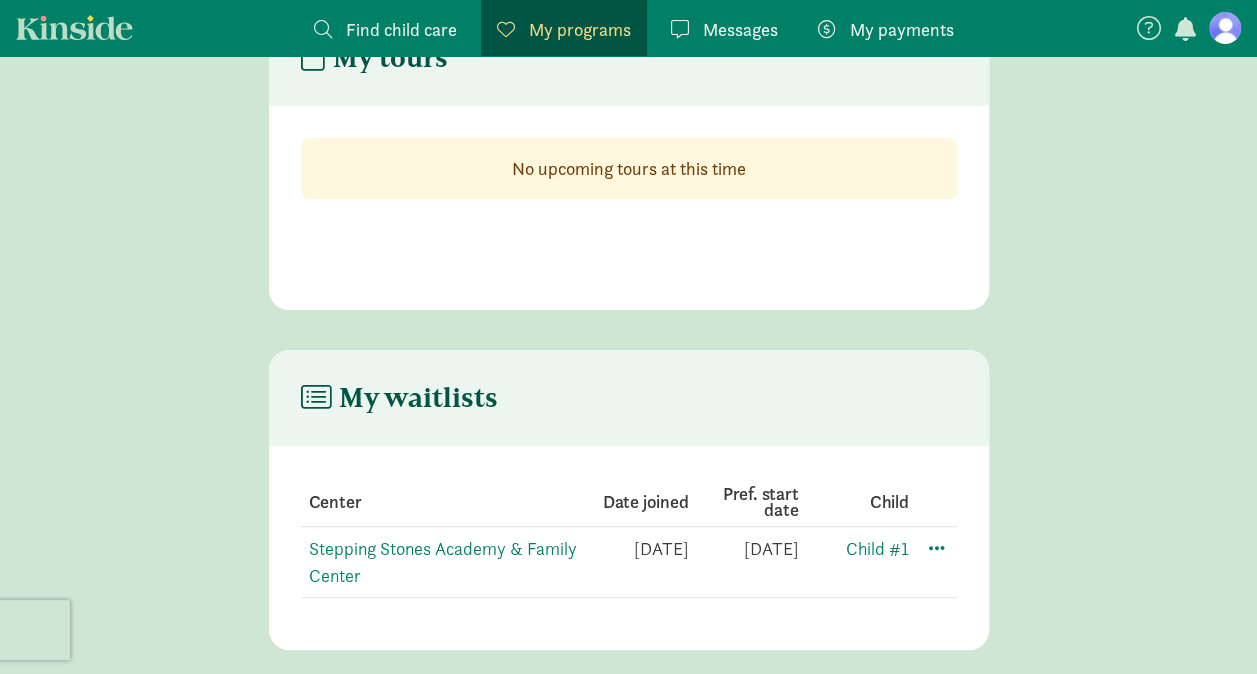 scroll, scrollTop: 102, scrollLeft: 0, axis: vertical 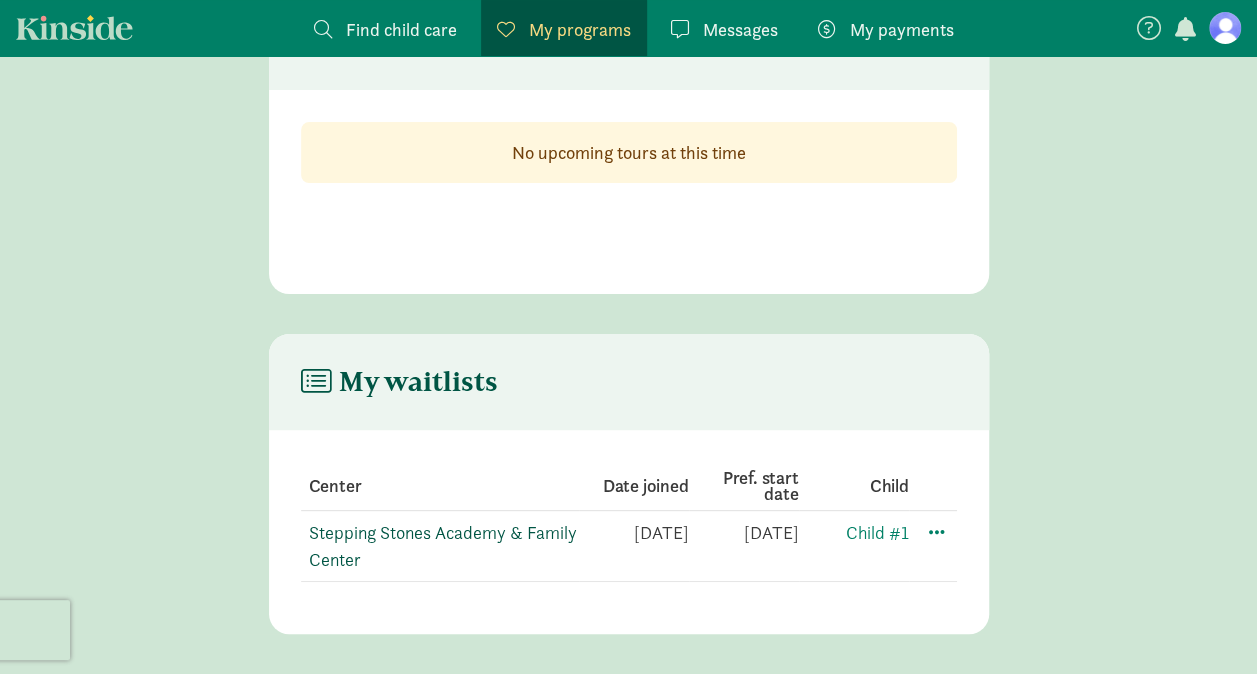 click on "Stepping Stones Academy & Family Center" 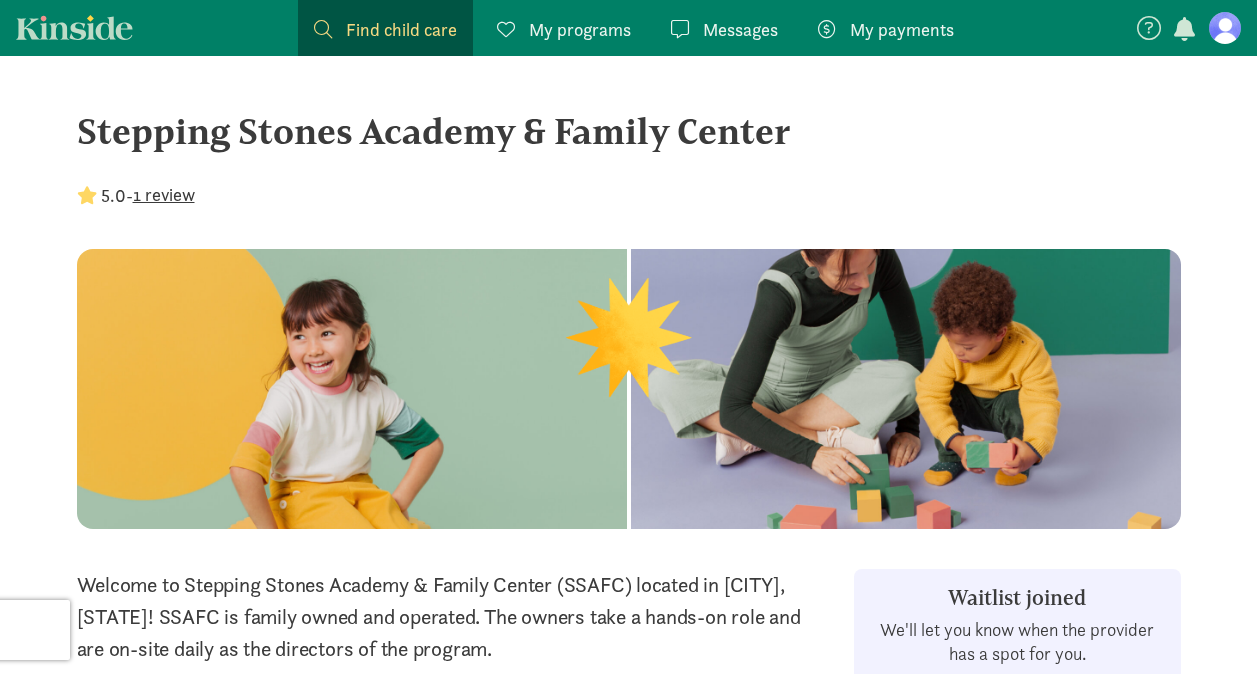 scroll, scrollTop: 0, scrollLeft: 0, axis: both 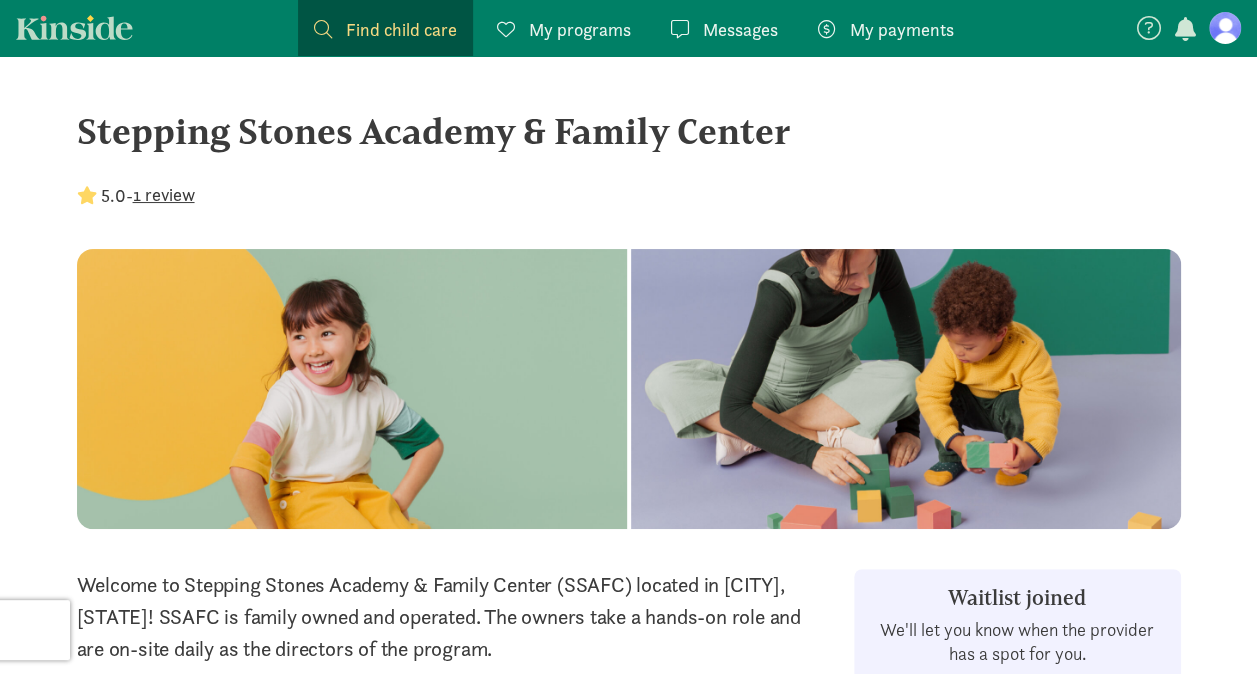 click on "5.0  -
1 review" at bounding box center [629, 195] 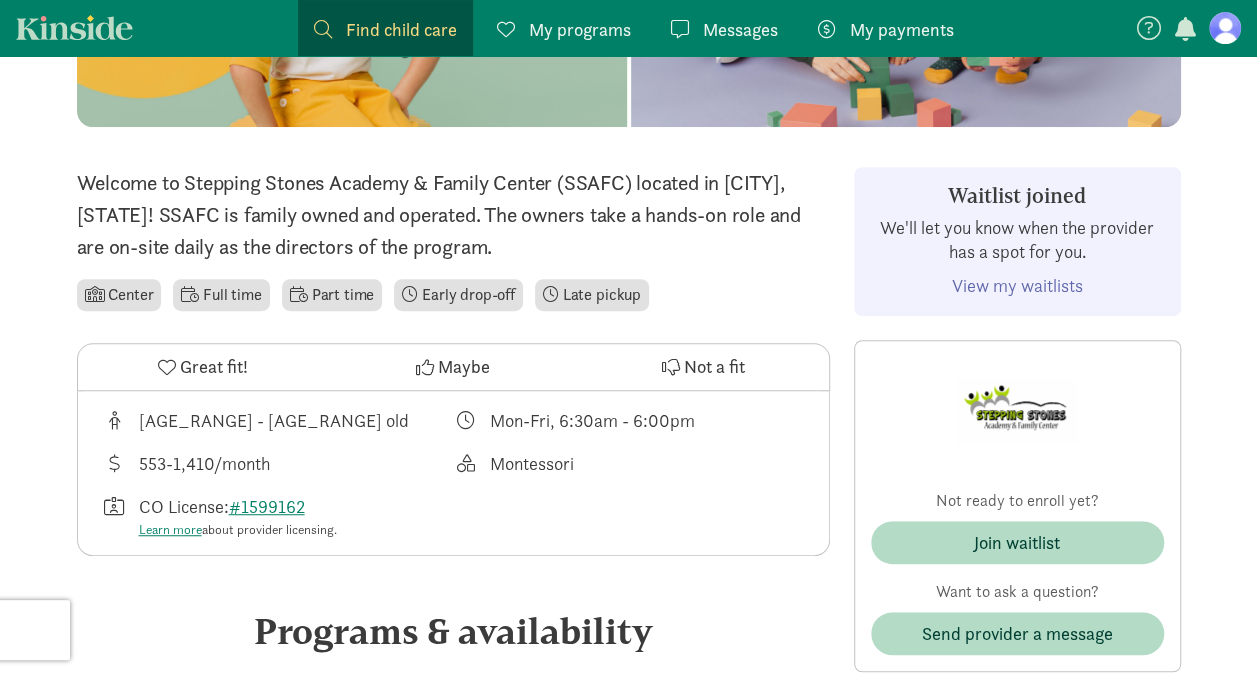 scroll, scrollTop: 400, scrollLeft: 0, axis: vertical 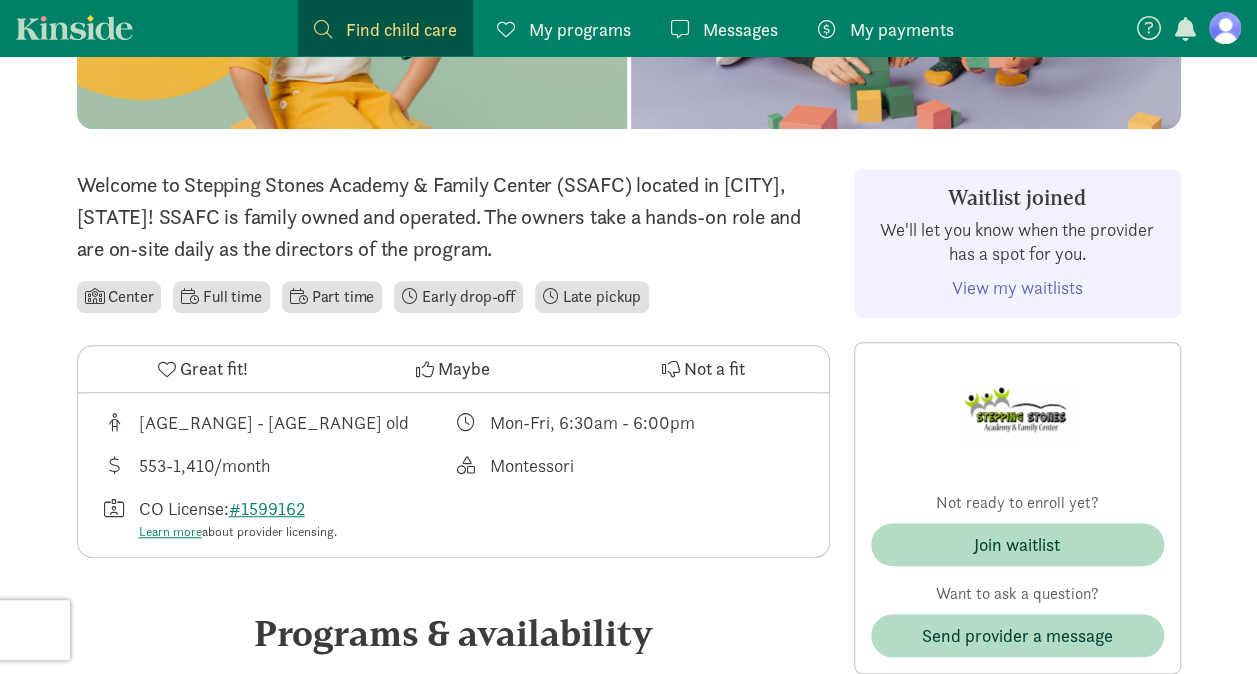click on "View my waitlists" 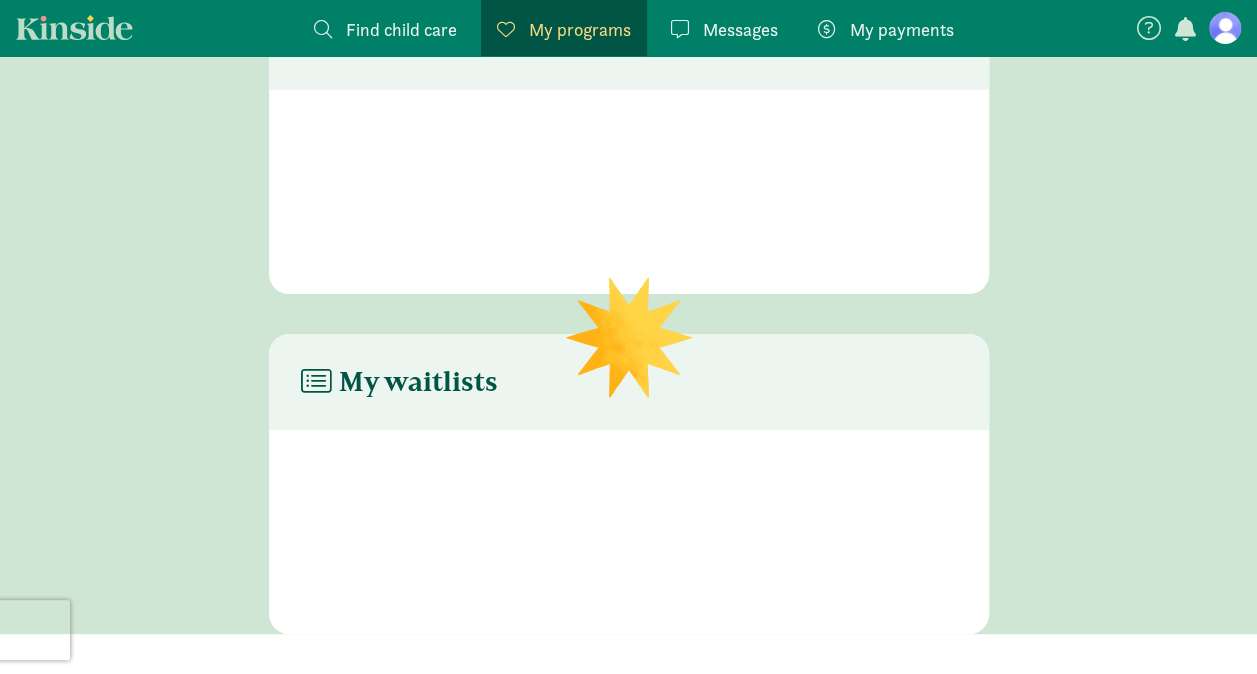 scroll, scrollTop: 102, scrollLeft: 0, axis: vertical 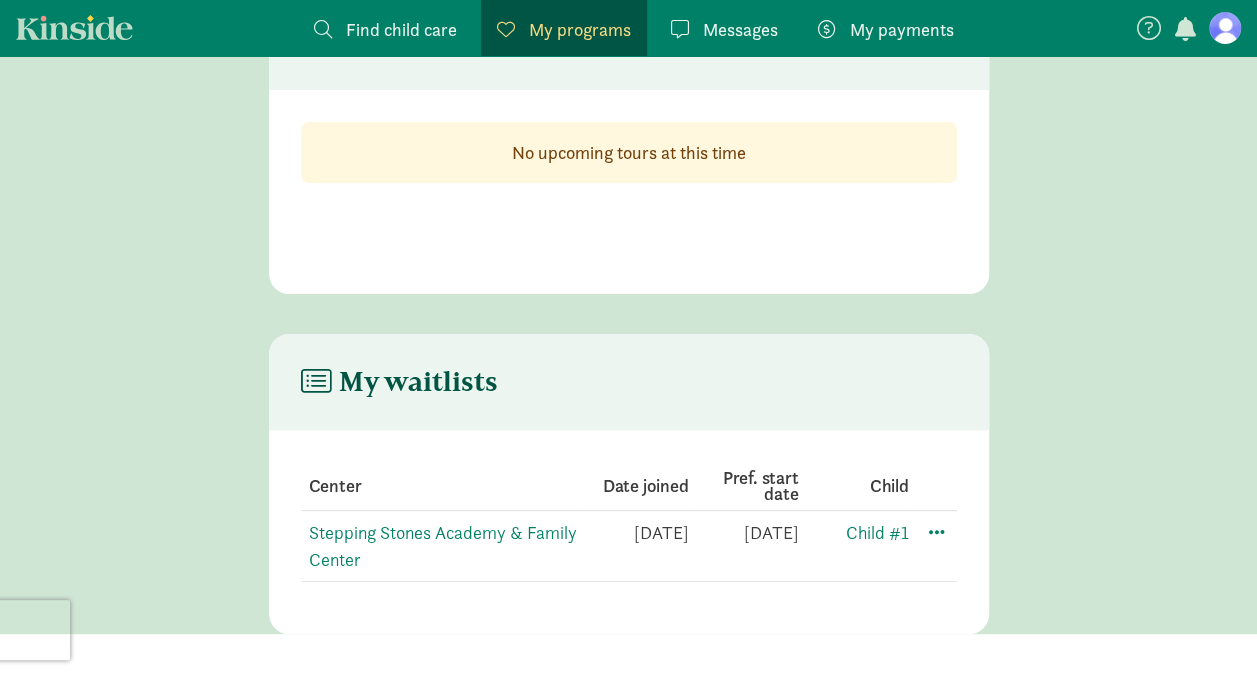 click on "My waitlists       Center Date joined Pref. start date Child   Stepping Stones Academy & Family Center [DATE] [DATE] Child #1" 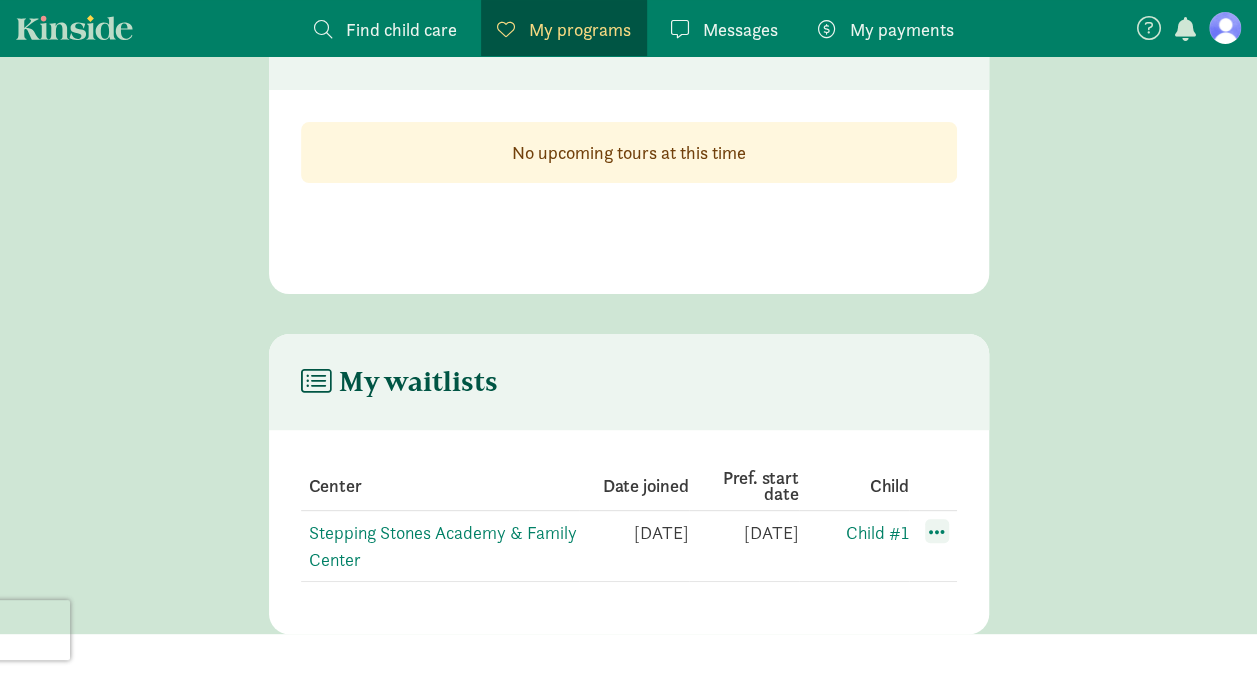 click 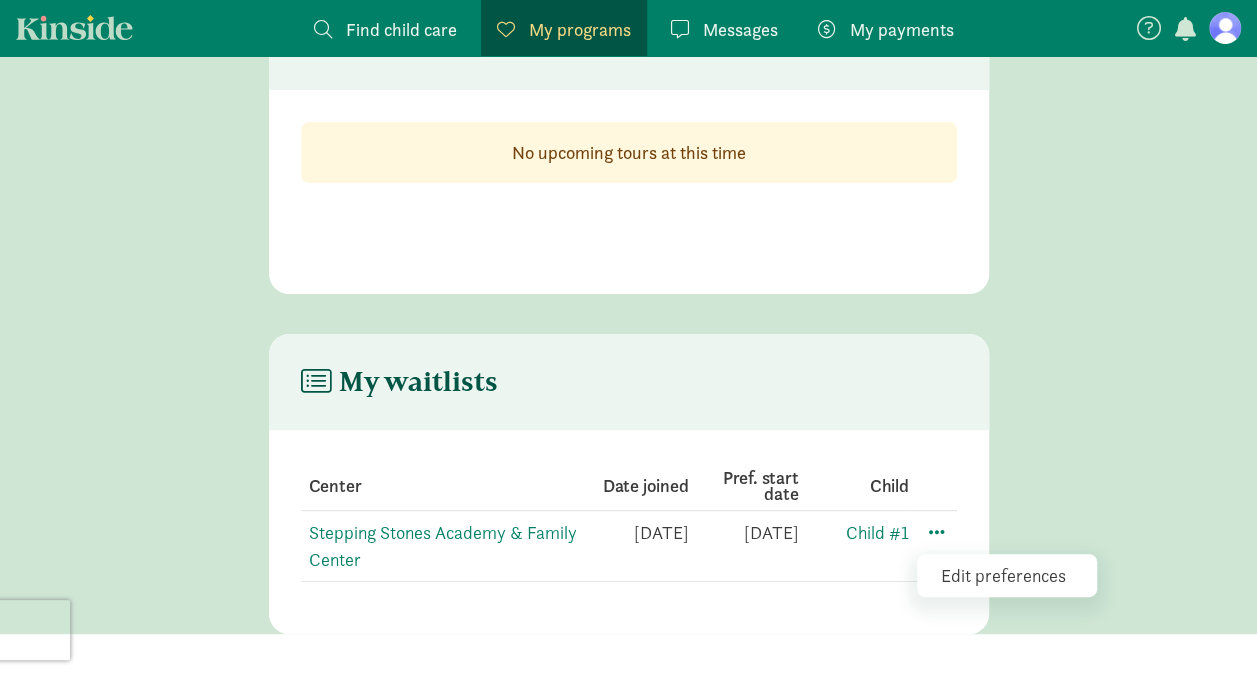 click on "Stepping Stones Academy & Family Center" 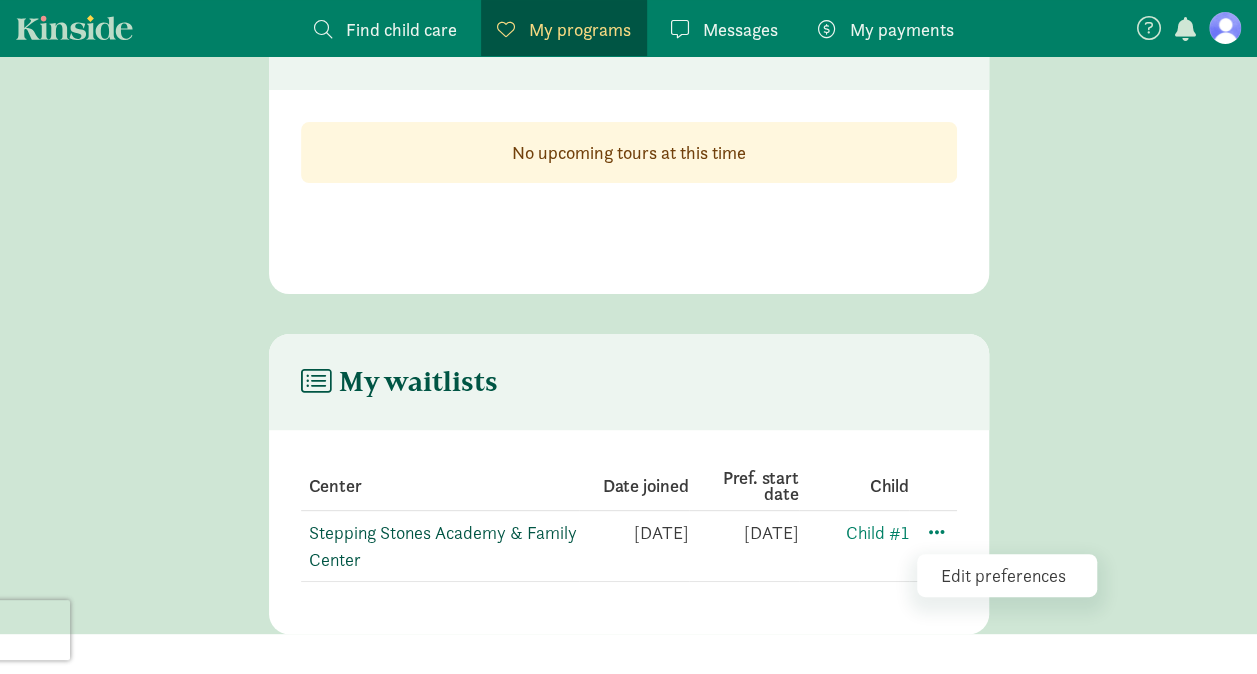 click on "Stepping Stones Academy & Family Center" 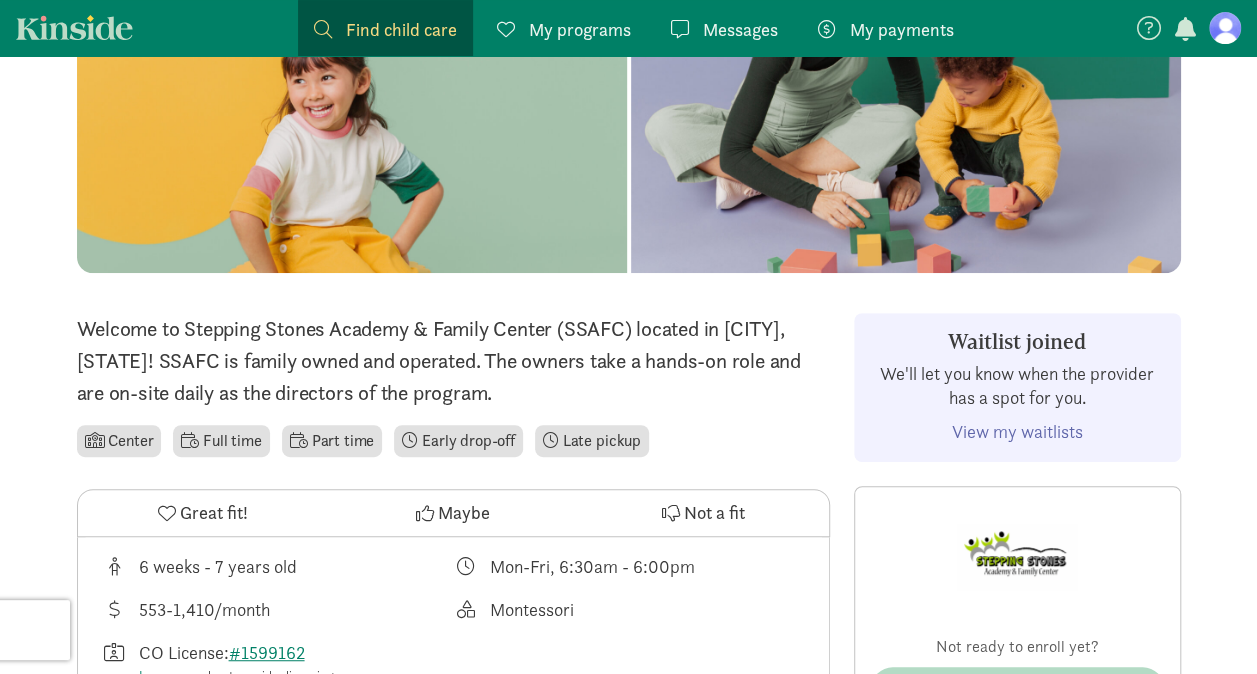 scroll, scrollTop: 320, scrollLeft: 0, axis: vertical 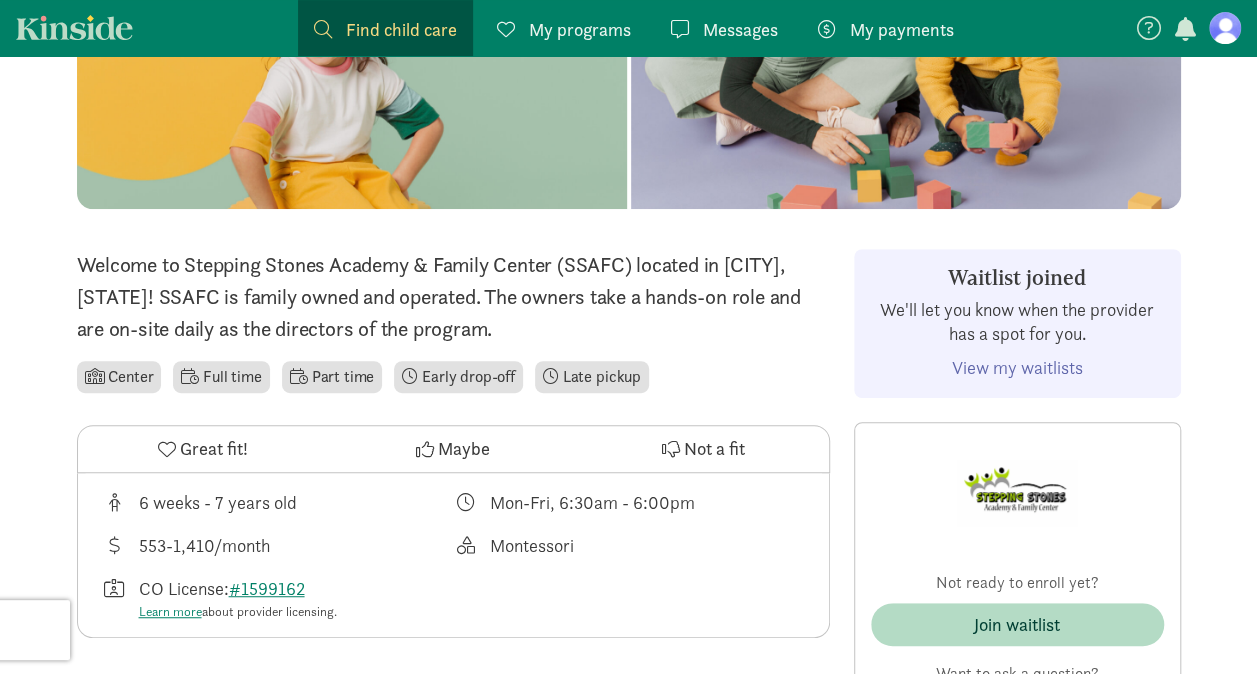click on "View my waitlists" 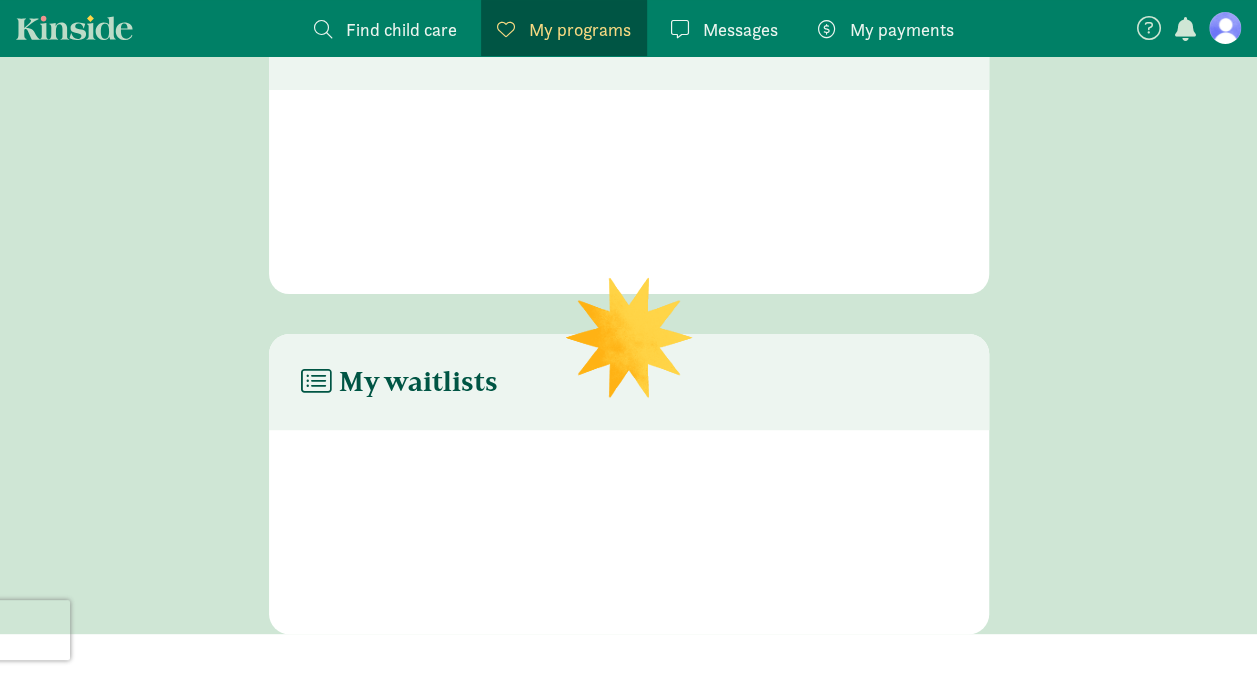 scroll, scrollTop: 102, scrollLeft: 0, axis: vertical 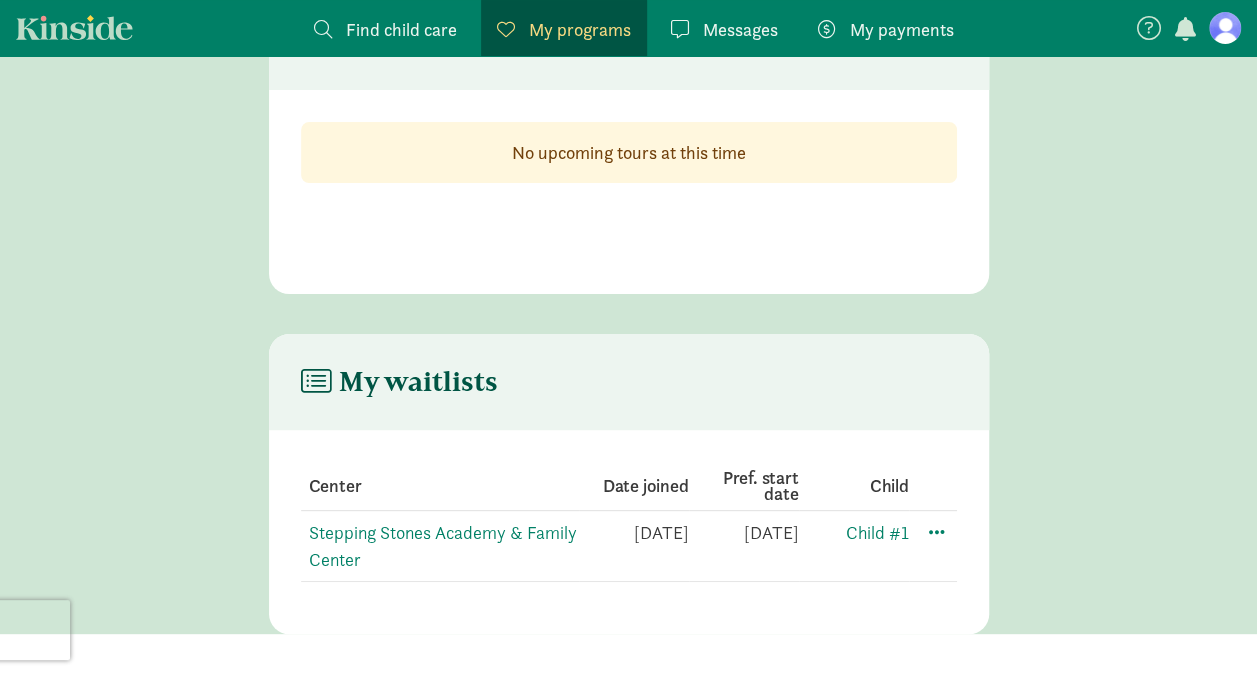 click on "My waitlists       Center Date joined Pref. start date Child   Stepping Stones Academy & Family Center [DATE] [DATE] Child #1" 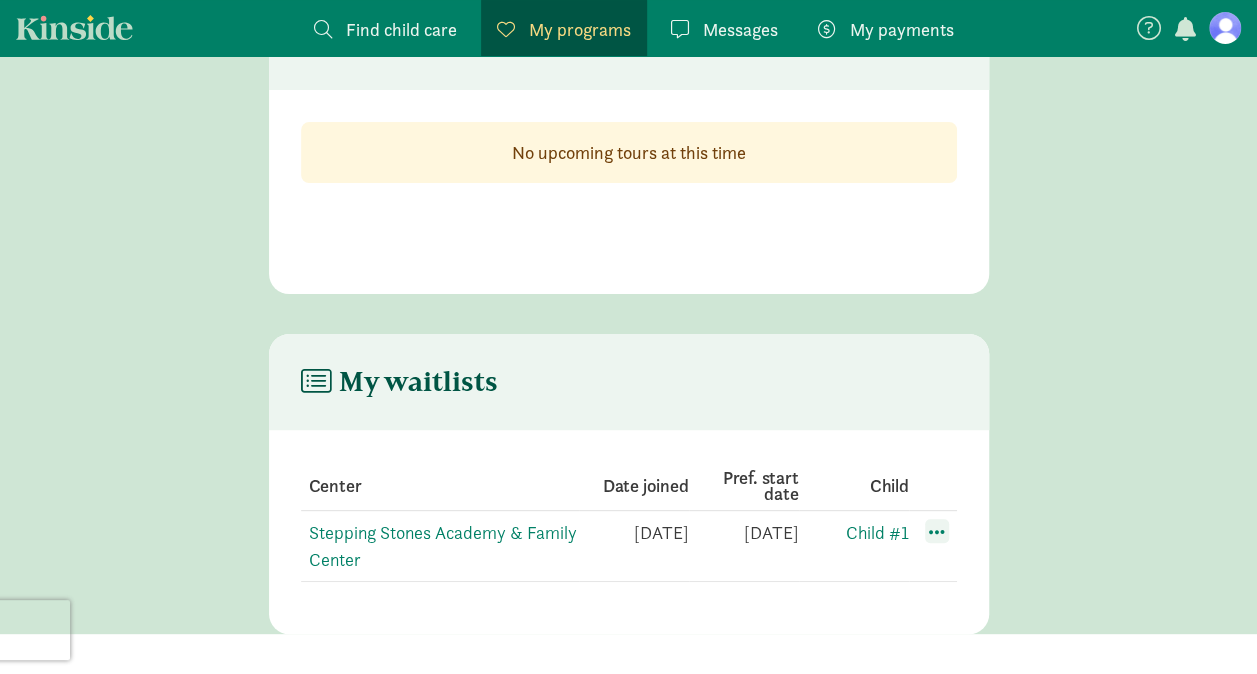 click 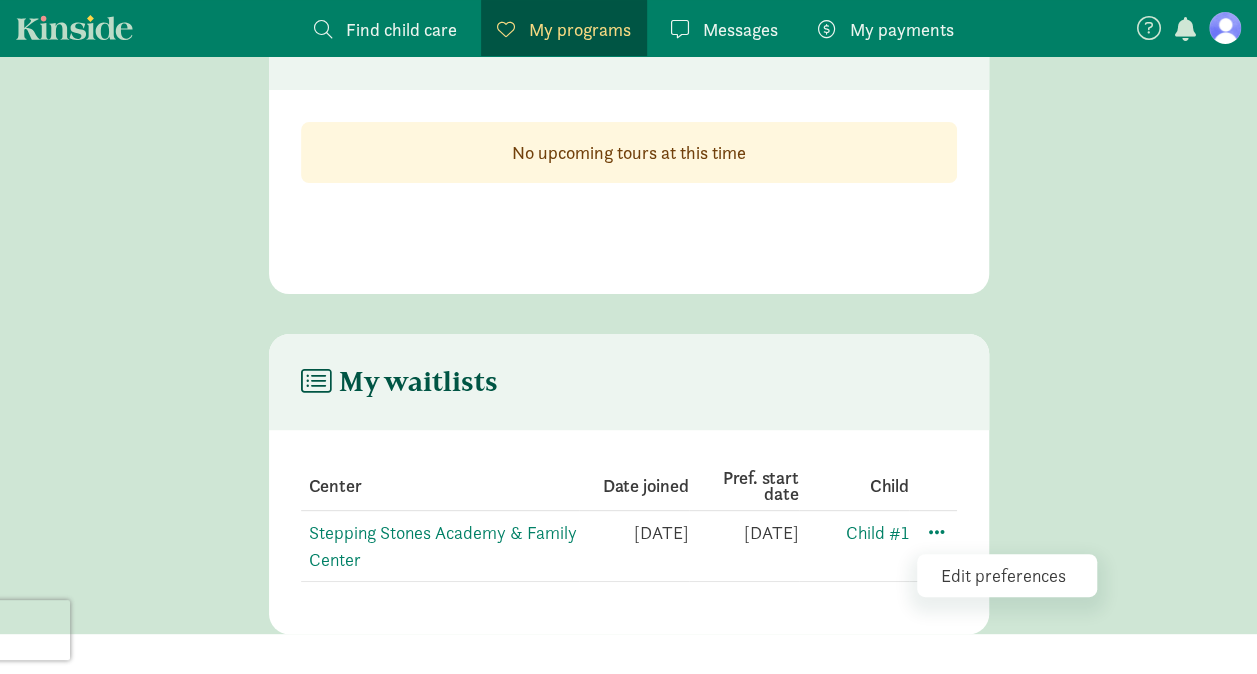 click on "My waitlists       Center Date joined Pref. start date Child   Stepping Stones Academy & Family Center [DATE] [DATE] Child #1
Edit preferences" 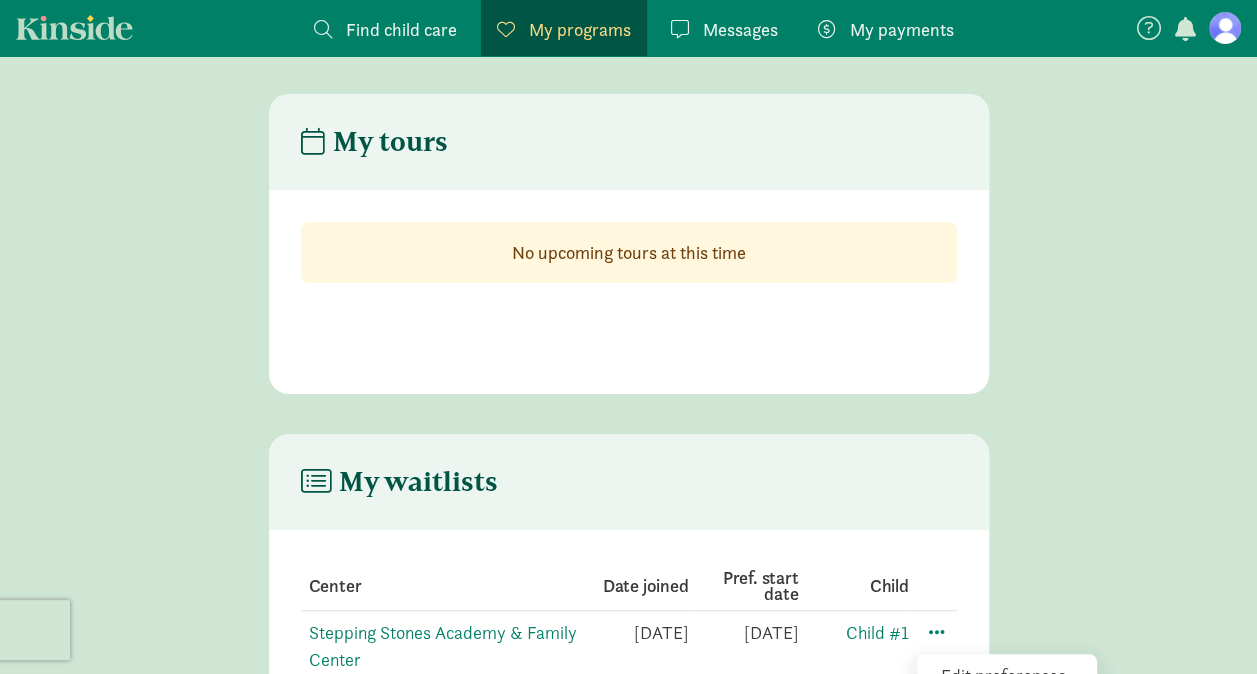 scroll, scrollTop: 0, scrollLeft: 0, axis: both 